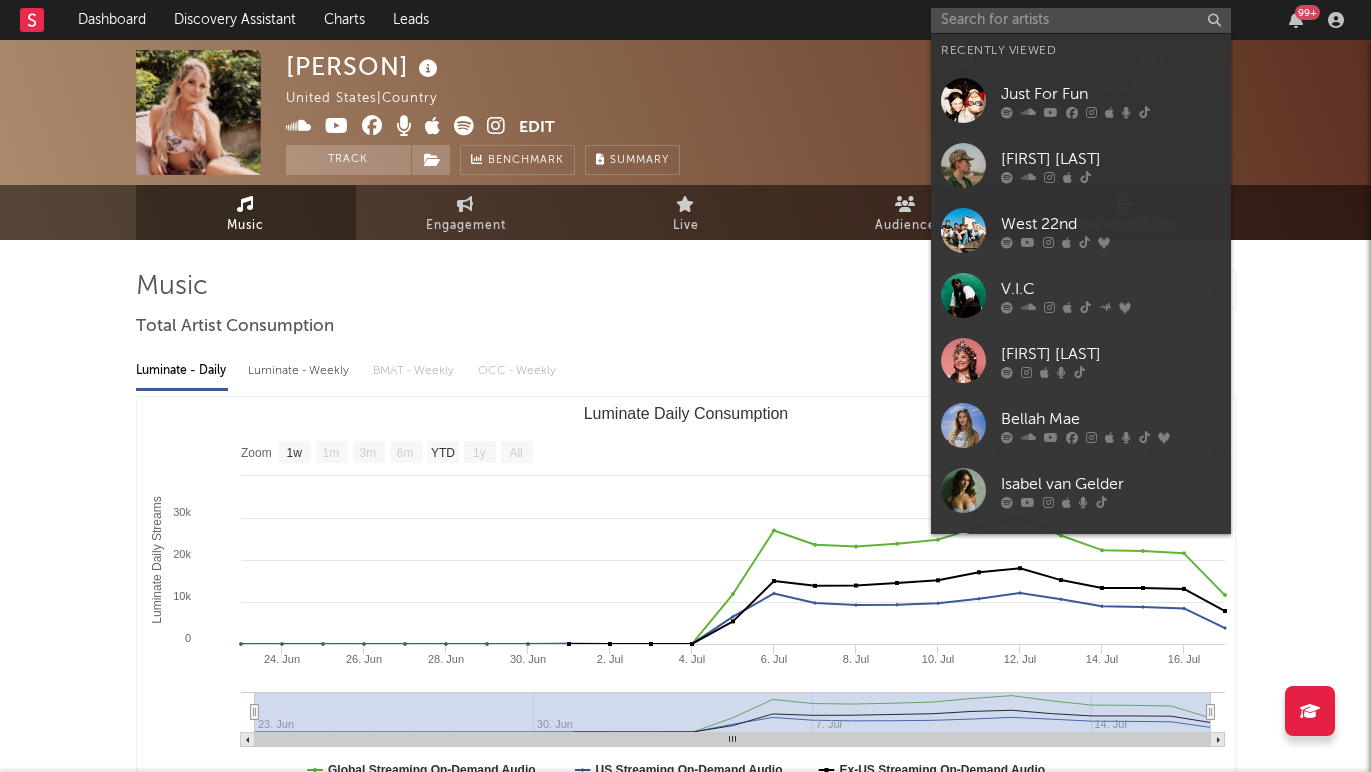 select on "1w" 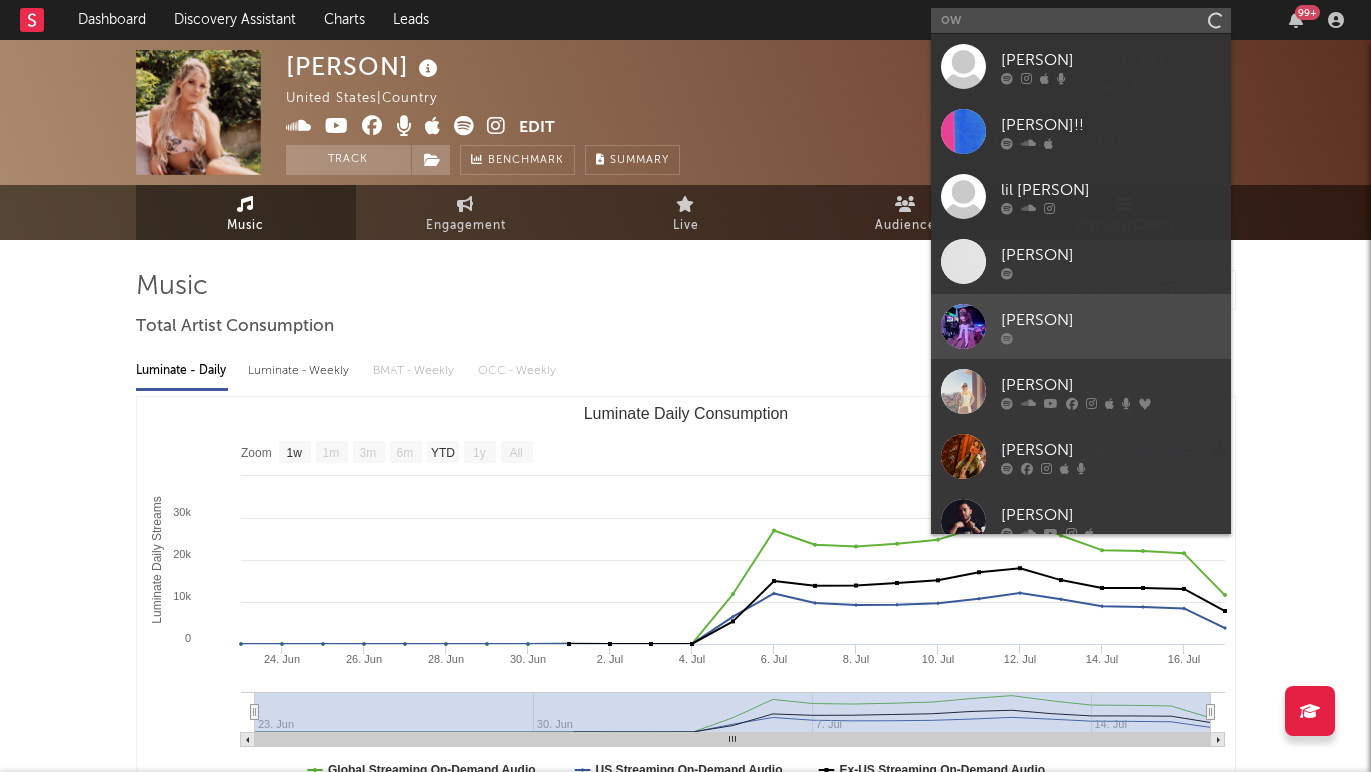 type on "o" 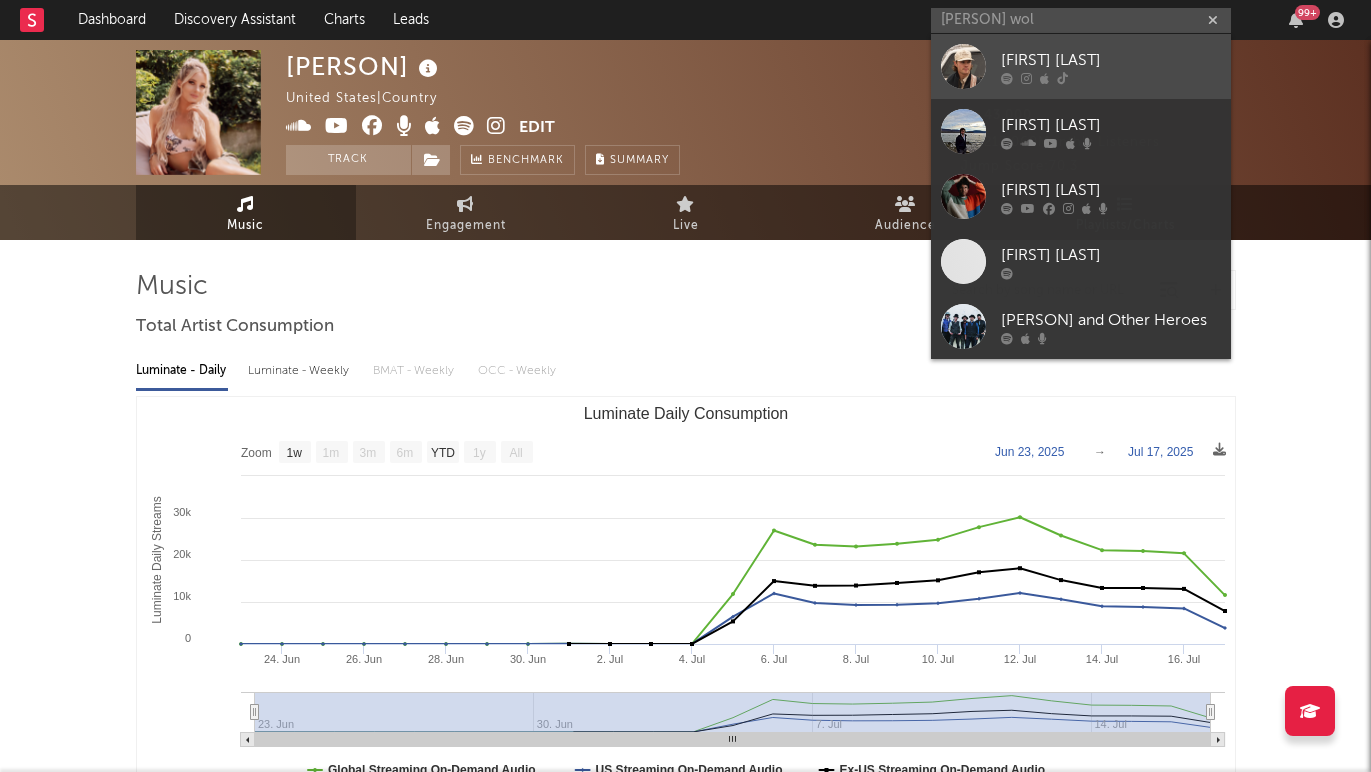 type on "[PERSON] wol" 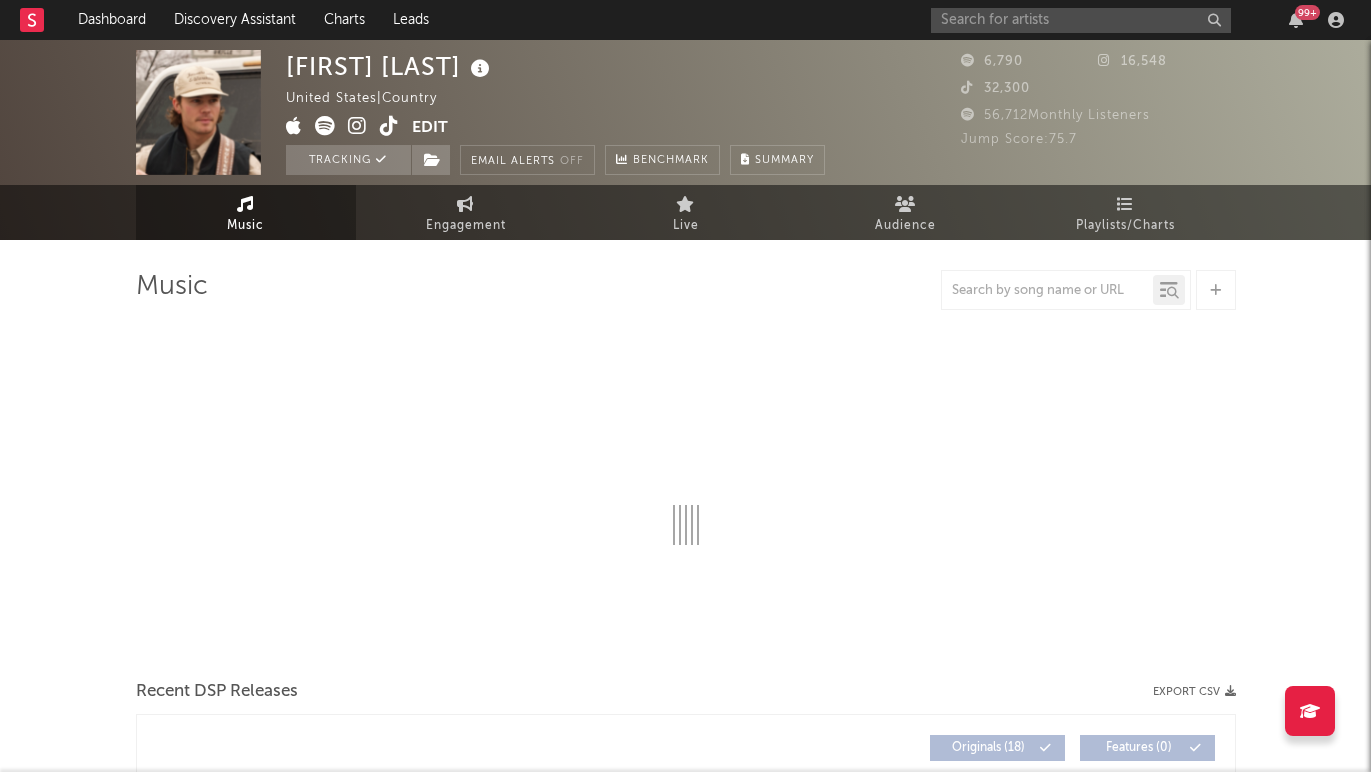select on "6m" 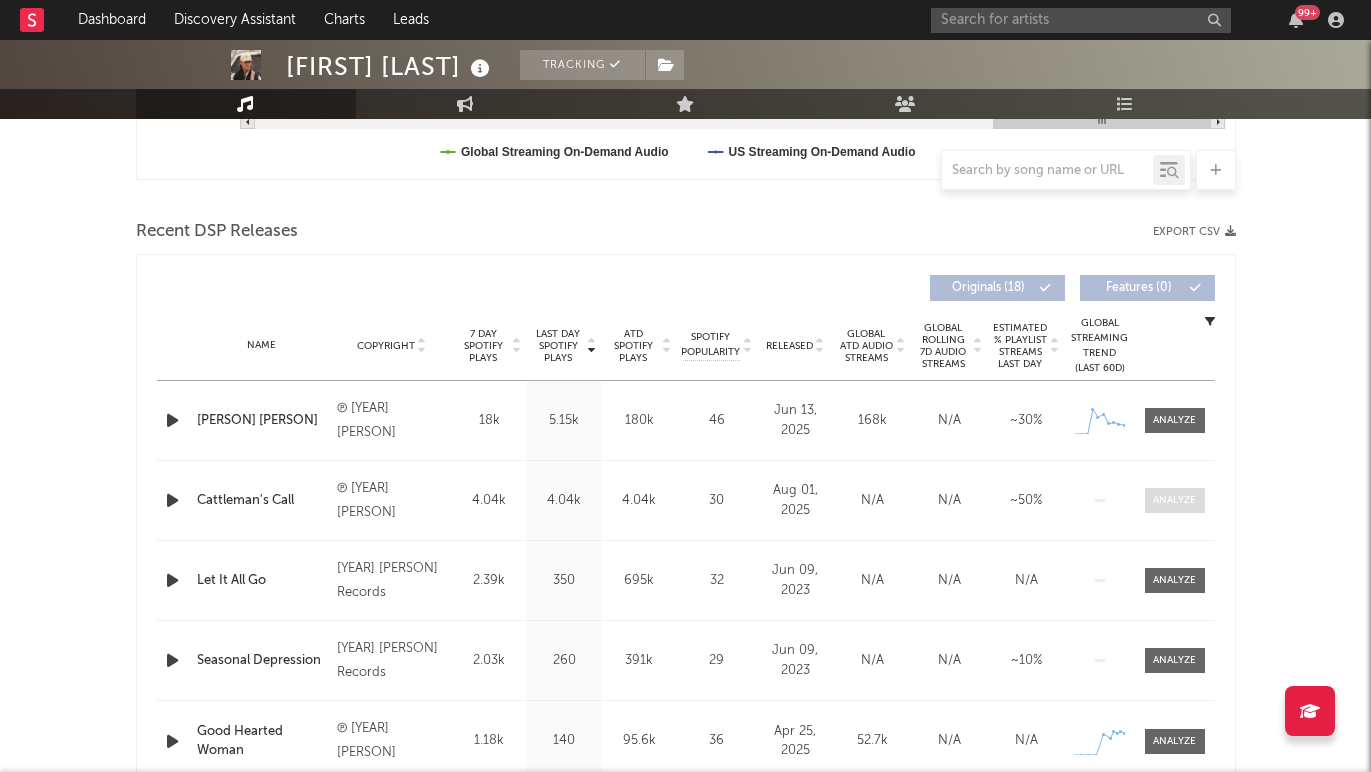 scroll, scrollTop: 627, scrollLeft: 0, axis: vertical 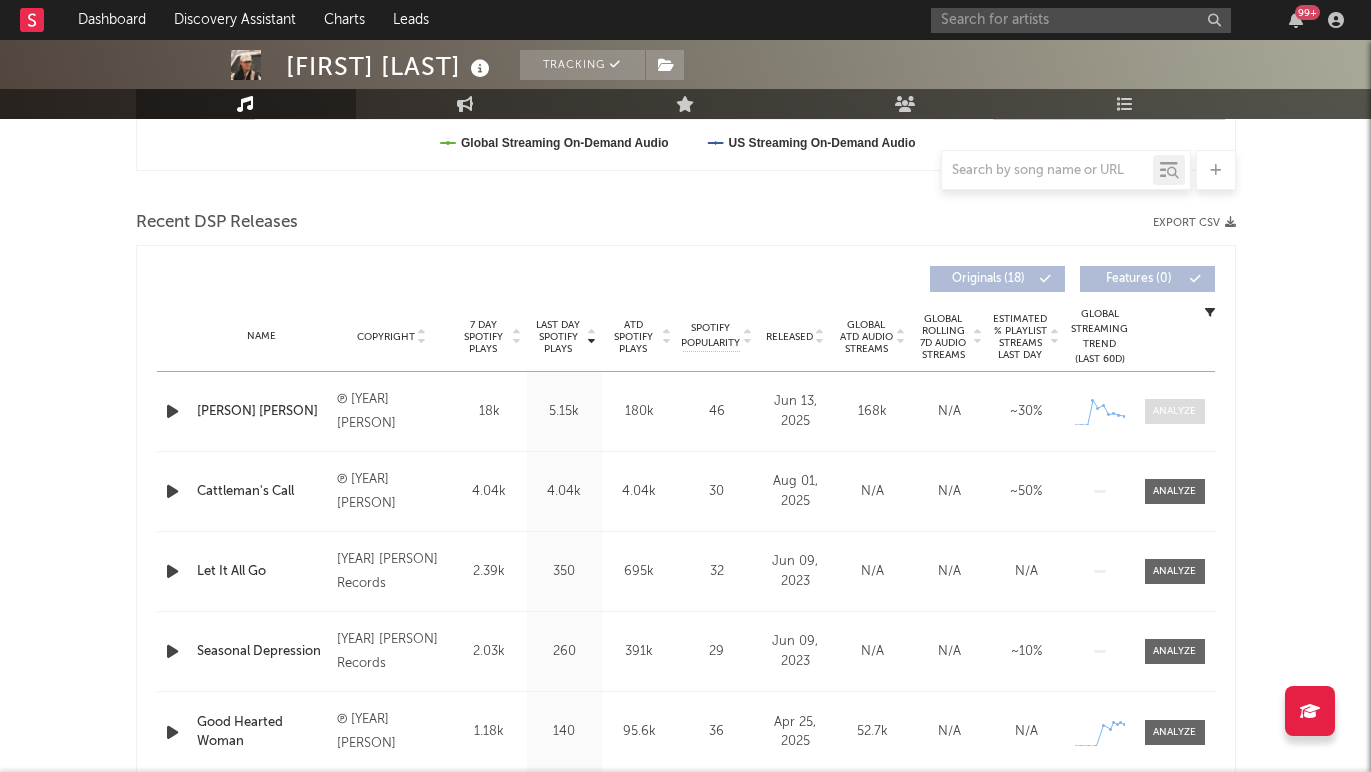 click at bounding box center [1174, 411] 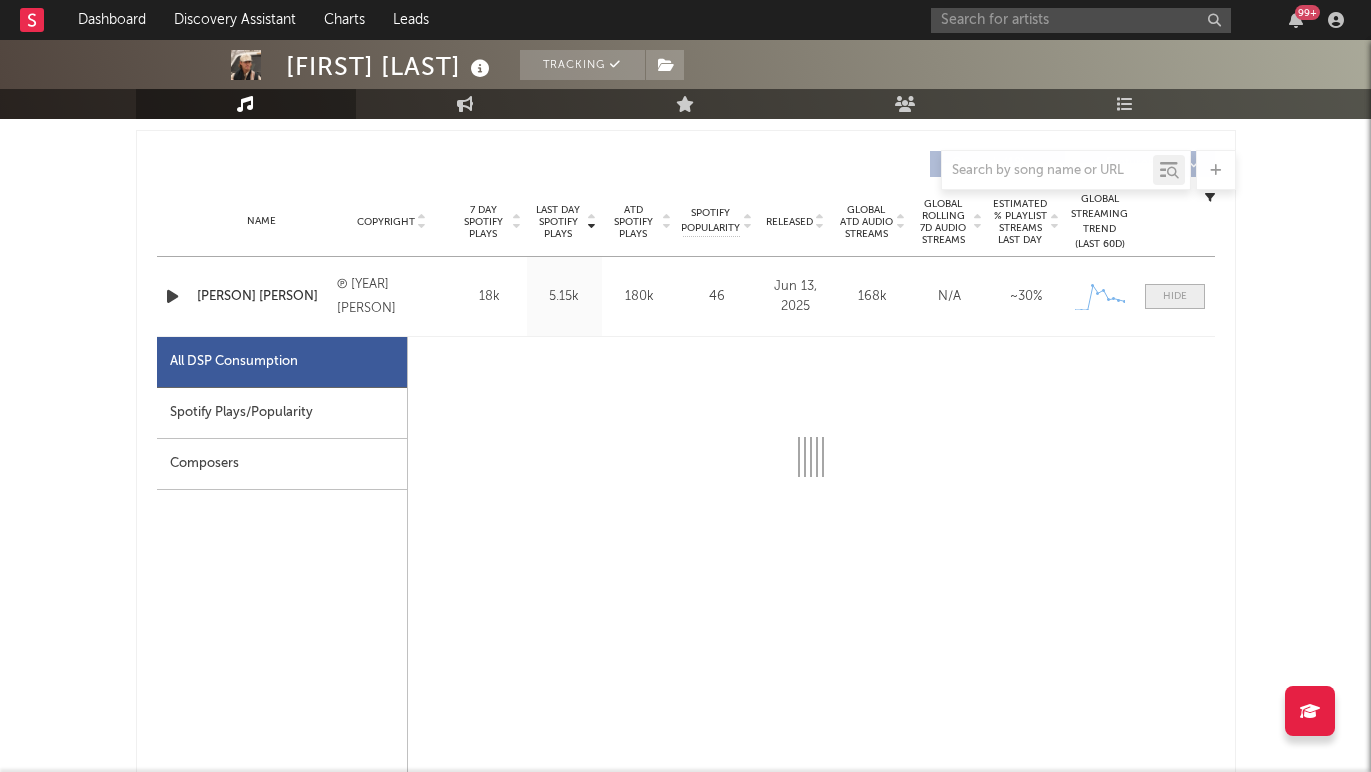 select on "1w" 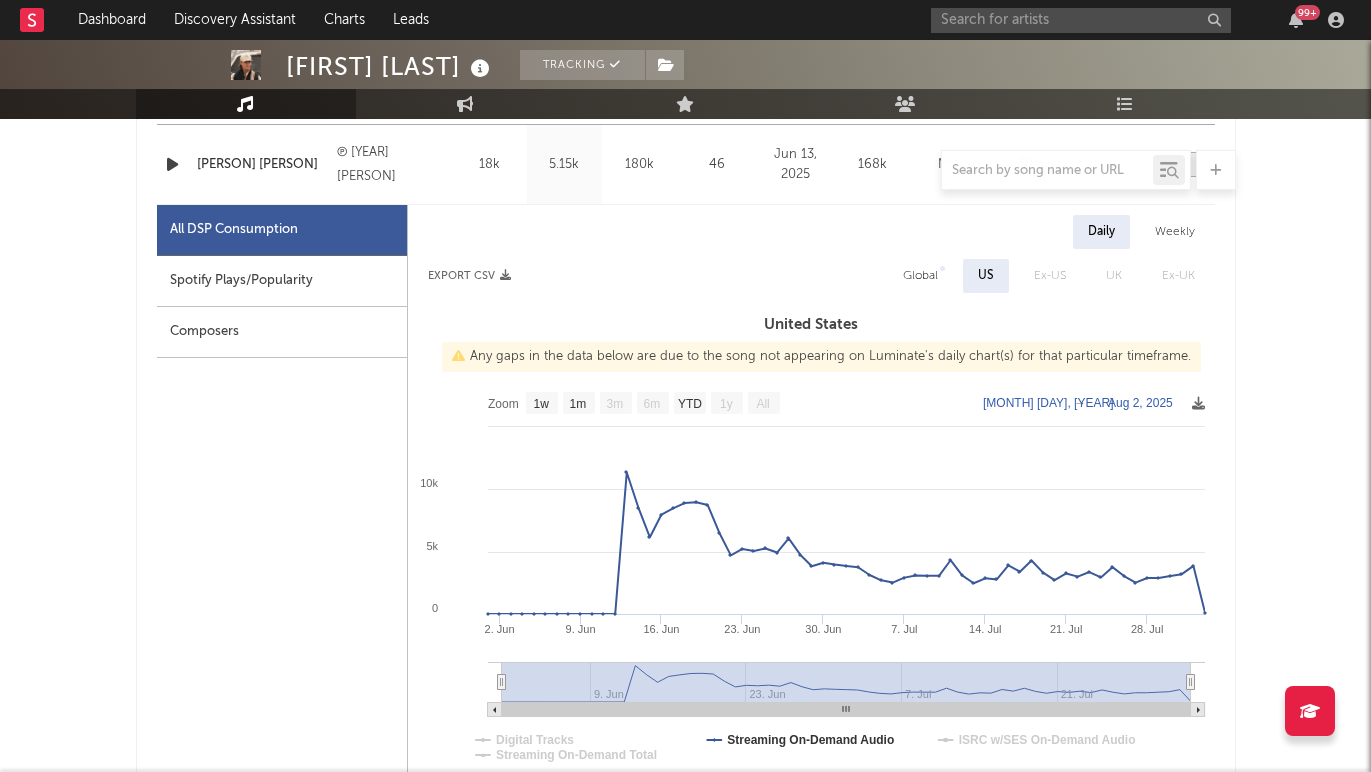 scroll, scrollTop: 887, scrollLeft: 0, axis: vertical 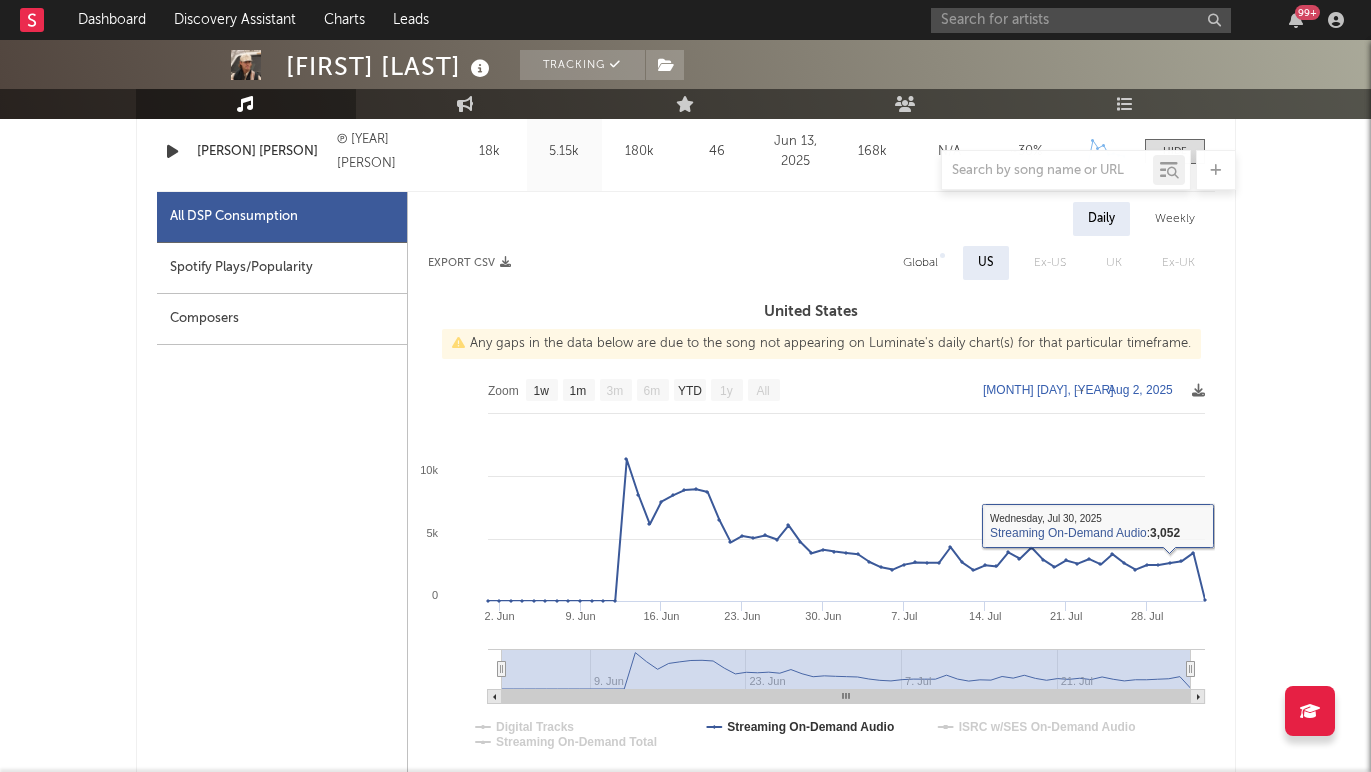 click on "Global" at bounding box center (920, 263) 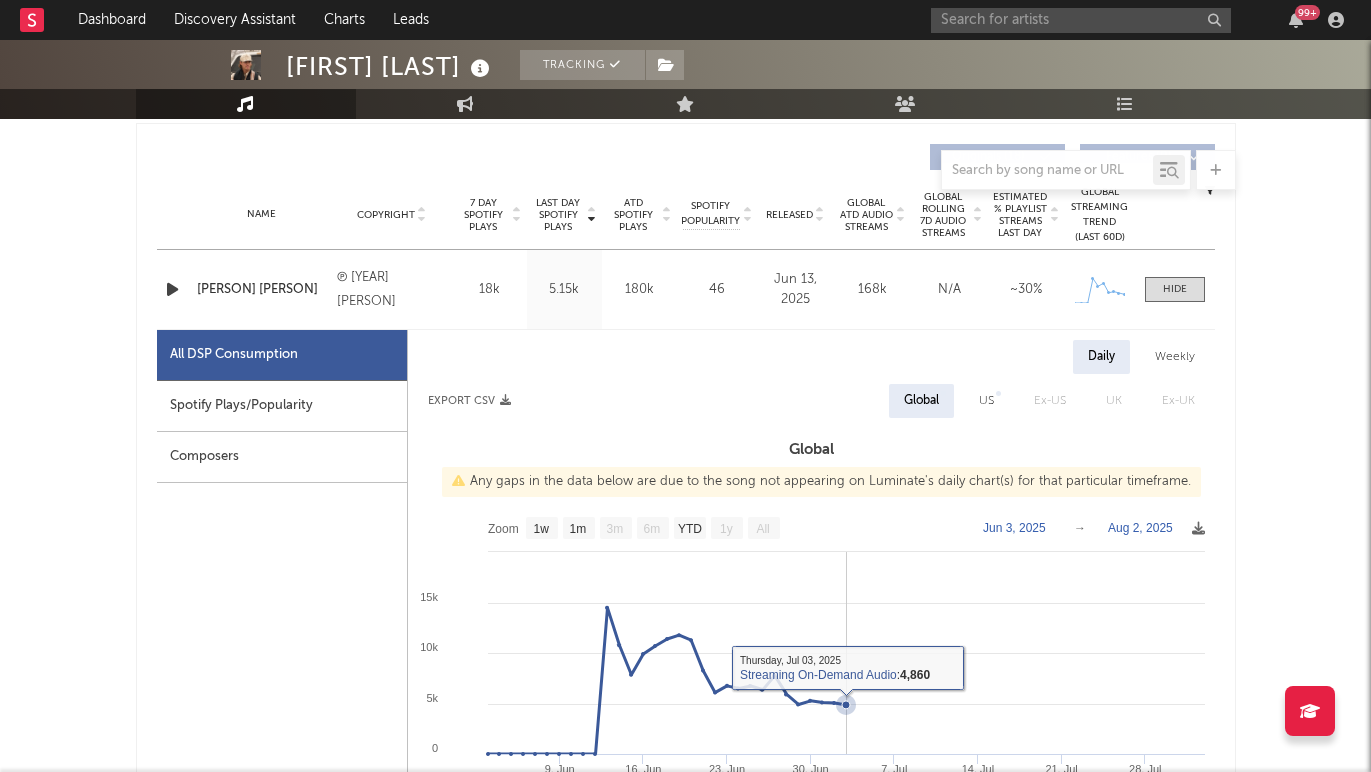 scroll, scrollTop: 736, scrollLeft: 0, axis: vertical 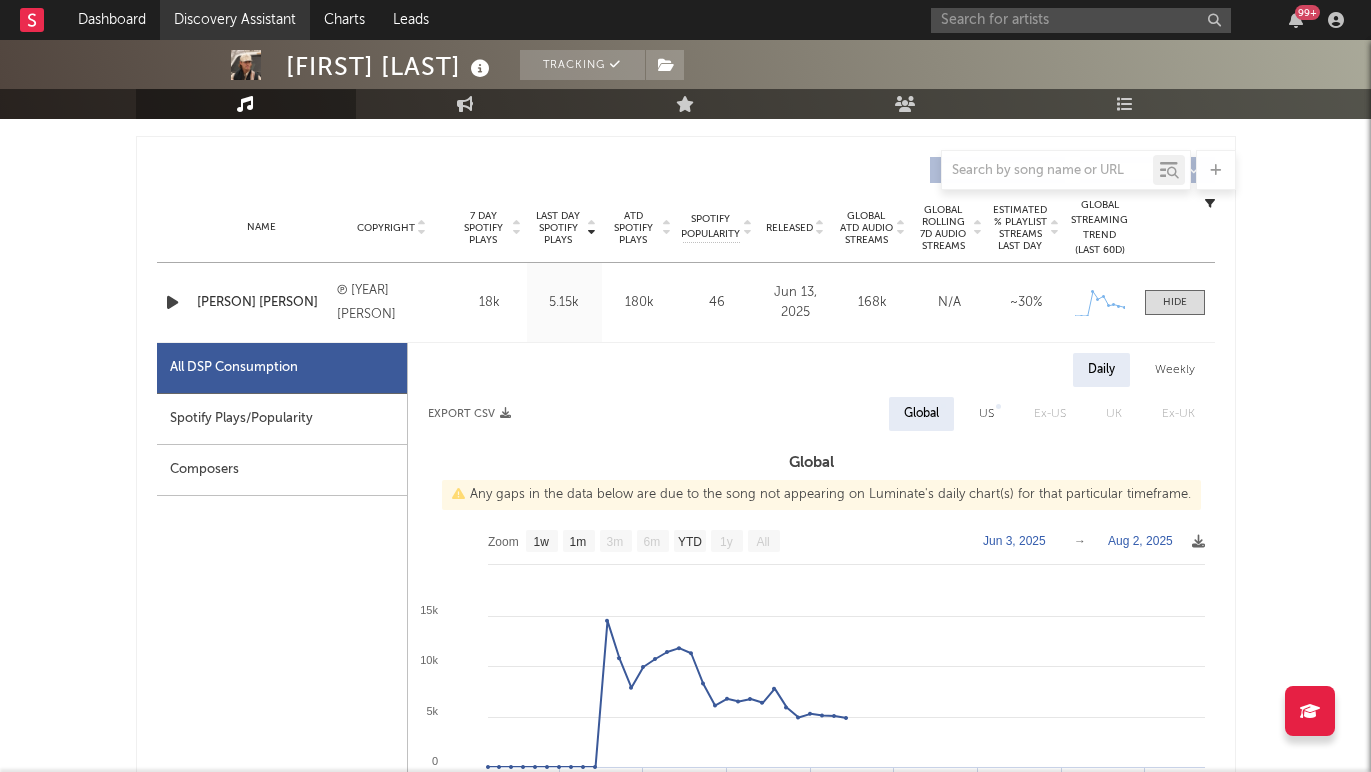 click on "Discovery Assistant" at bounding box center [235, 20] 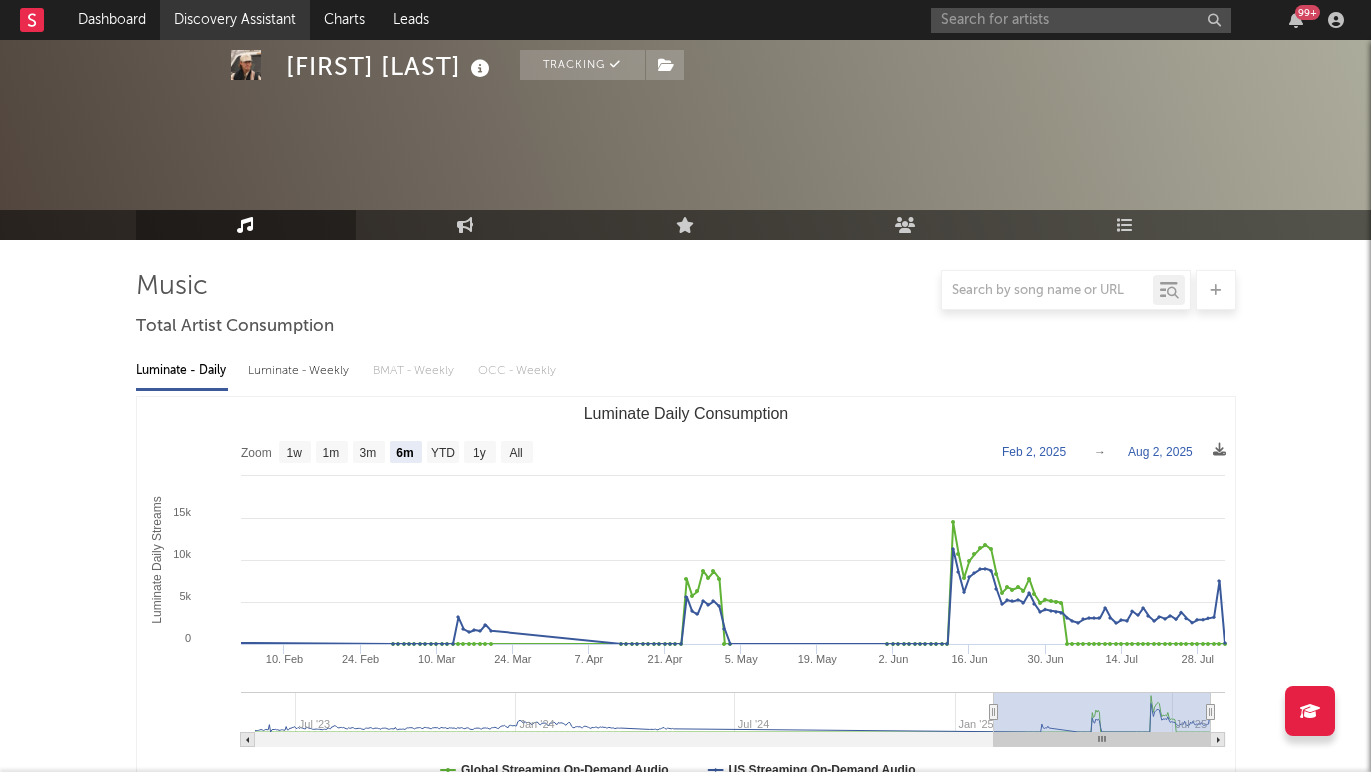 scroll, scrollTop: 0, scrollLeft: 0, axis: both 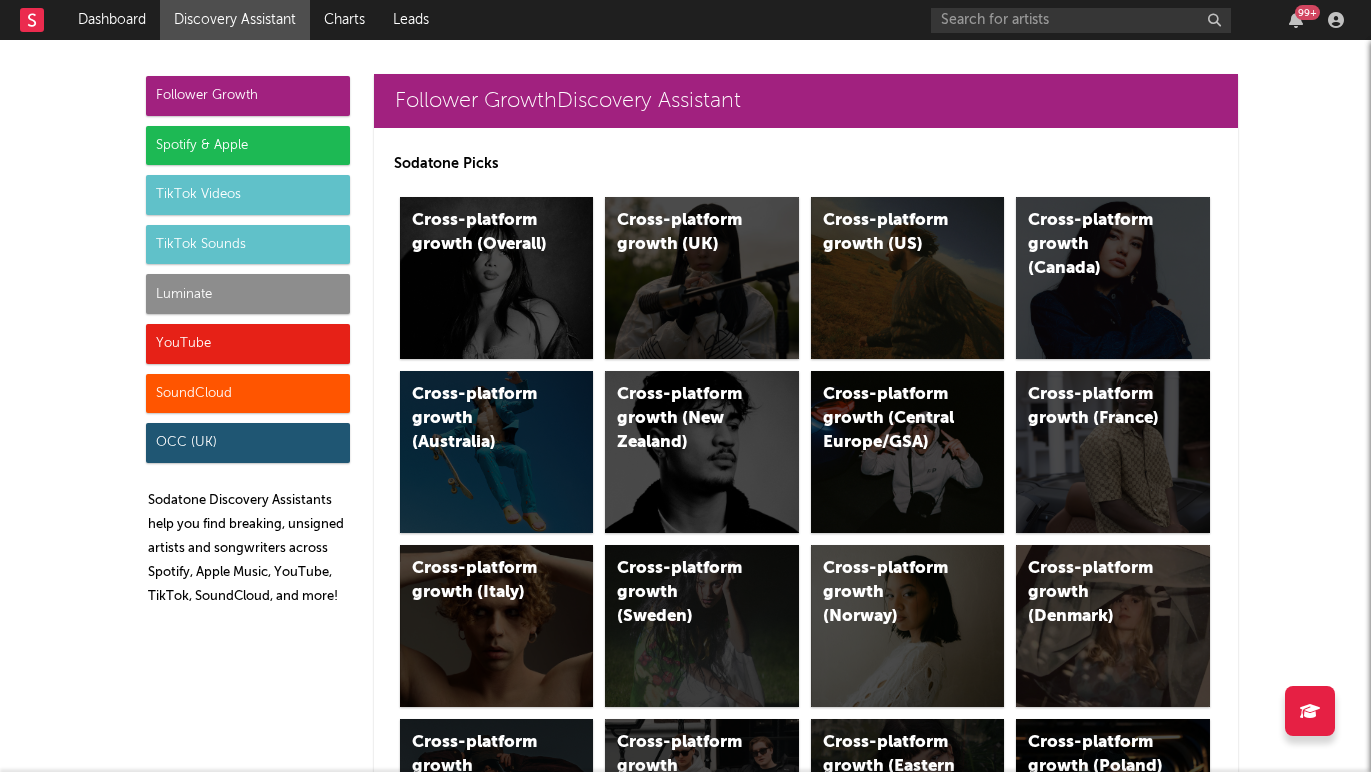 click on "Luminate" at bounding box center (248, 294) 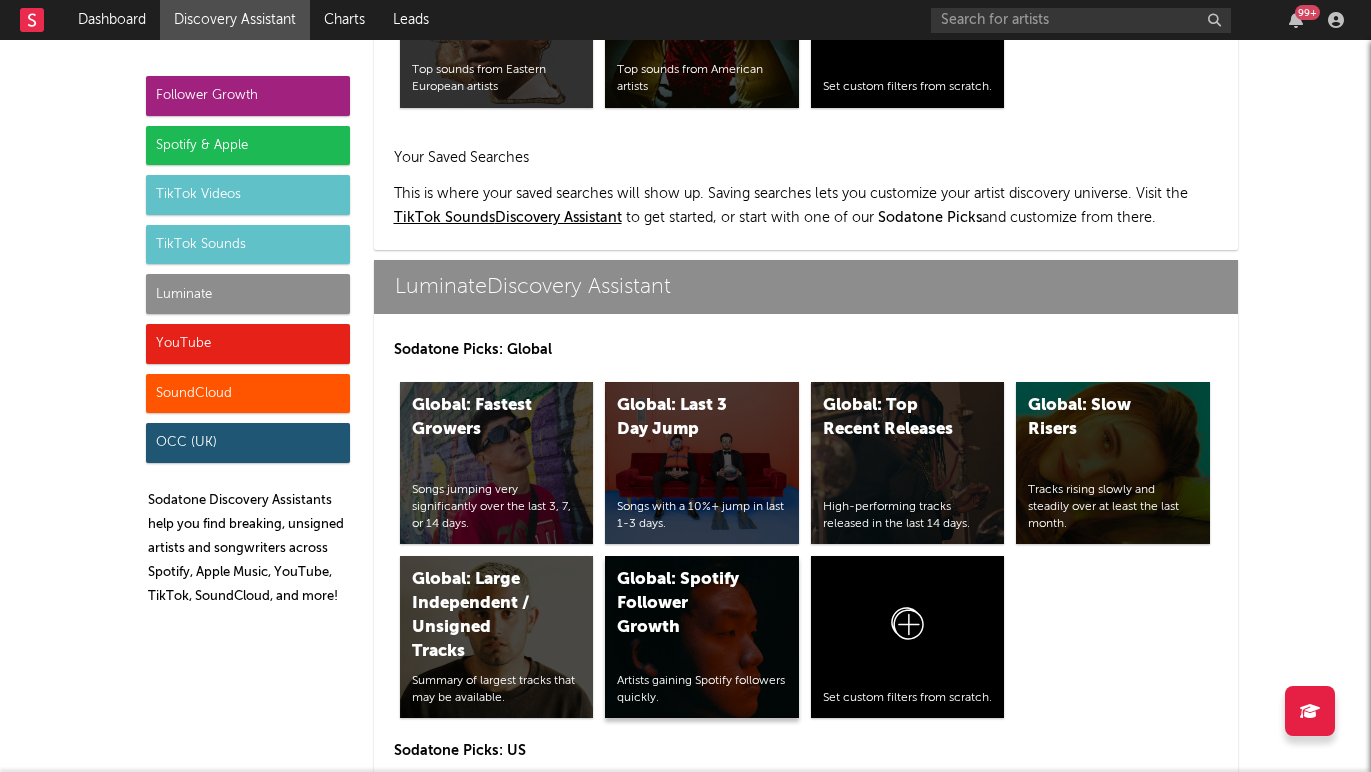 scroll, scrollTop: 8906, scrollLeft: 0, axis: vertical 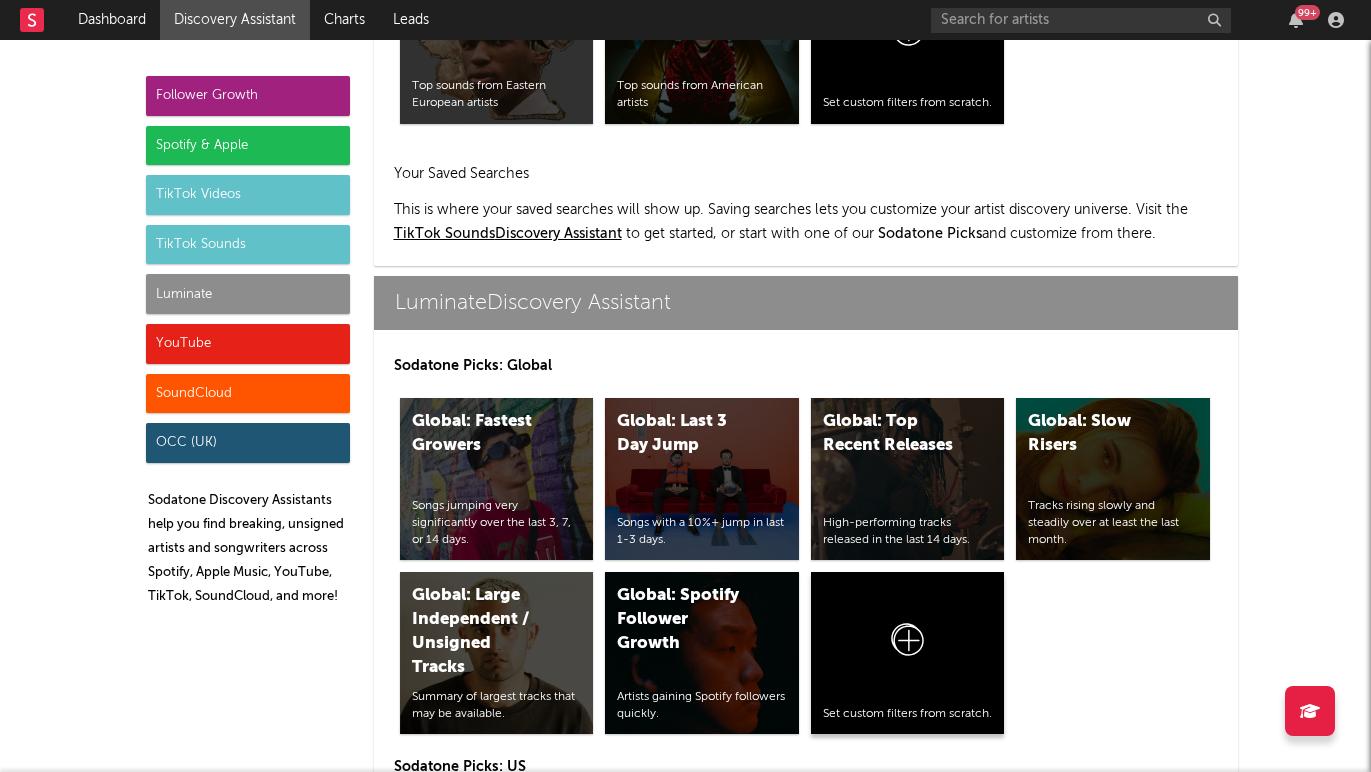 click at bounding box center (908, 644) 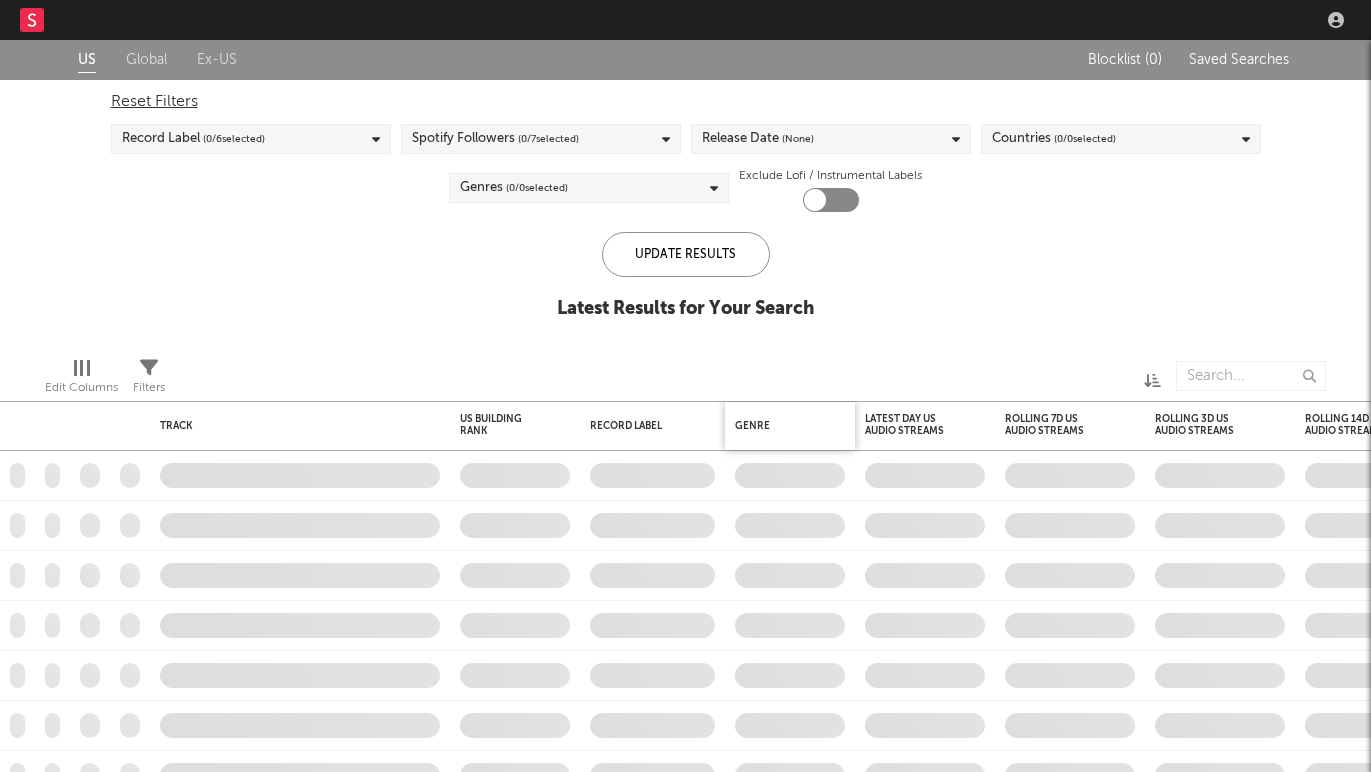 scroll, scrollTop: 0, scrollLeft: 0, axis: both 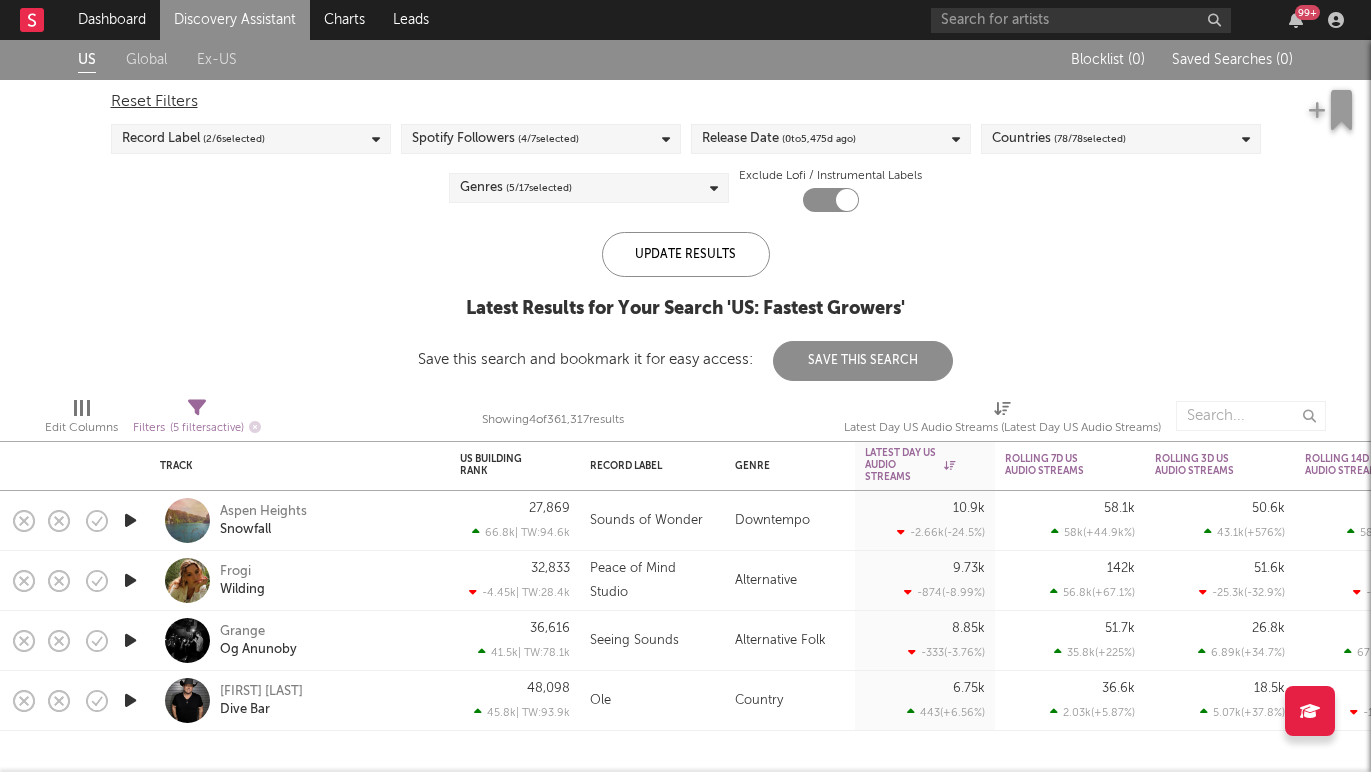 click on "Spotify Followers ( 4 / 7  selected)" at bounding box center (541, 139) 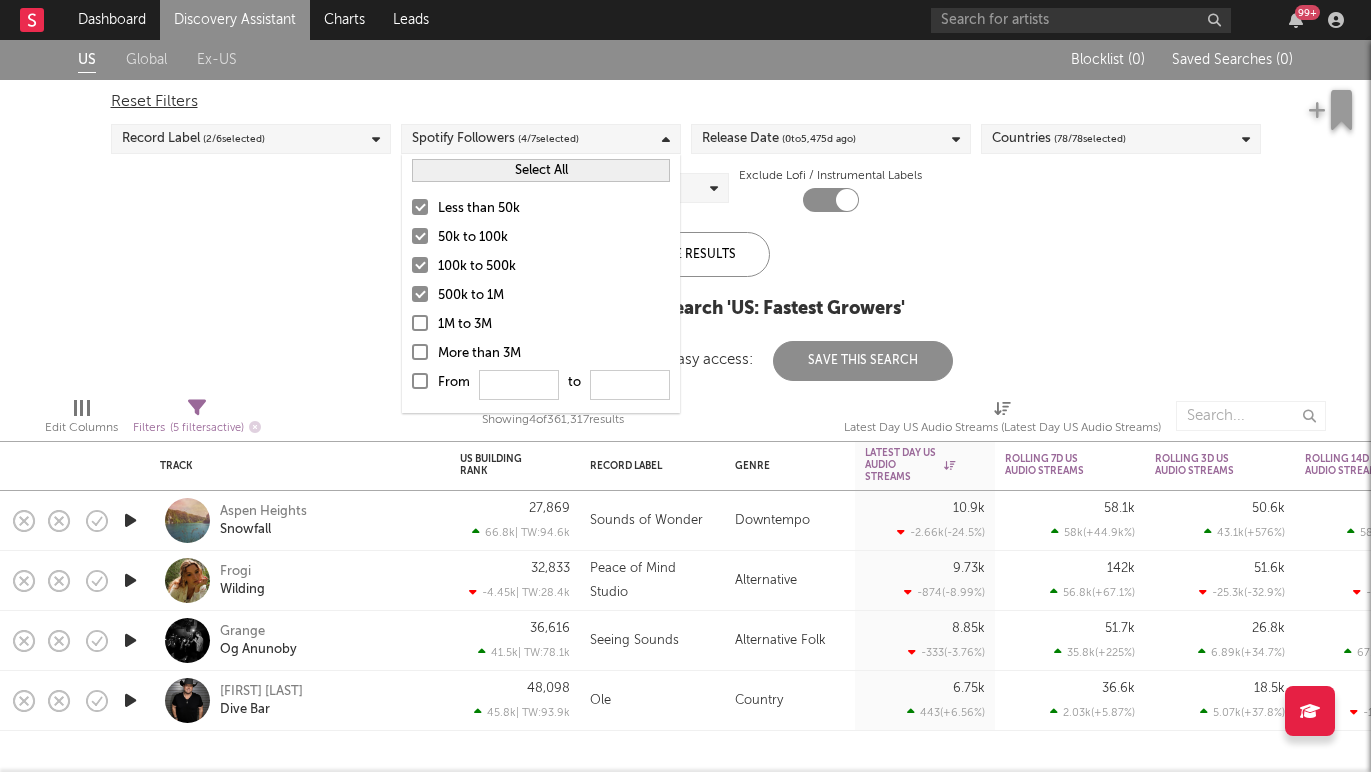 click on "Select All" at bounding box center [541, 170] 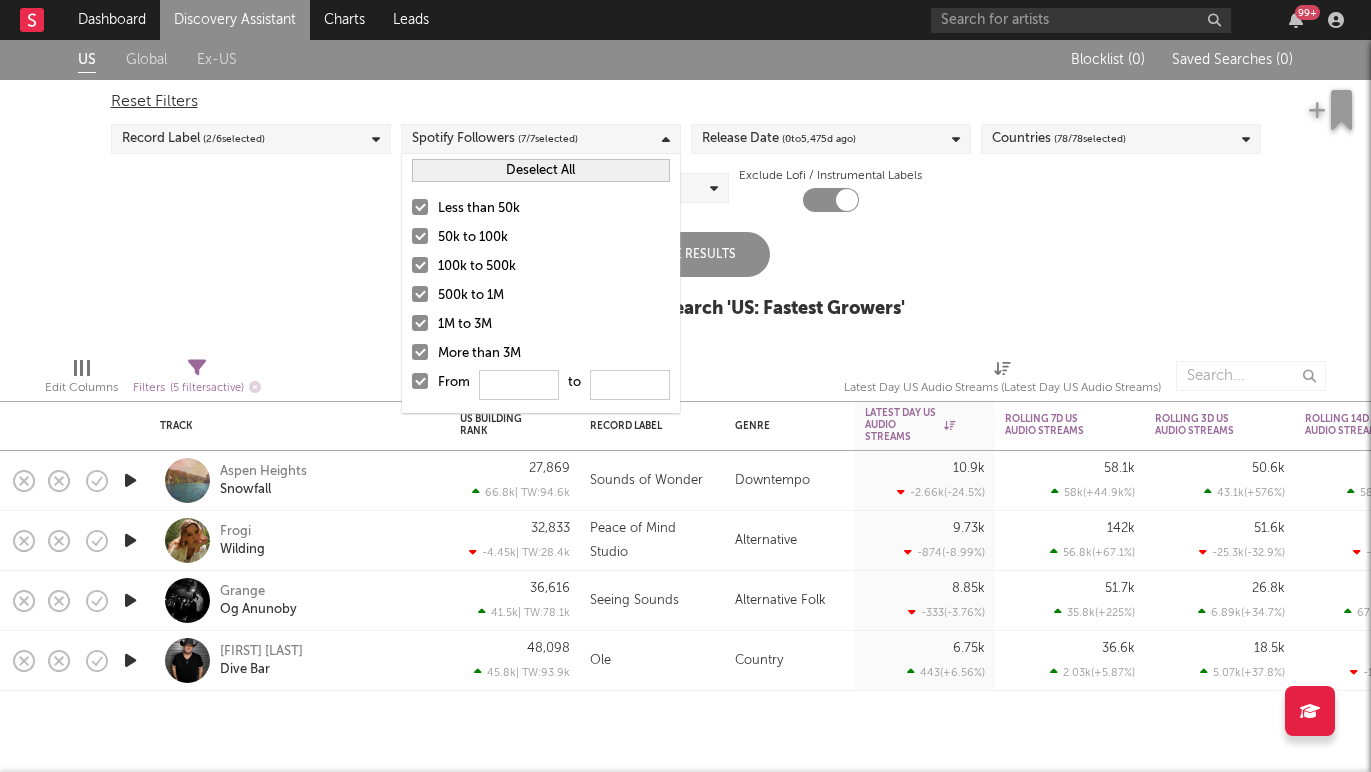click on "Reset Filters Record Label ( 2 / 6  selected) Spotify Followers ( 7 / 7  selected) Release Date ( 0  to  5,475 d ago) Countries ( 78 / 78  selected) Genres ( 5 / 17  selected) Exclude Lofi / Instrumental Labels" at bounding box center (686, 146) 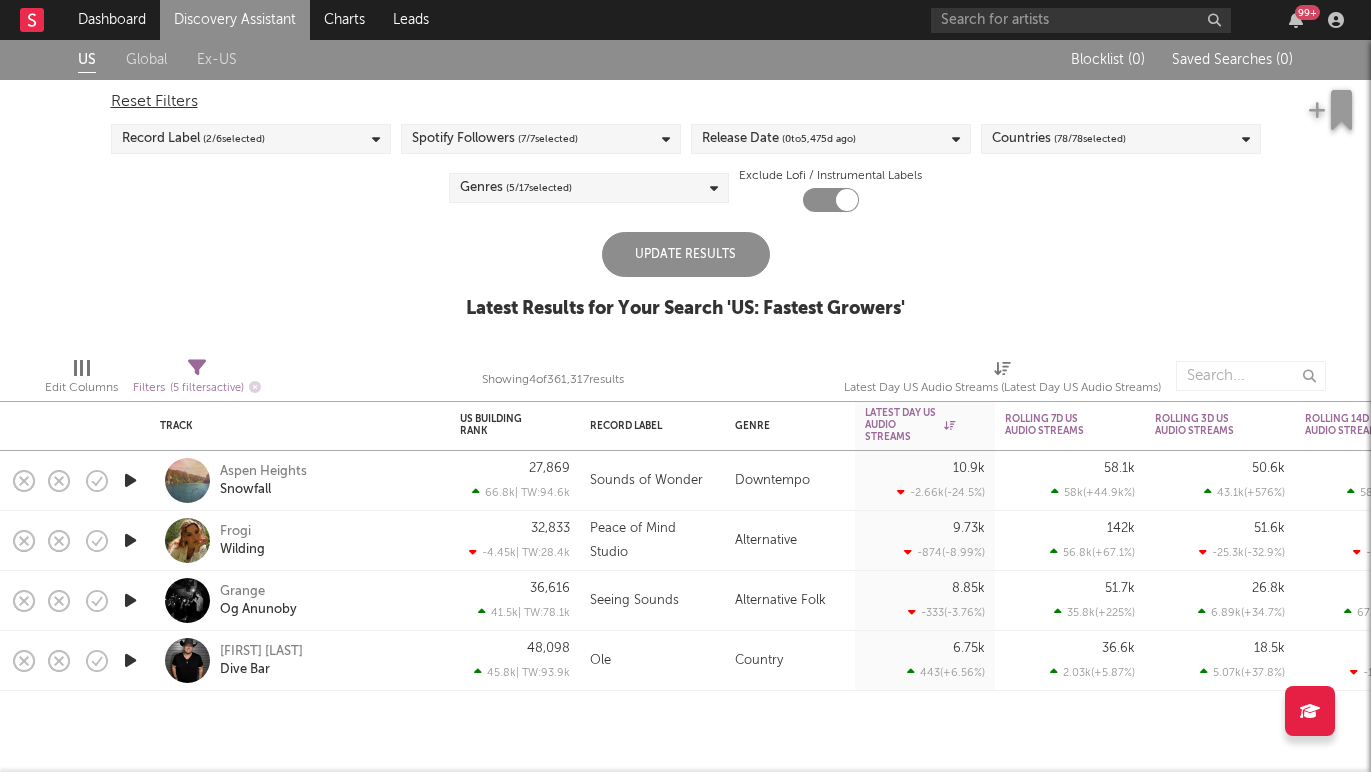 click on "Genres ( 5 / 17  selected)" at bounding box center [589, 188] 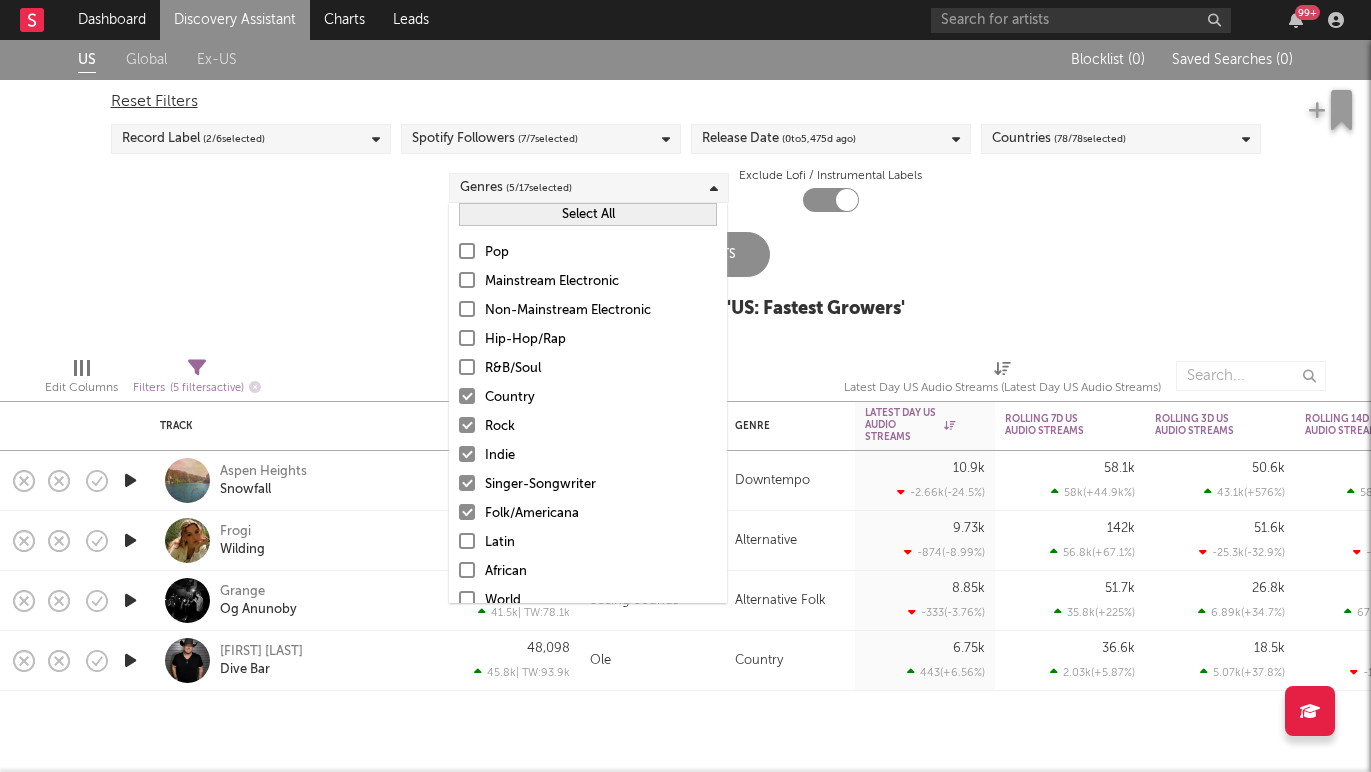 scroll, scrollTop: 0, scrollLeft: 0, axis: both 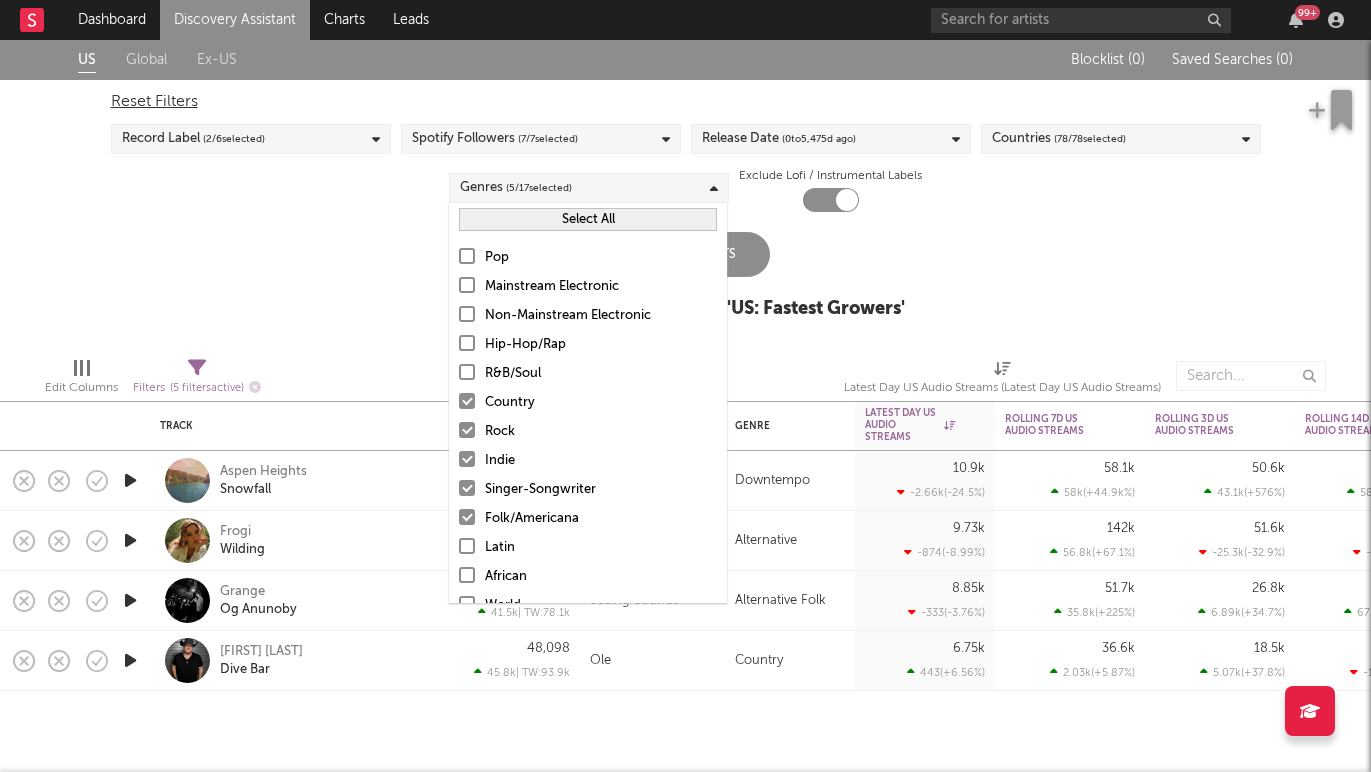 click on "US Global Ex-US Blocklist   ( 0 ) Saved Searches   ( 0 ) Reset Filters Record Label ( 2 / 6  selected) Spotify Followers ( 7 / 7  selected) Release Date ( 0  to  5,475 d ago) Countries ( 78 / 78  selected) Genres ( 5 / 17  selected) Exclude Lofi / Instrumental Labels Update Results Latest Results for Your Search ' US: Fastest Growers '" at bounding box center (685, 190) 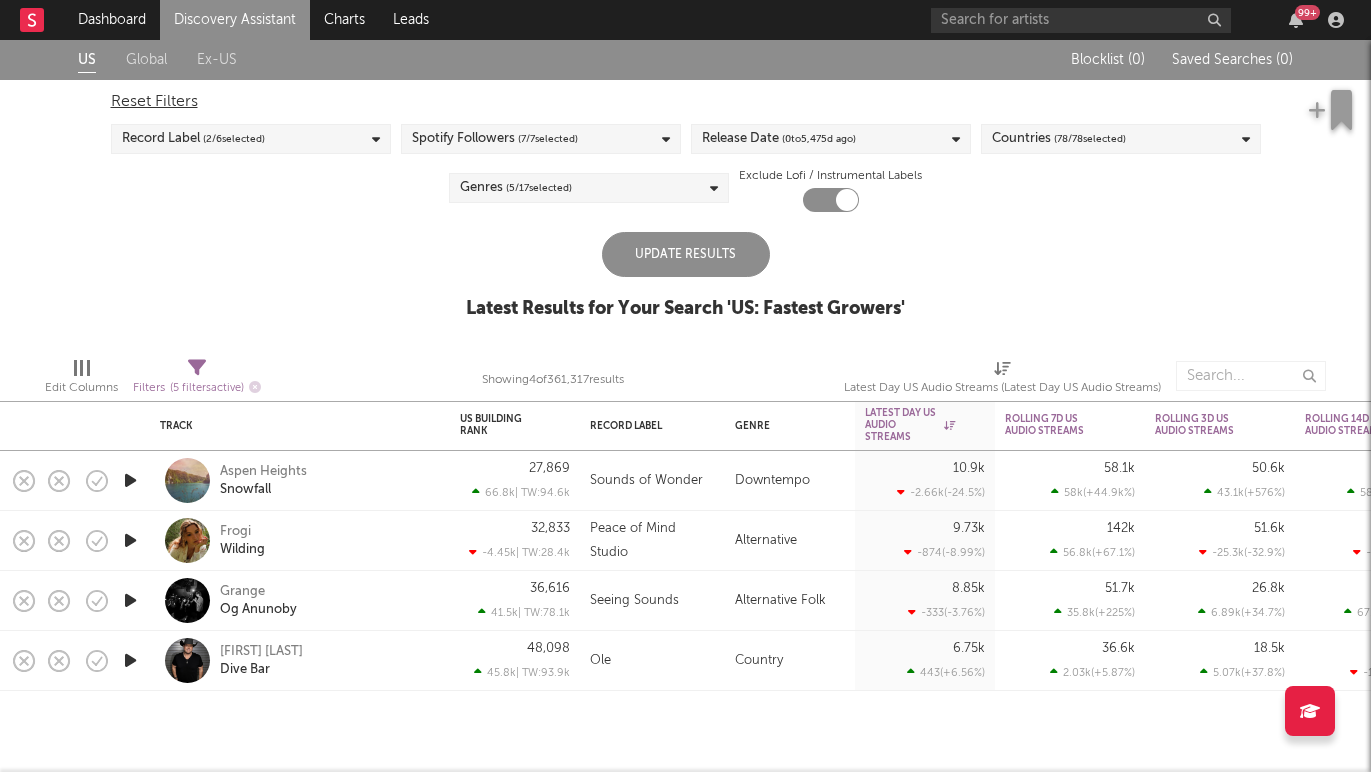 click on "Spotify Followers ( 7 / 7  selected)" at bounding box center [541, 139] 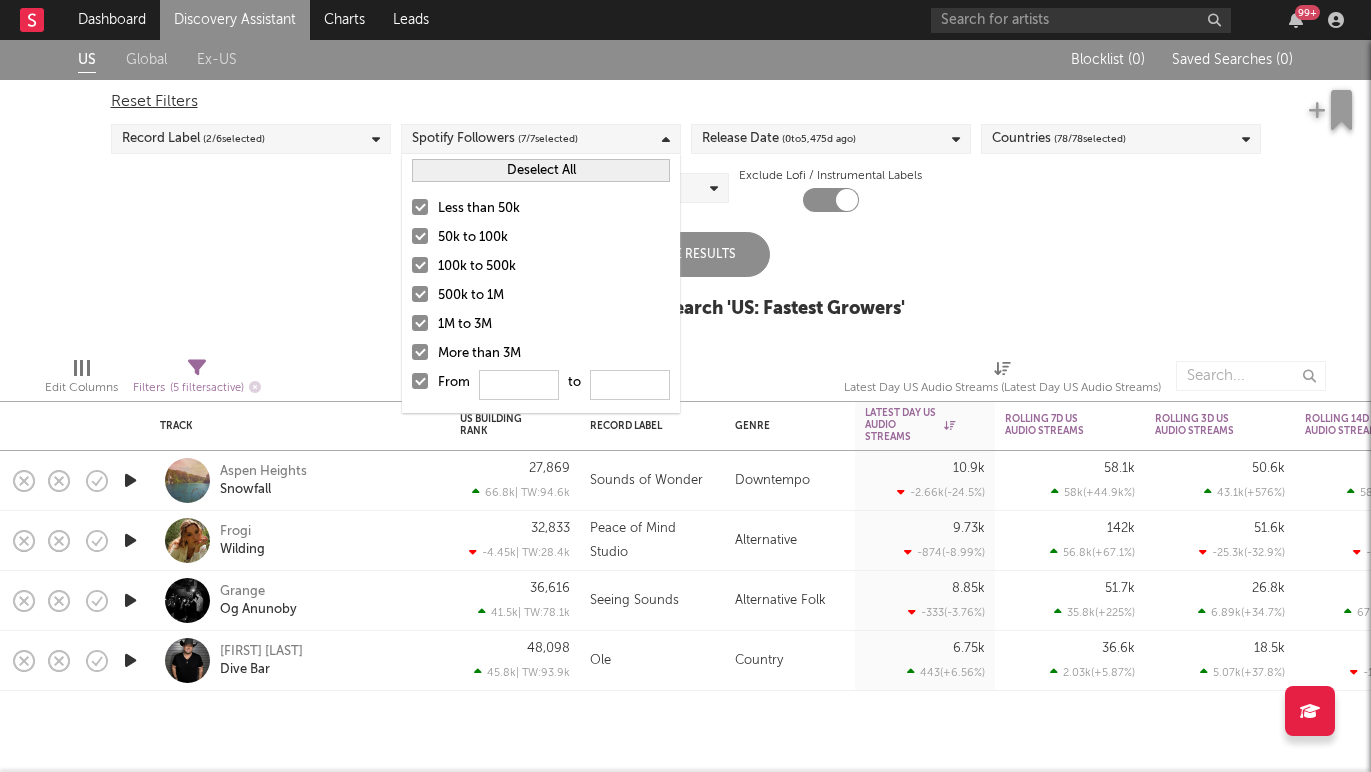 click at bounding box center [420, 381] 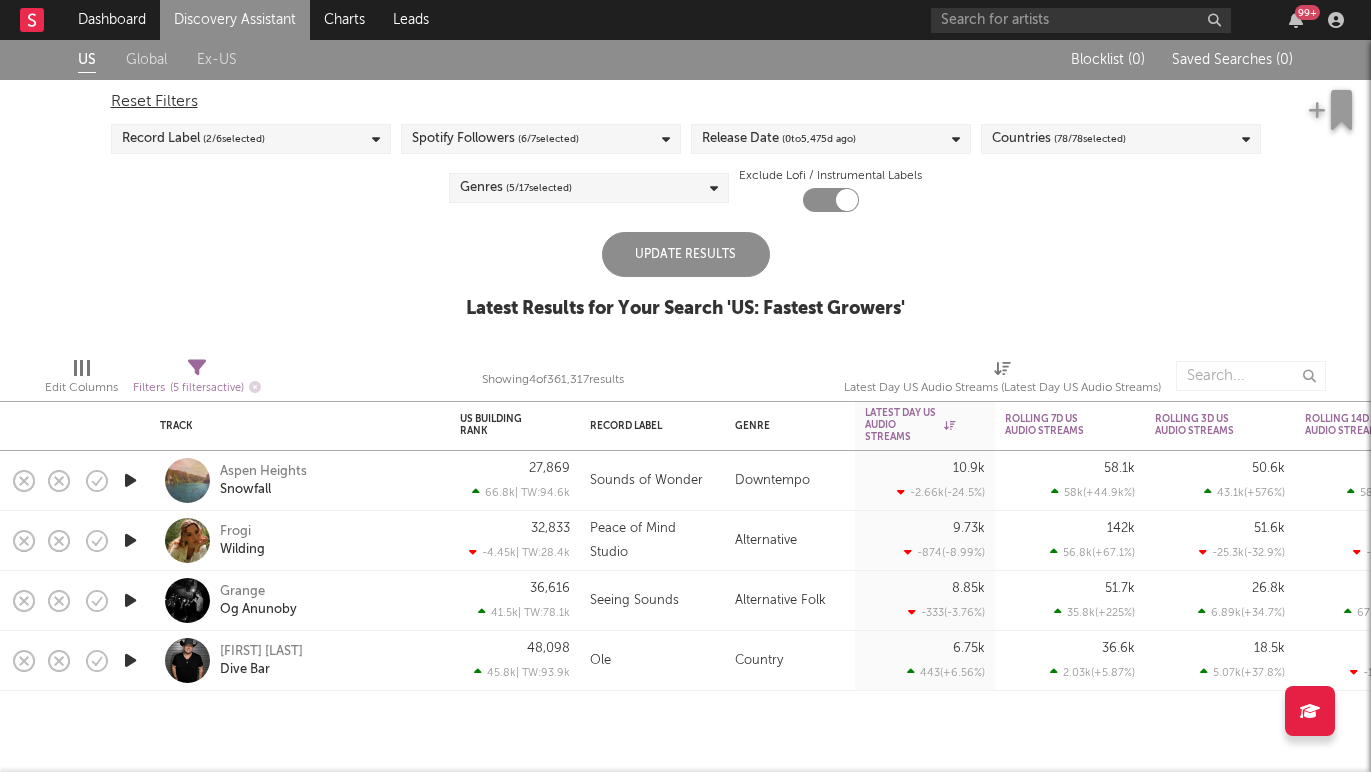 click on "US Global Ex-US Blocklist   ( 0 ) Saved Searches   ( 0 ) Reset Filters Record Label ( 2 / 6  selected) Spotify Followers ( 6 / 7  selected) Release Date ( 0  to  5,475 d ago) Countries ( 78 / 78  selected) Genres ( 5 / 17  selected) Exclude Lofi / Instrumental Labels Update Results Latest Results for Your Search ' US: Fastest Growers '" at bounding box center [685, 190] 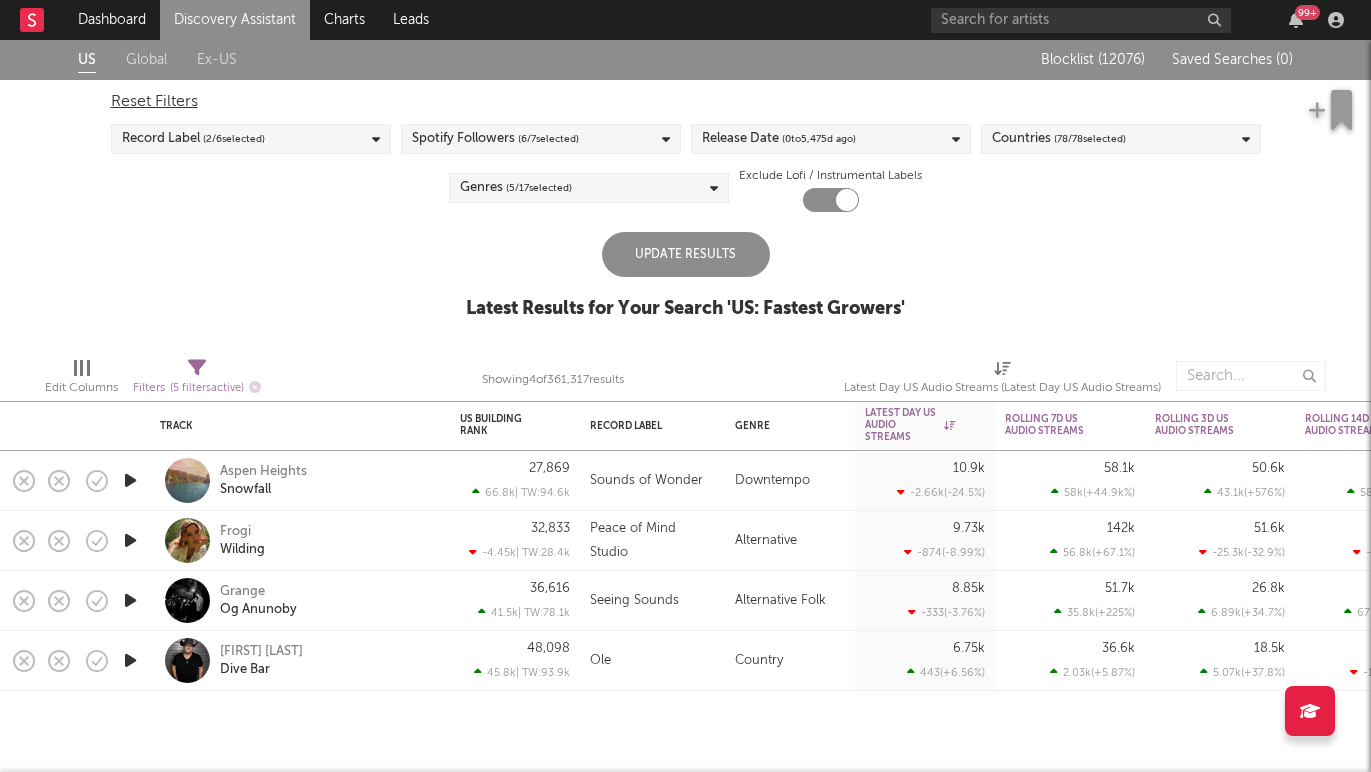 click on "Update Results" at bounding box center (686, 254) 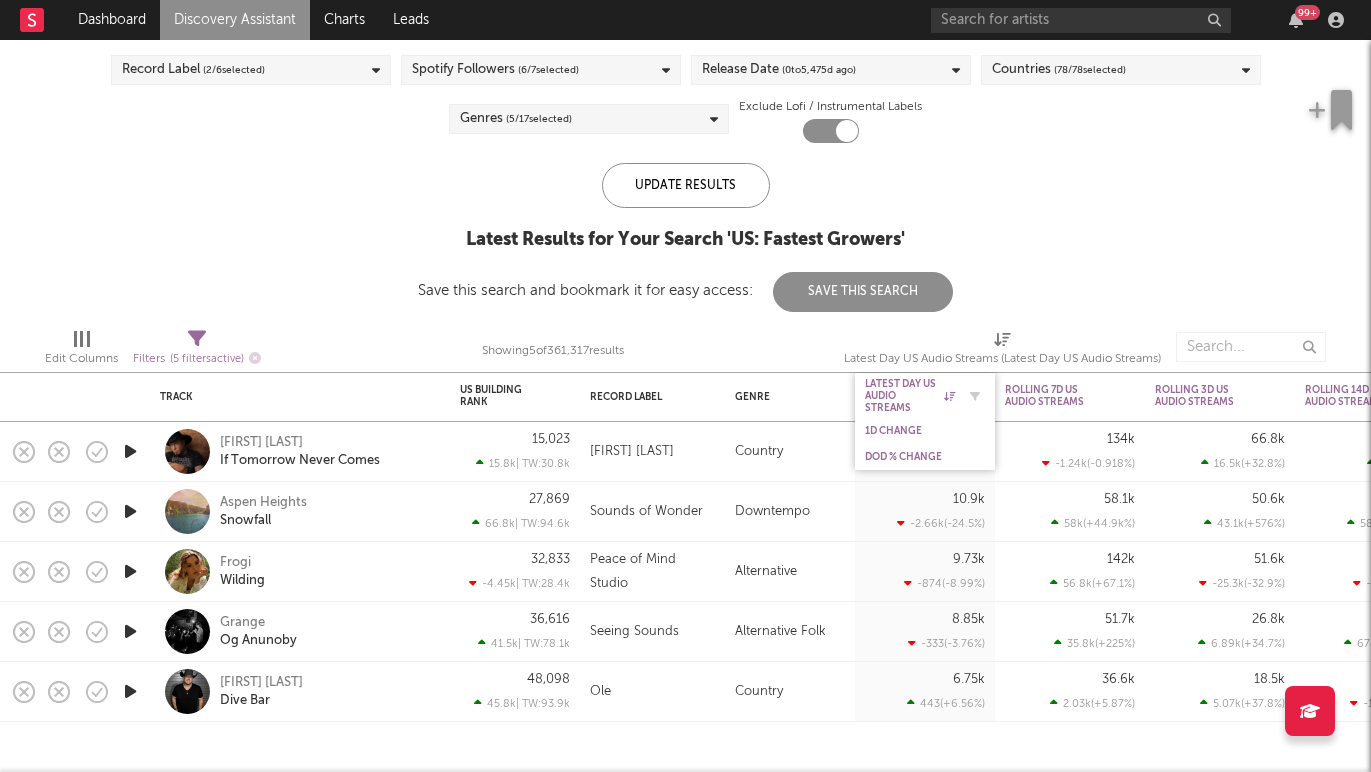 click at bounding box center [949, 396] 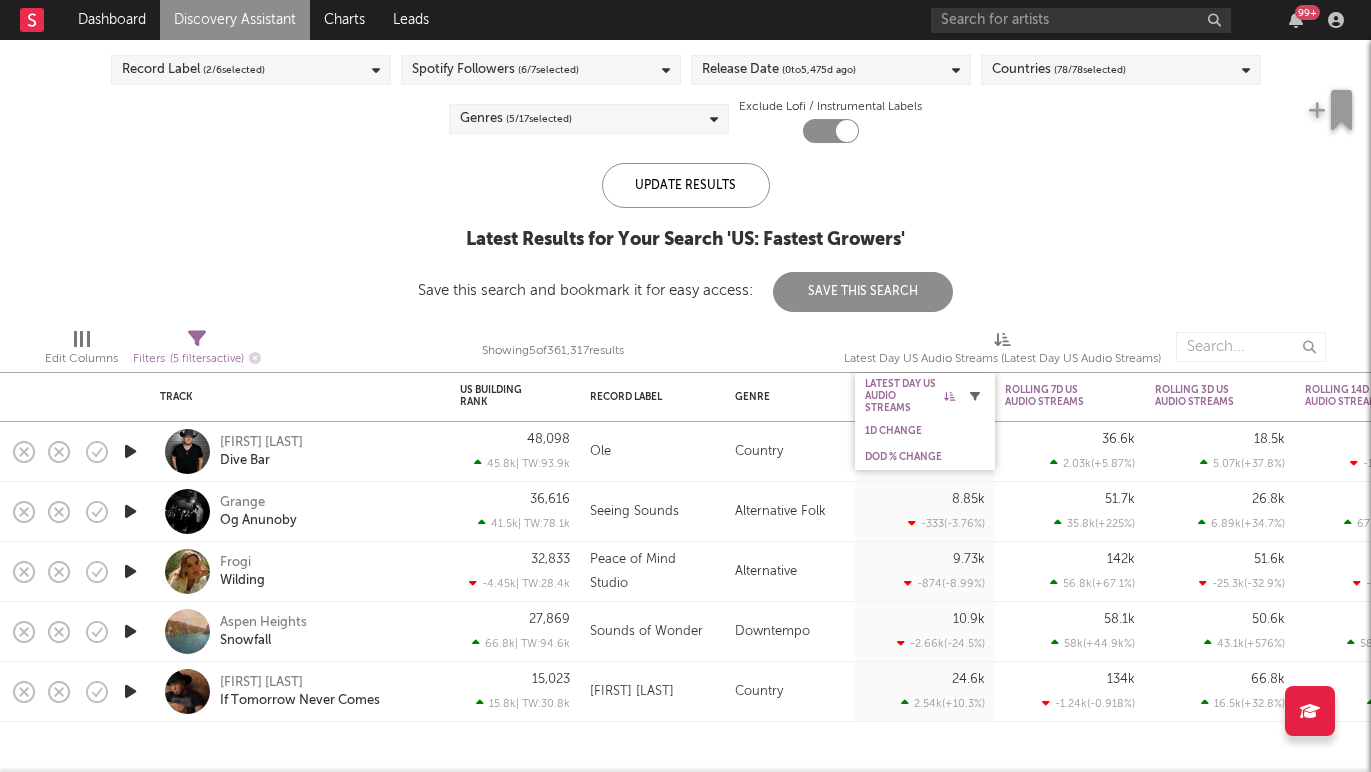 click at bounding box center (975, 396) 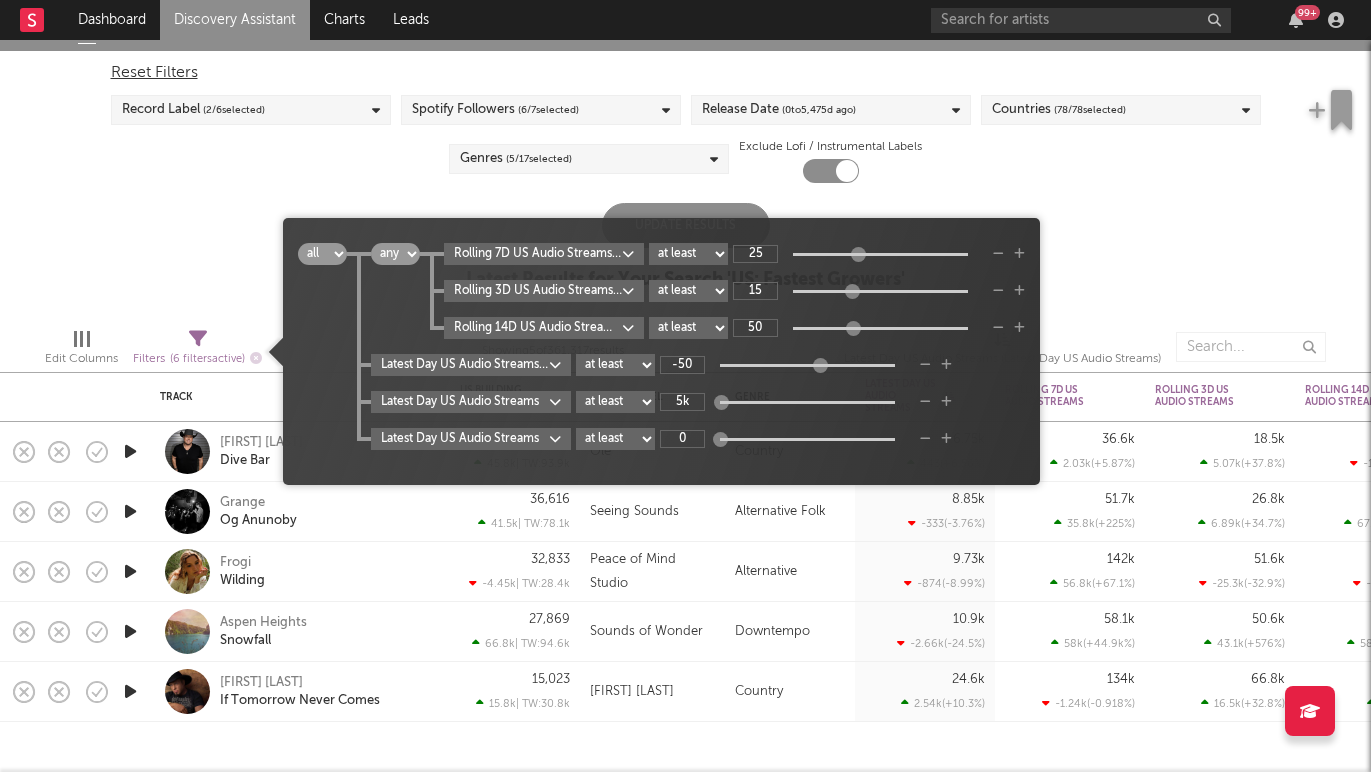 click on "US Global Ex-US Blocklist   ( 12076 ) Saved Searches   ( 0 ) Reset Filters Record Label ( 2 / 6  selected) Spotify Followers ( 6 / 7  selected) Release Date ( 0  to  5,475 d ago) Countries ( 78 / 78  selected) Genres ( 5 / 17  selected) Exclude Lofi / Instrumental Labels Update Results Latest Results for Your Search ' US: Fastest Growers '" at bounding box center (685, 161) 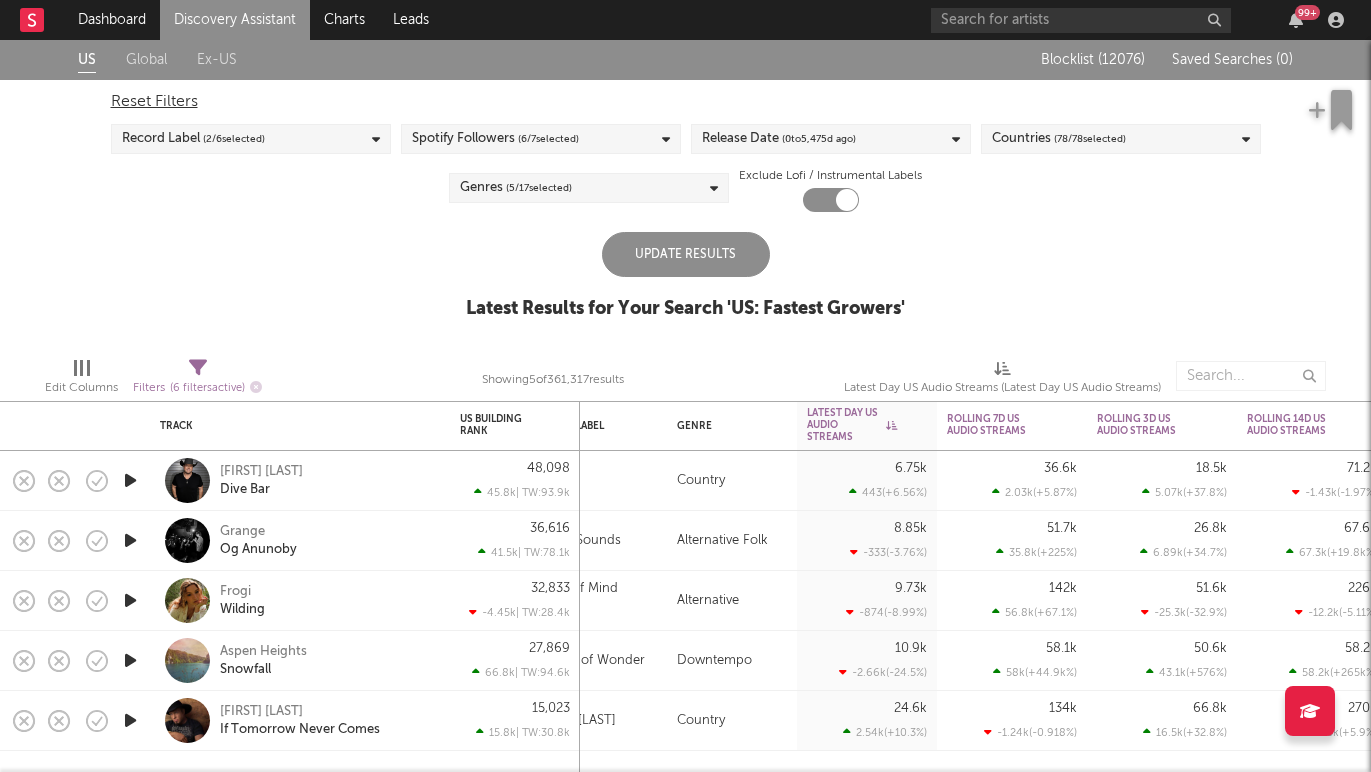 click on "Global" at bounding box center [146, 60] 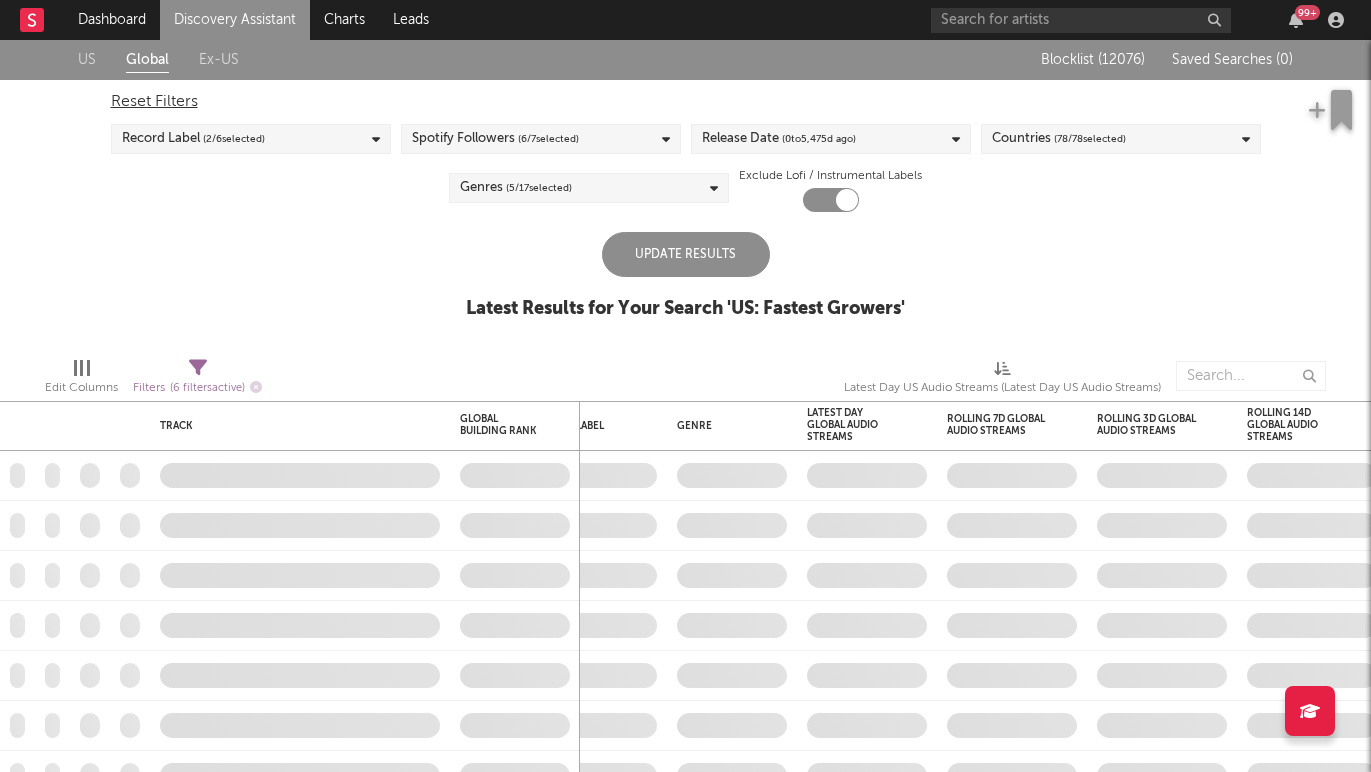 checkbox on "false" 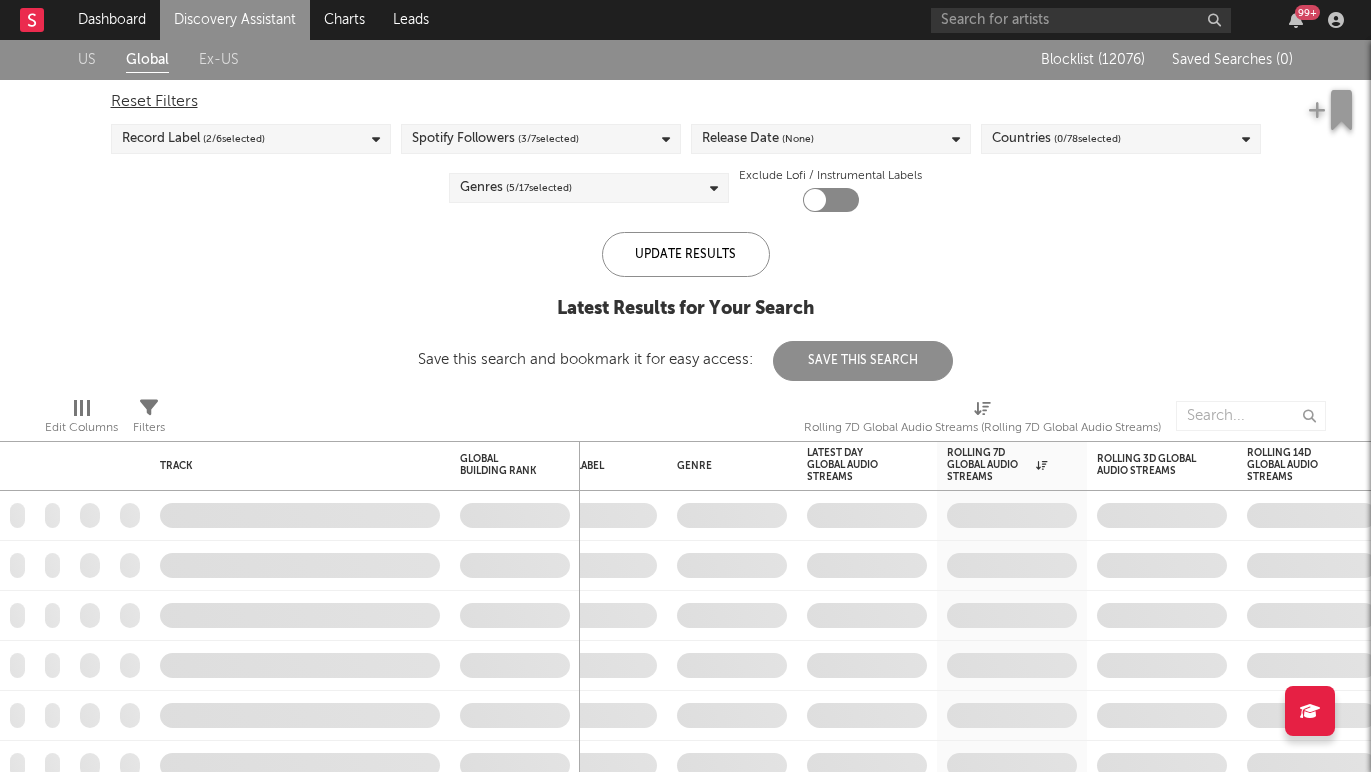 click on "Reset Filters" at bounding box center [686, 102] 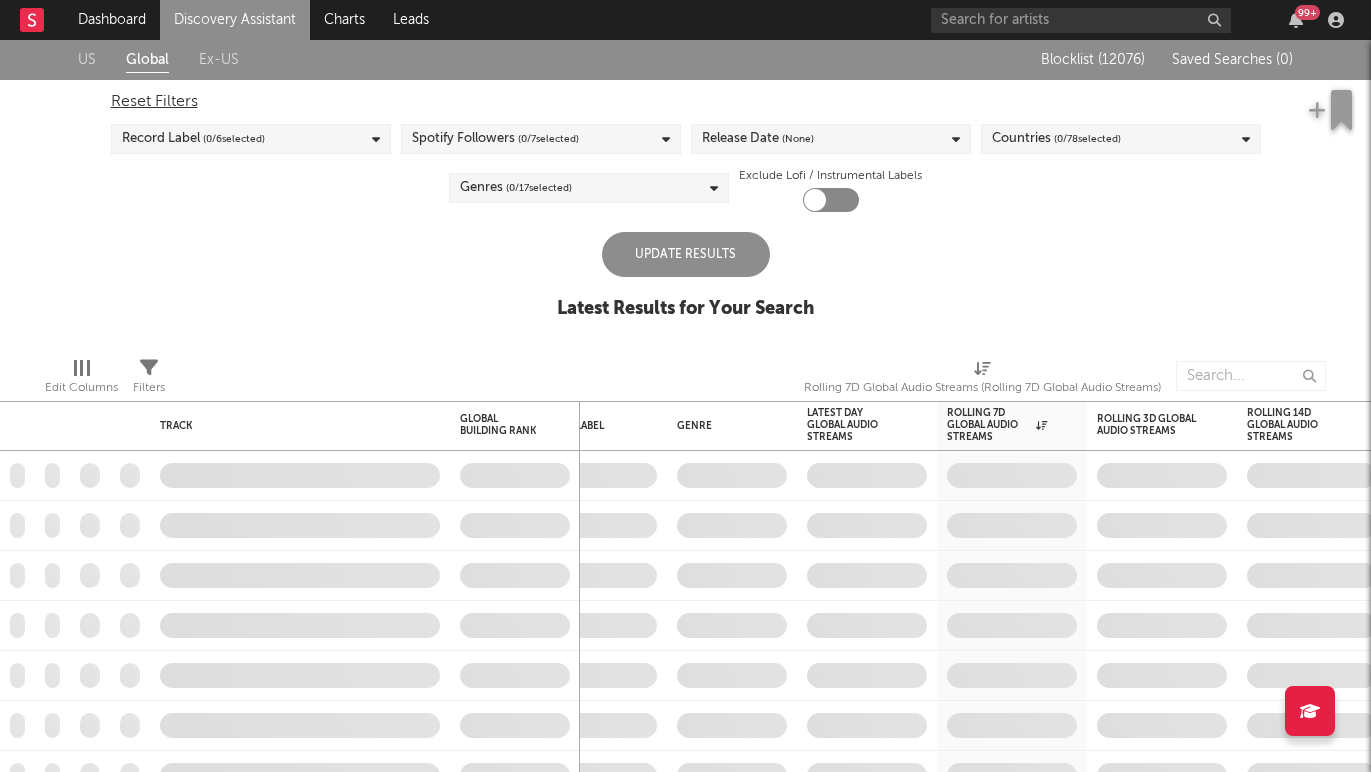 click on "[FIRST] [LAST]" at bounding box center (251, 139) 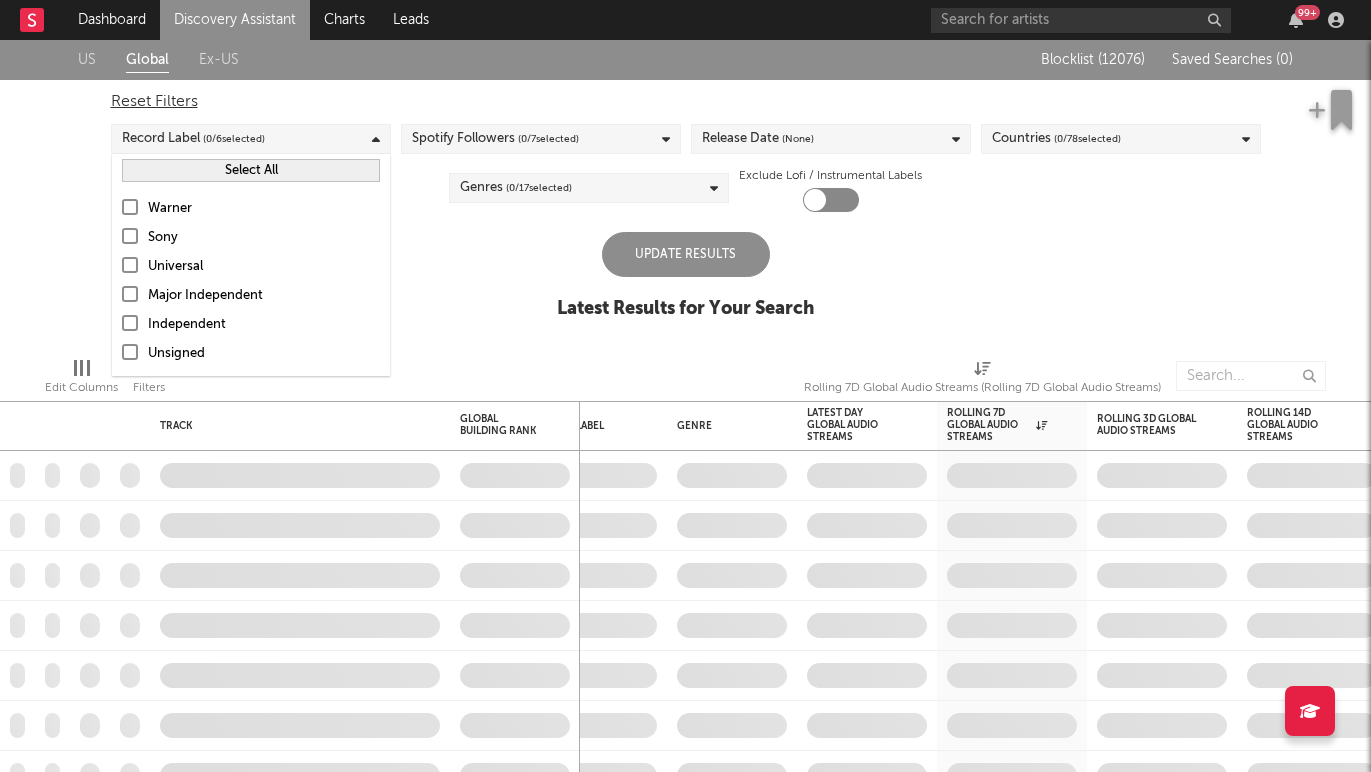 click at bounding box center [130, 323] 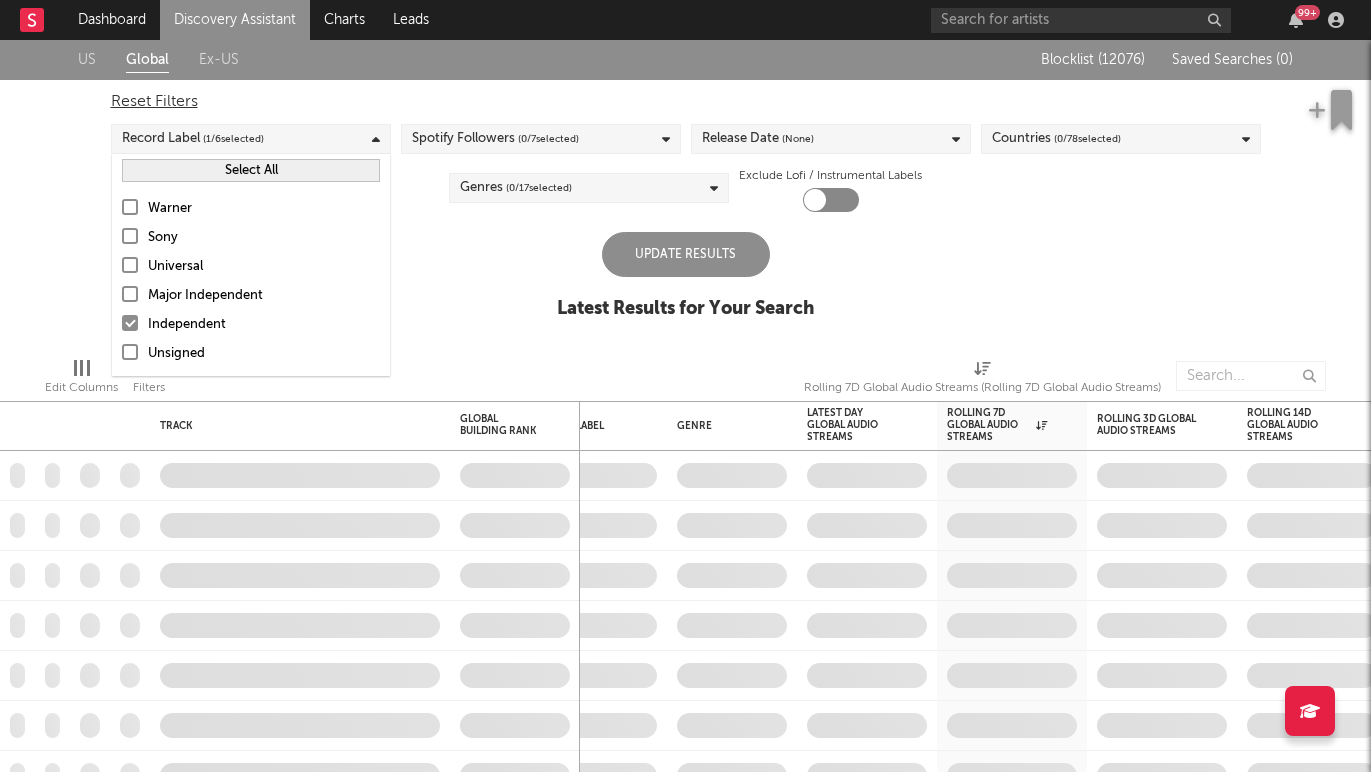 click at bounding box center [130, 352] 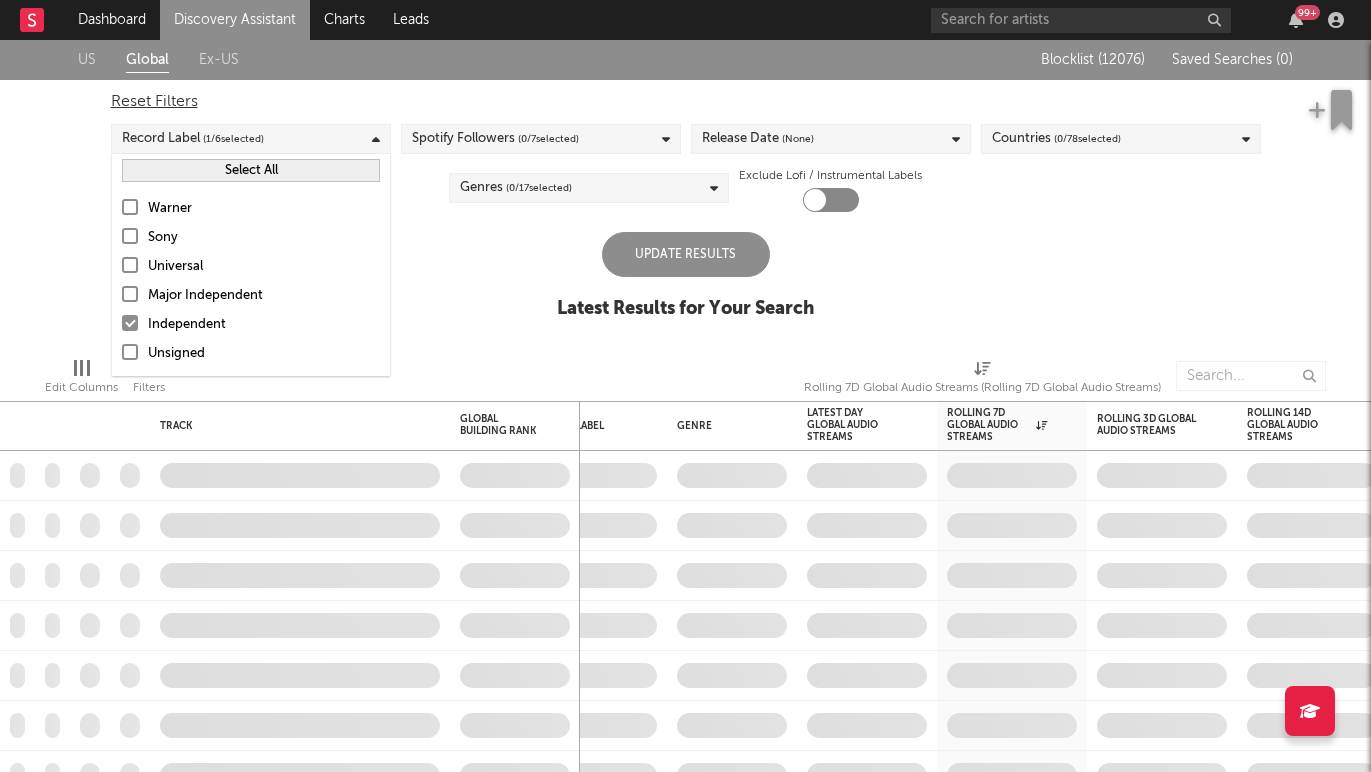 click on "Unsigned" at bounding box center (122, 354) 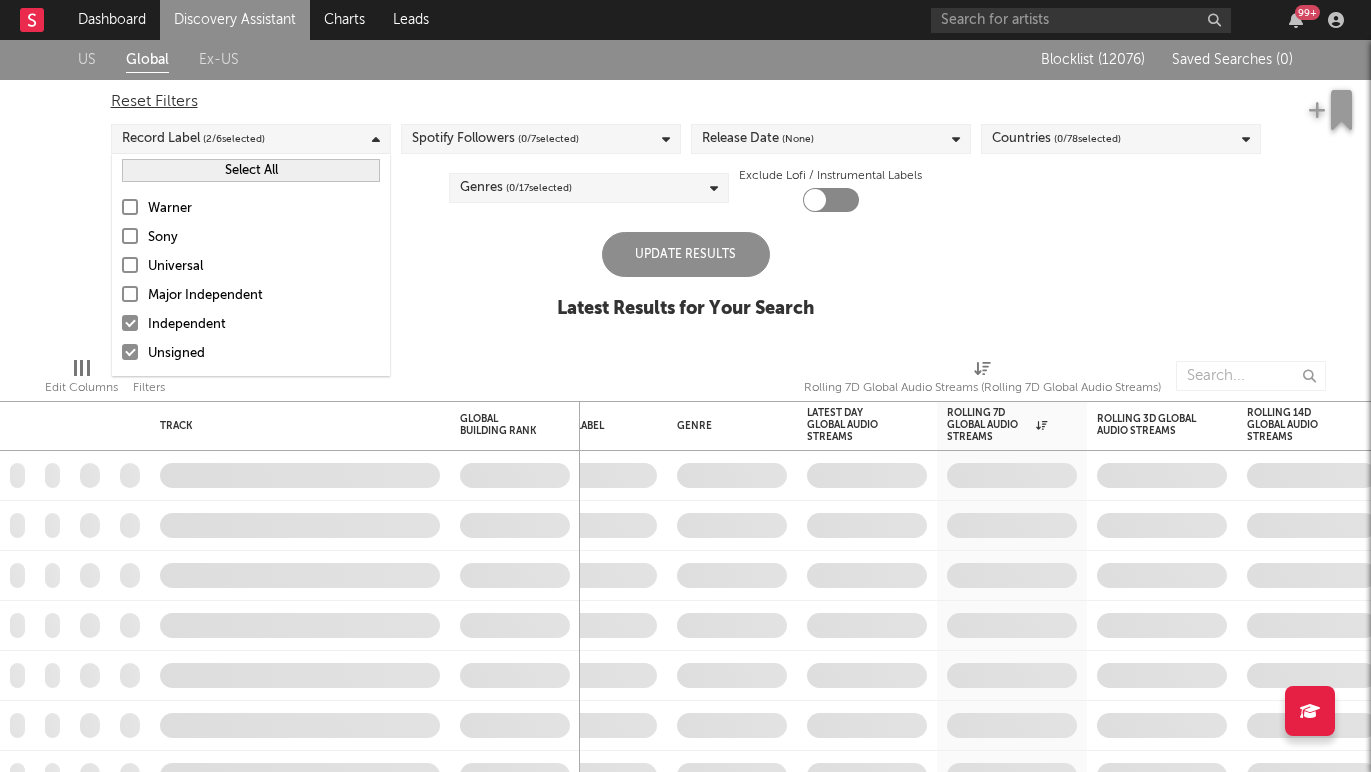 click on "US Global Ex-US Blocklist   ( 12076 ) Saved Searches   ( 0 ) Reset Filters Record Label ( 2 / 6  selected) Spotify Followers ( 0 / 7  selected) Release Date (None) Countries ( 0 / 78  selected) Genres ( 0 / 17  selected) Exclude Lofi / Instrumental Labels Update Results Latest Results for Your Search" at bounding box center [685, 190] 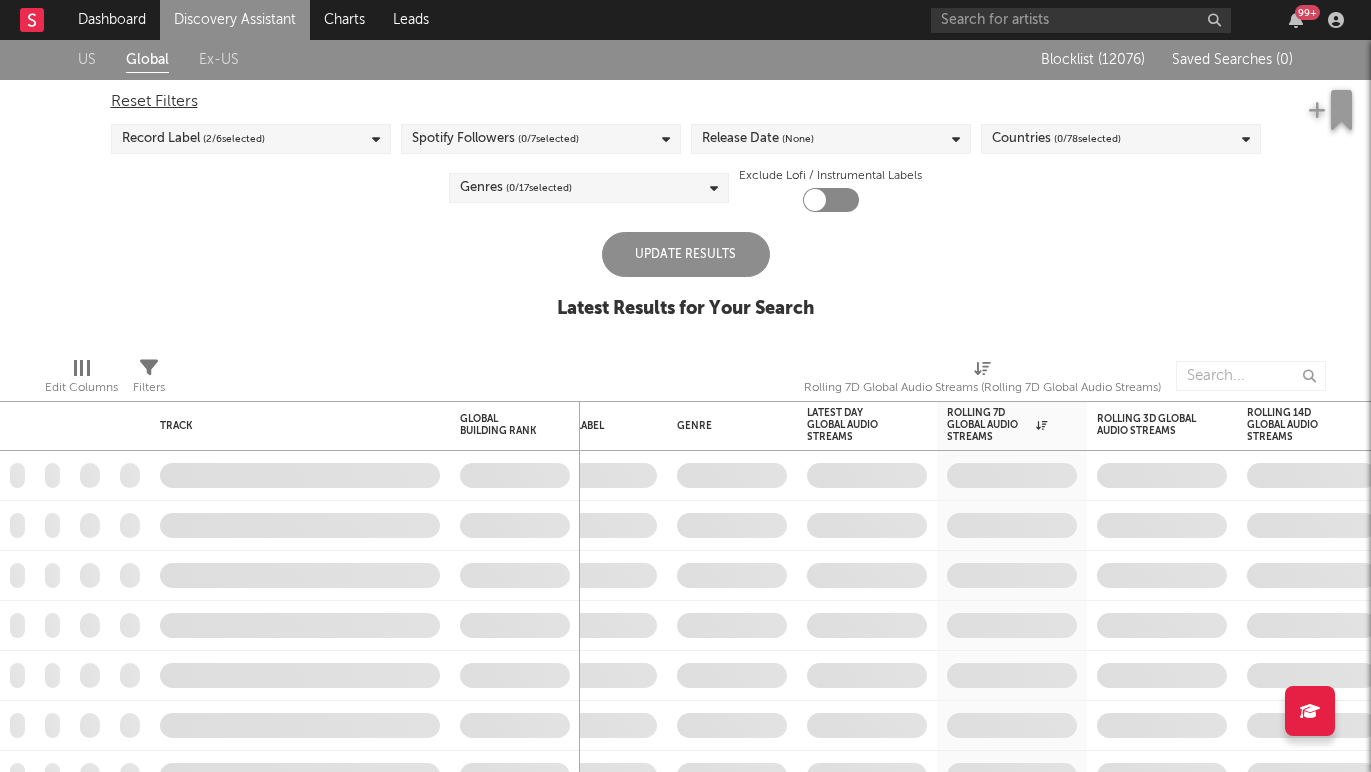 click on "( 0 / 7  selected)" at bounding box center (548, 139) 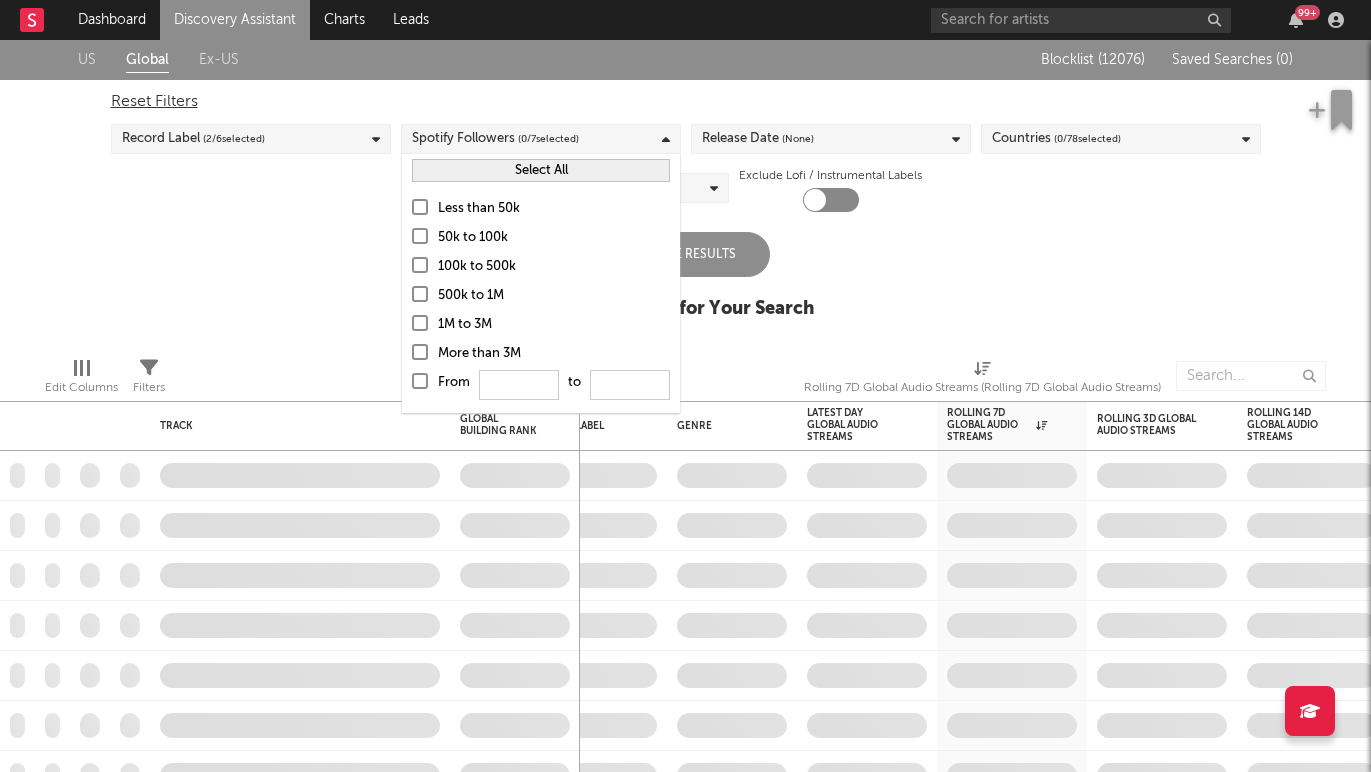 click at bounding box center (420, 294) 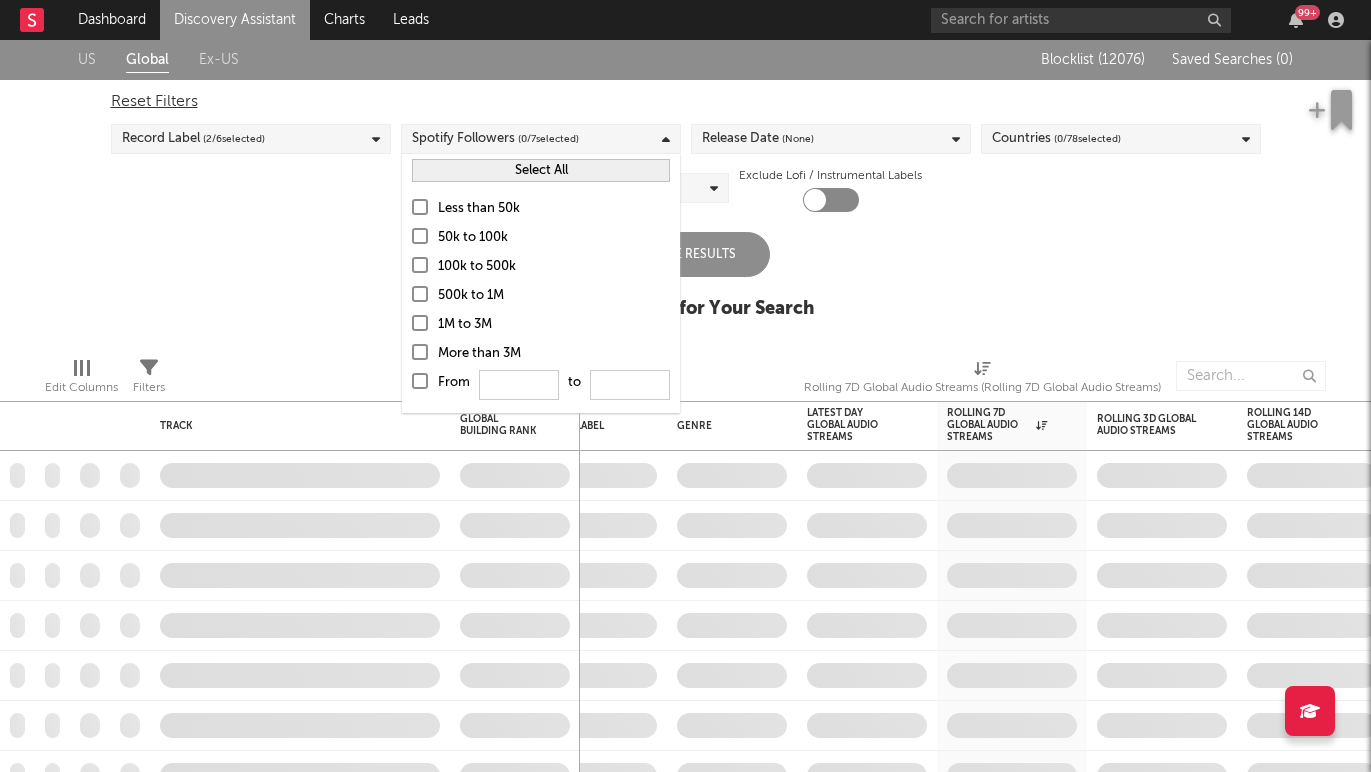 click on "500k to 1M" at bounding box center [412, 296] 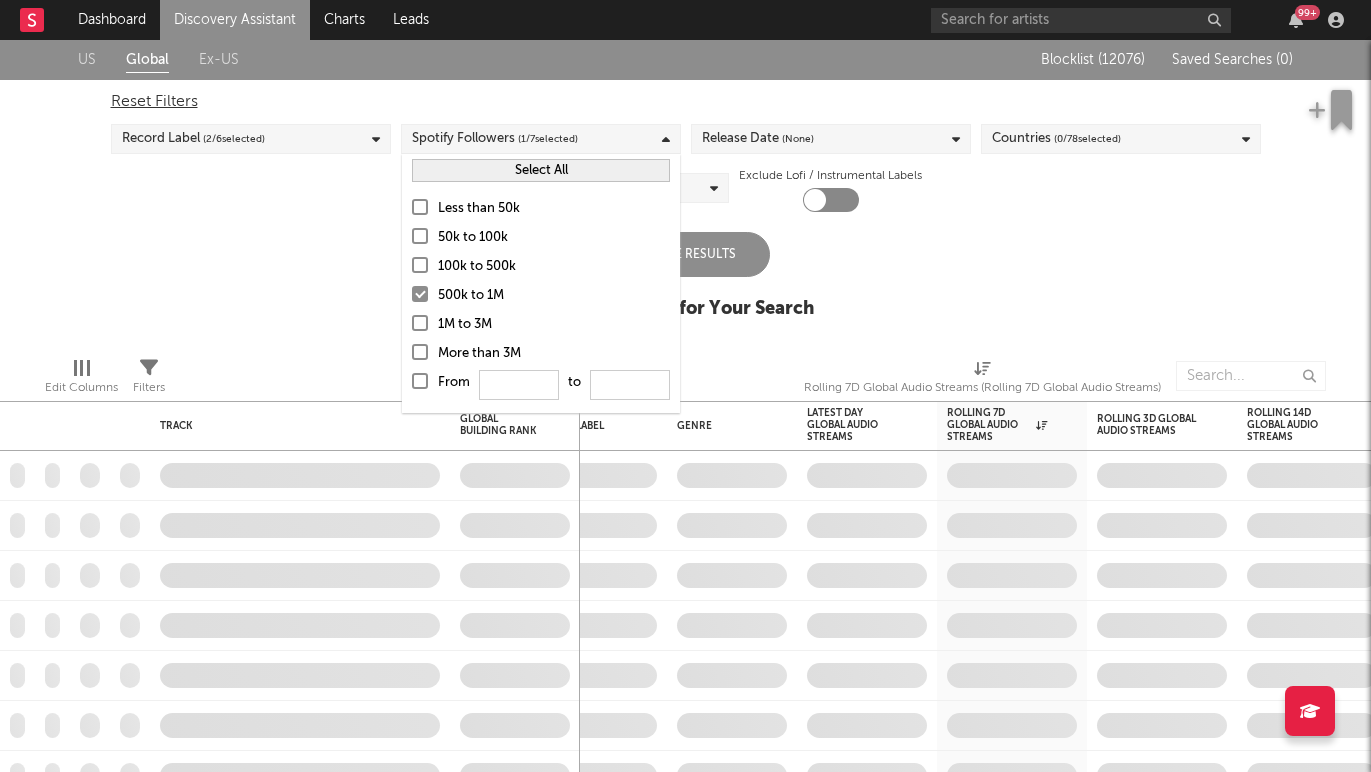 click at bounding box center (420, 265) 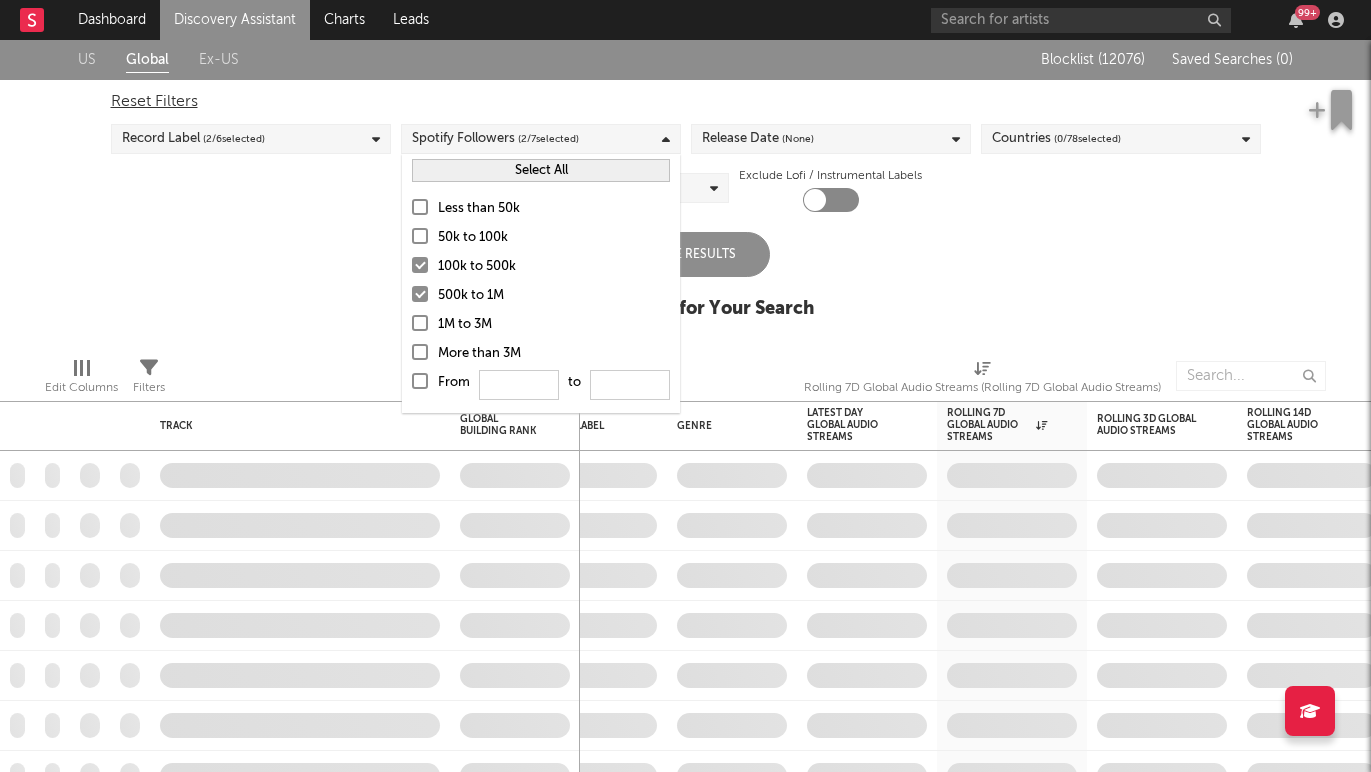 click at bounding box center (420, 236) 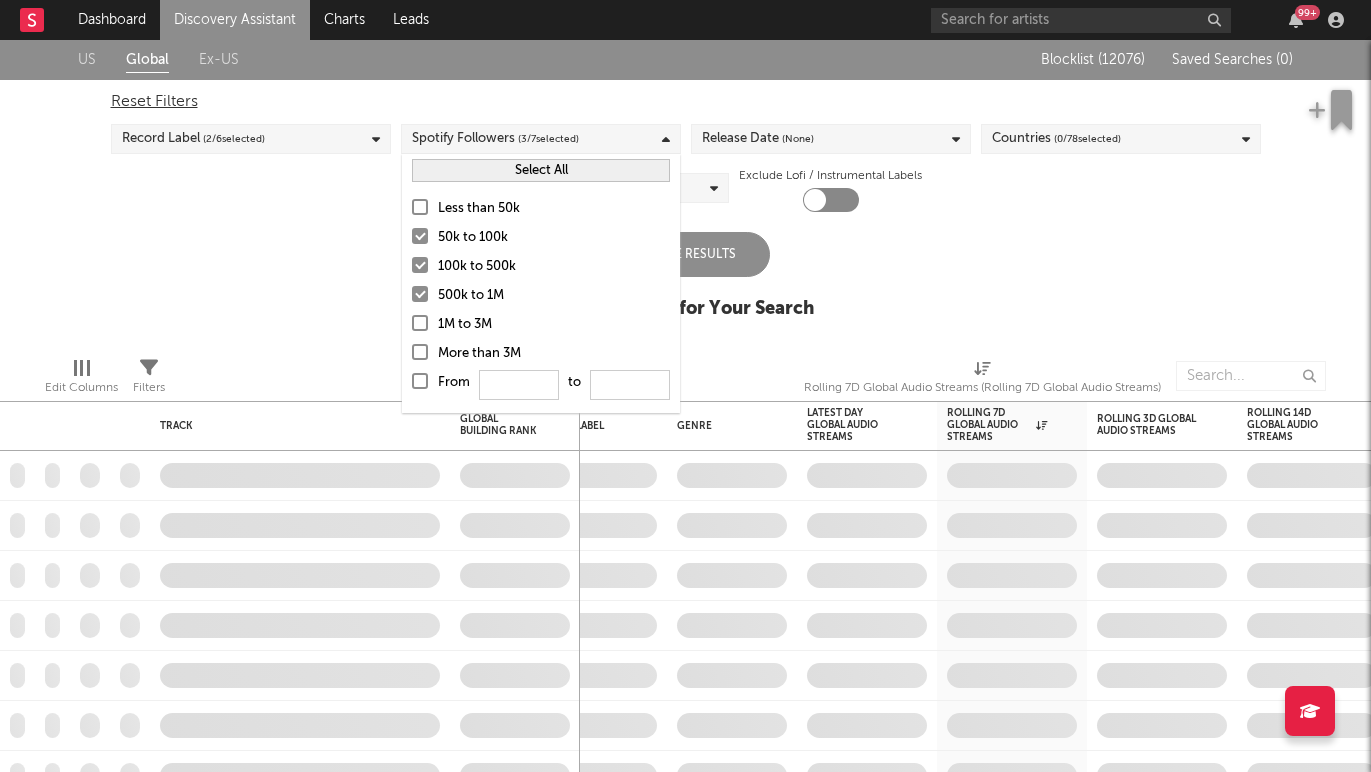 click at bounding box center (420, 207) 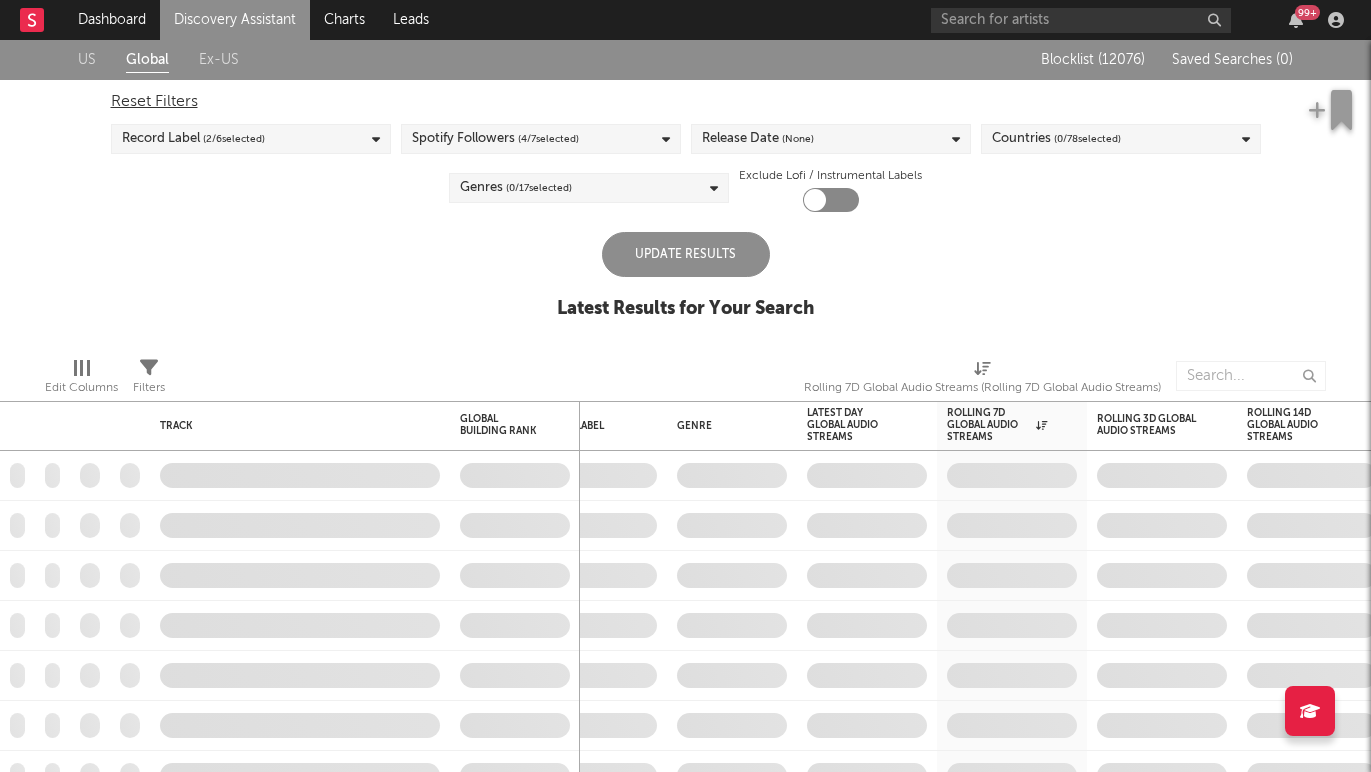 click on "US Global Ex-US Blocklist   ( 12076 ) Saved Searches   ( 0 ) Reset Filters Record Label ( 2 / 6  selected) Spotify Followers ( 4 / 7  selected) Release Date (None) Countries ( 0 / 78  selected) Genres ( 0 / 17  selected) Exclude Lofi / Instrumental Labels Update Results Latest Results for Your Search" at bounding box center (685, 190) 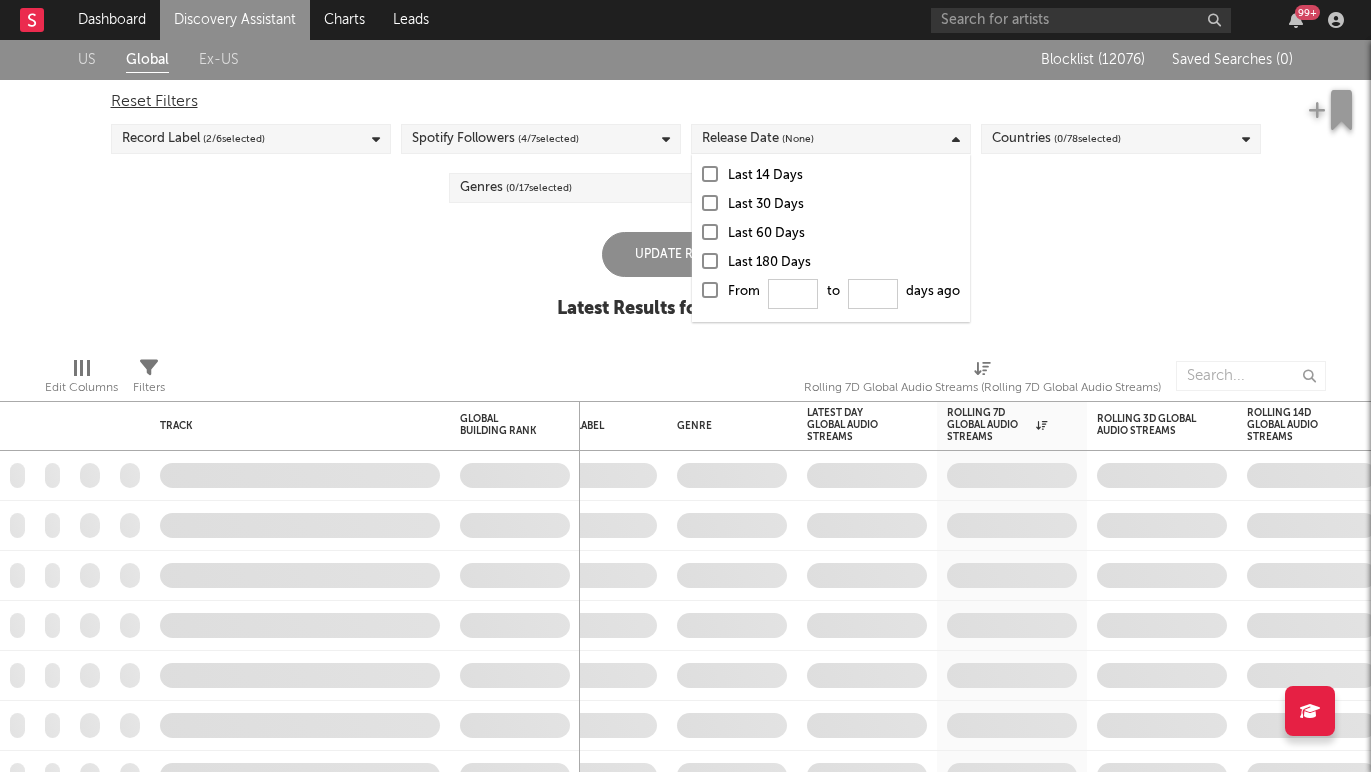 click at bounding box center (710, 261) 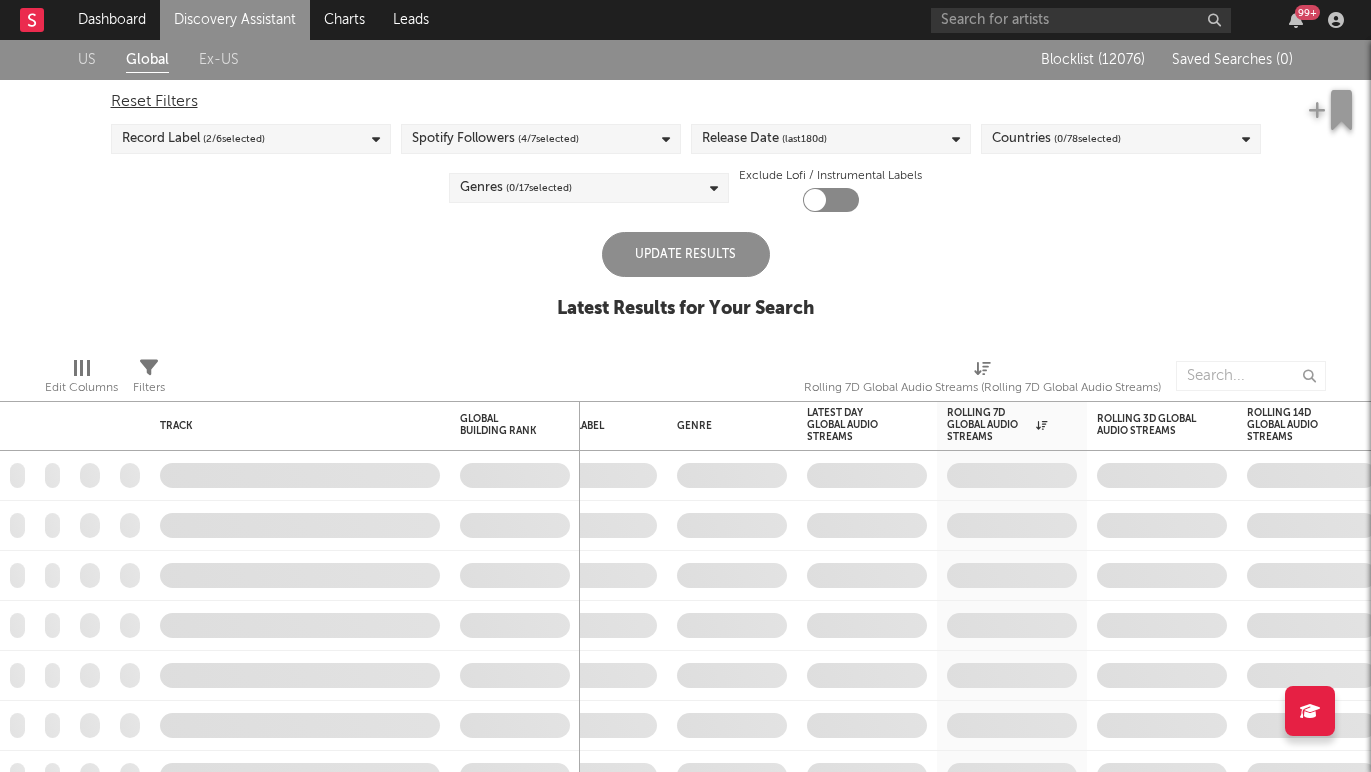 click on "Reset Filters Record Label ( 2 / 6  selected) Spotify Followers ( 4 / 7  selected) Release Date (last  180 d) Countries ( 0 / 78  selected) Genres ( 0 / 17  selected) Exclude Lofi / Instrumental Labels" at bounding box center [686, 146] 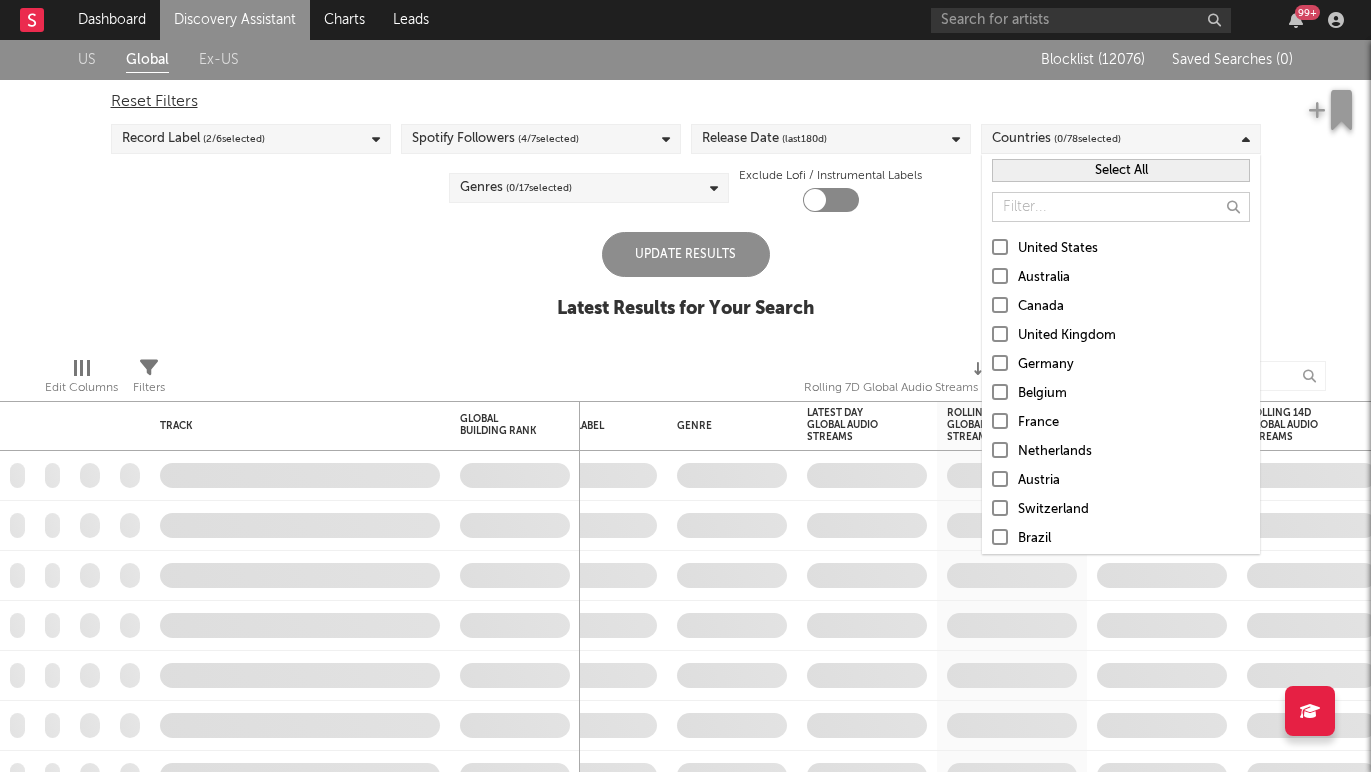 click on "Select All" at bounding box center (1121, 170) 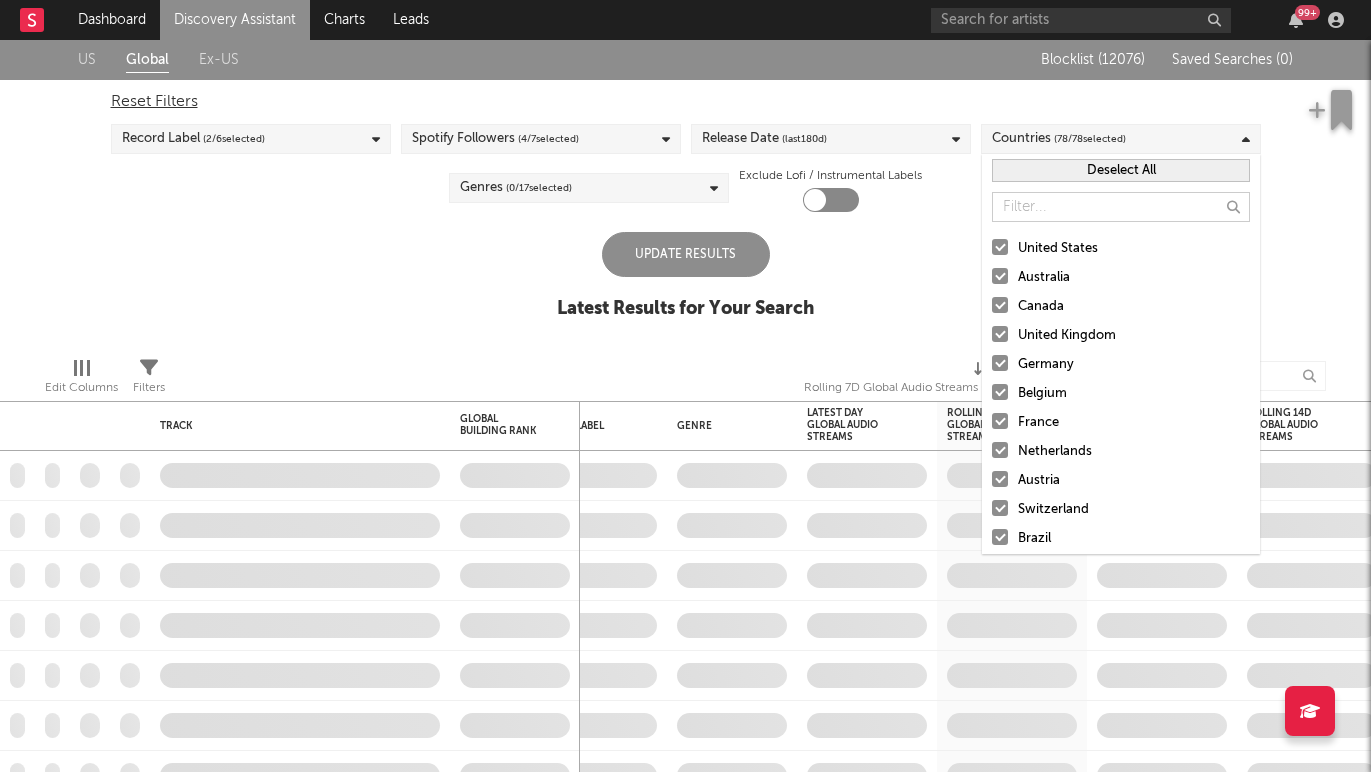 click on "Genres ( 0 / 17  selected)" at bounding box center (589, 188) 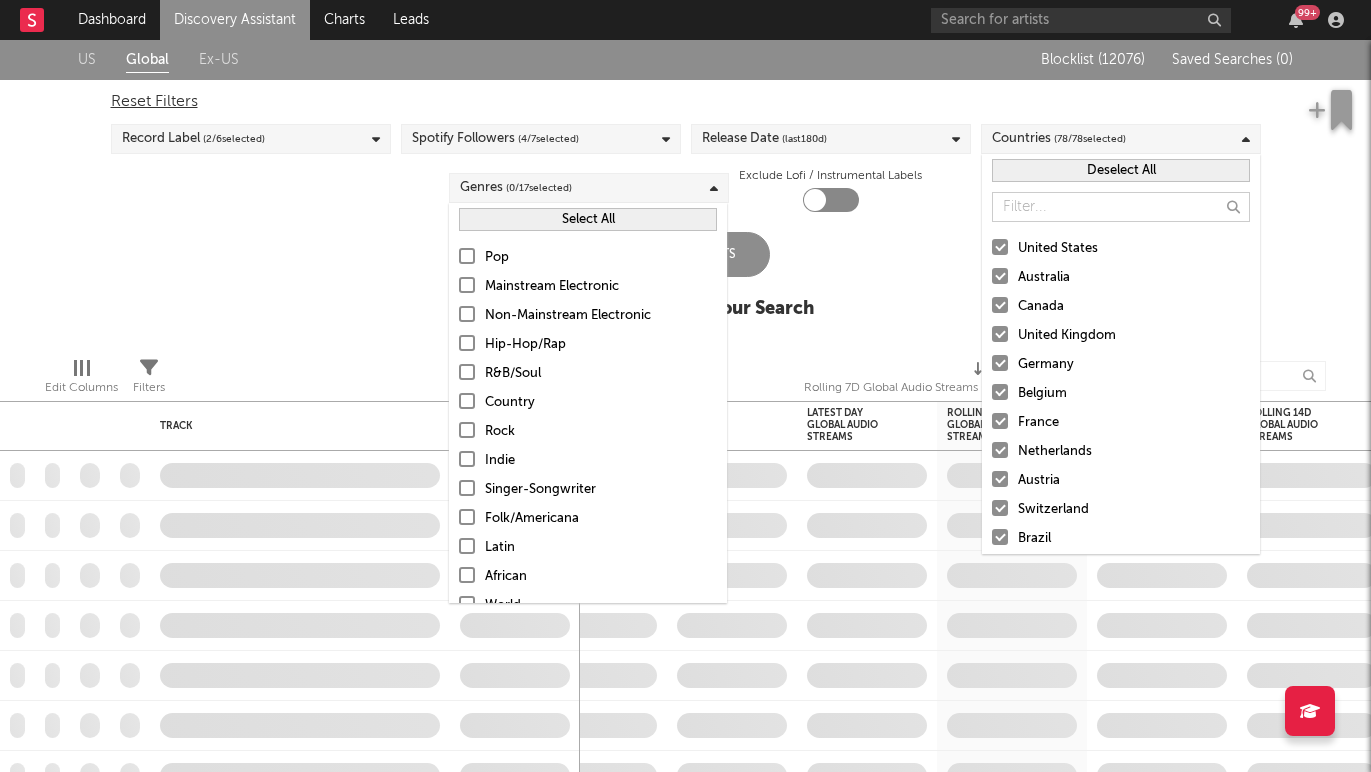 click at bounding box center [467, 401] 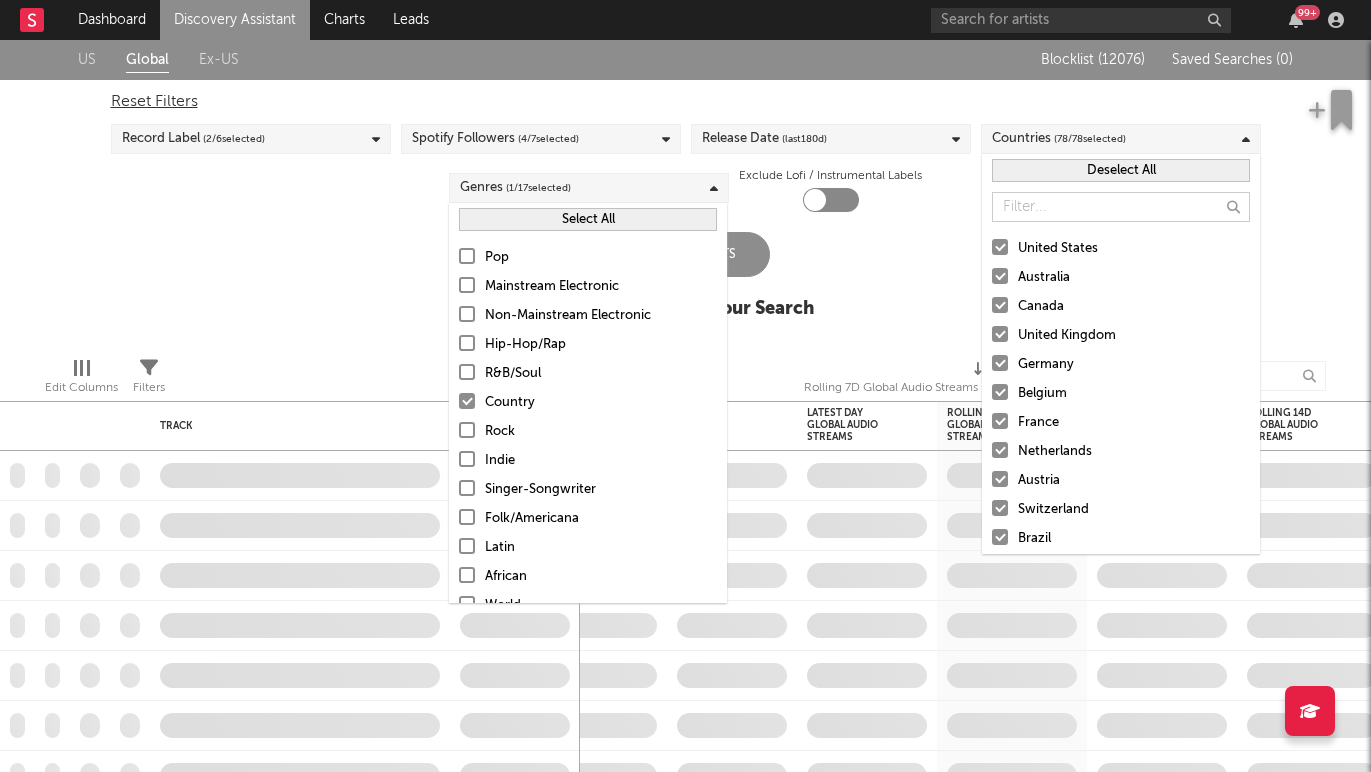 click at bounding box center (467, 430) 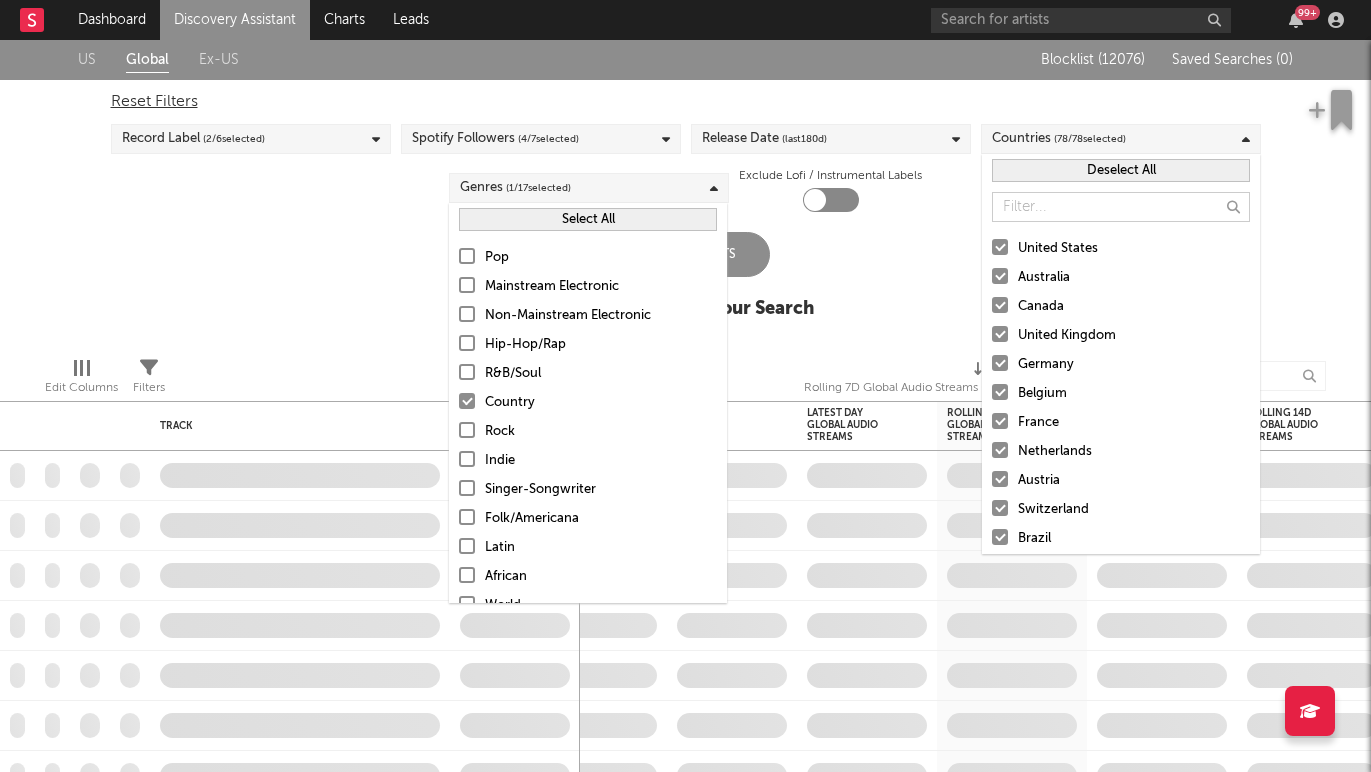 click on "Rock" at bounding box center [459, 432] 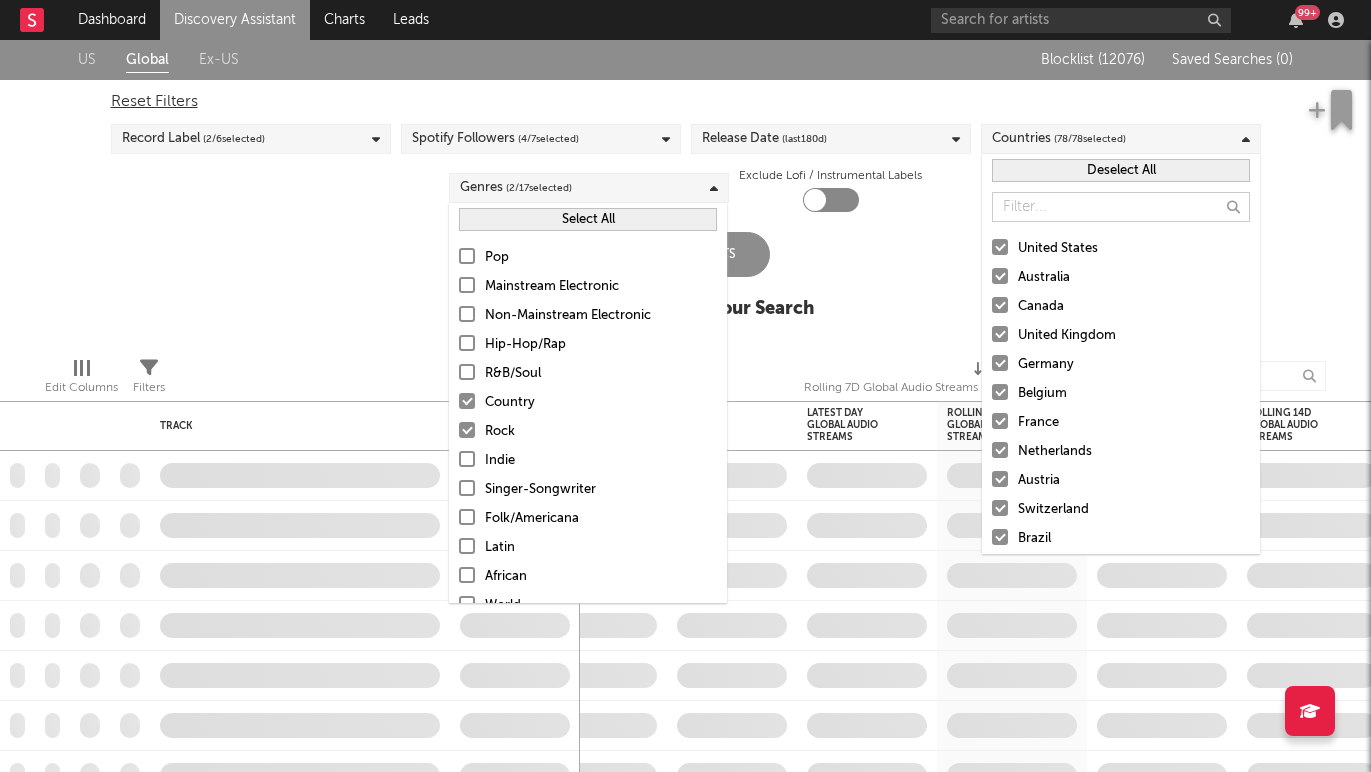 click at bounding box center (467, 459) 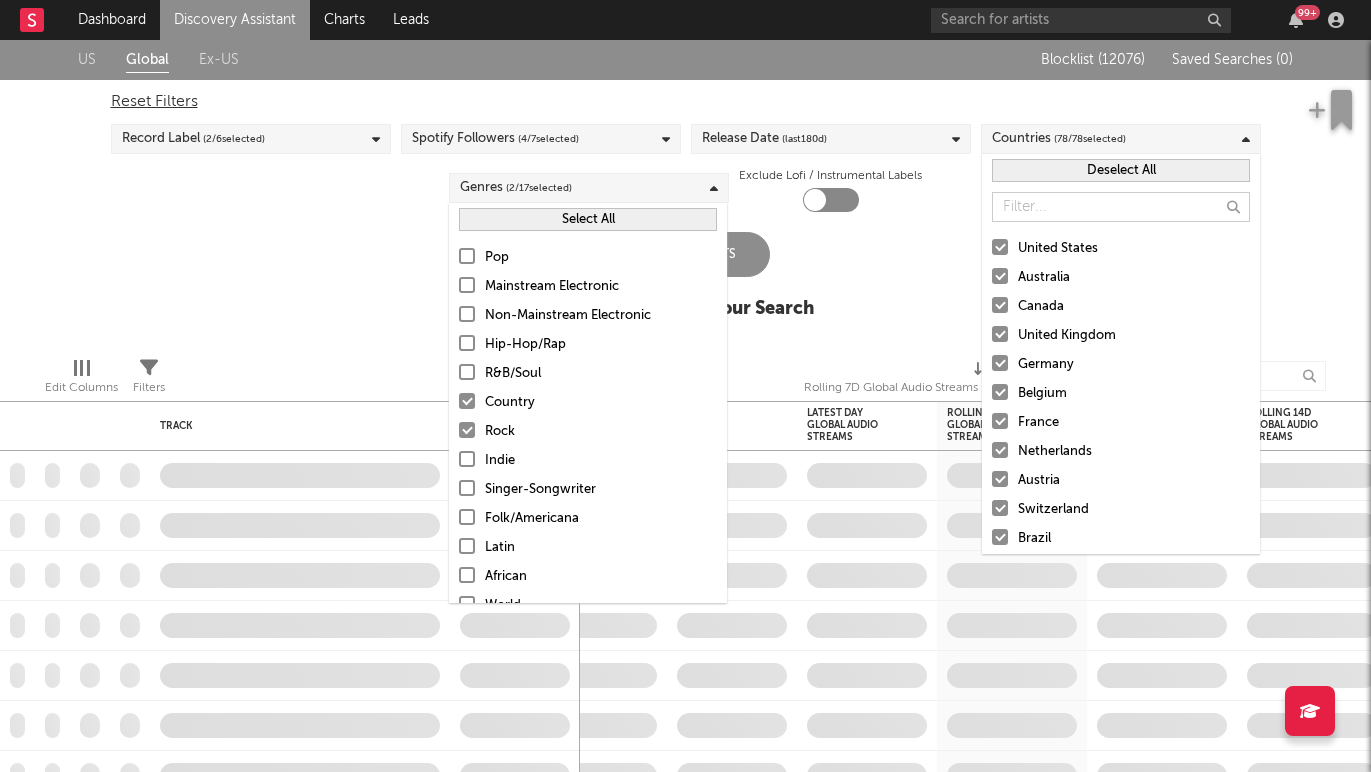 click on "Indie" at bounding box center [459, 461] 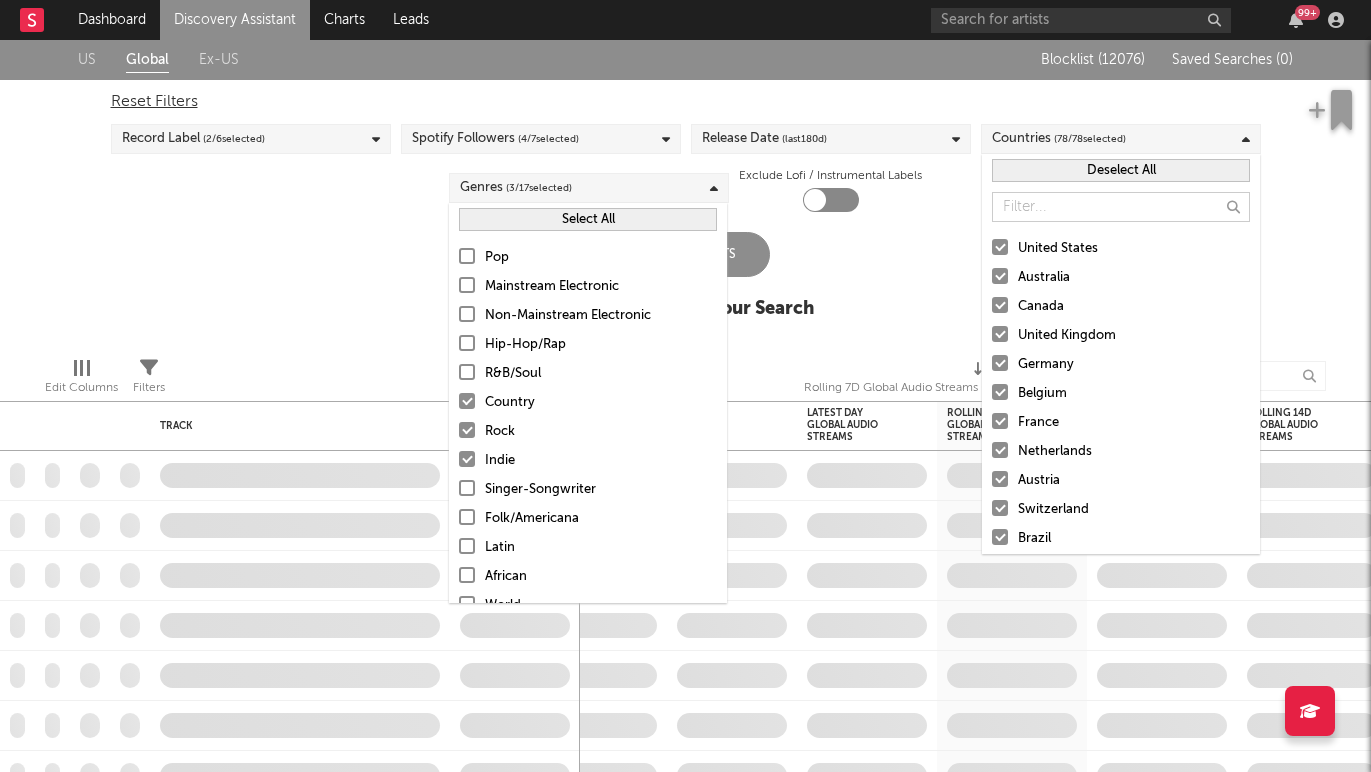 click at bounding box center [467, 488] 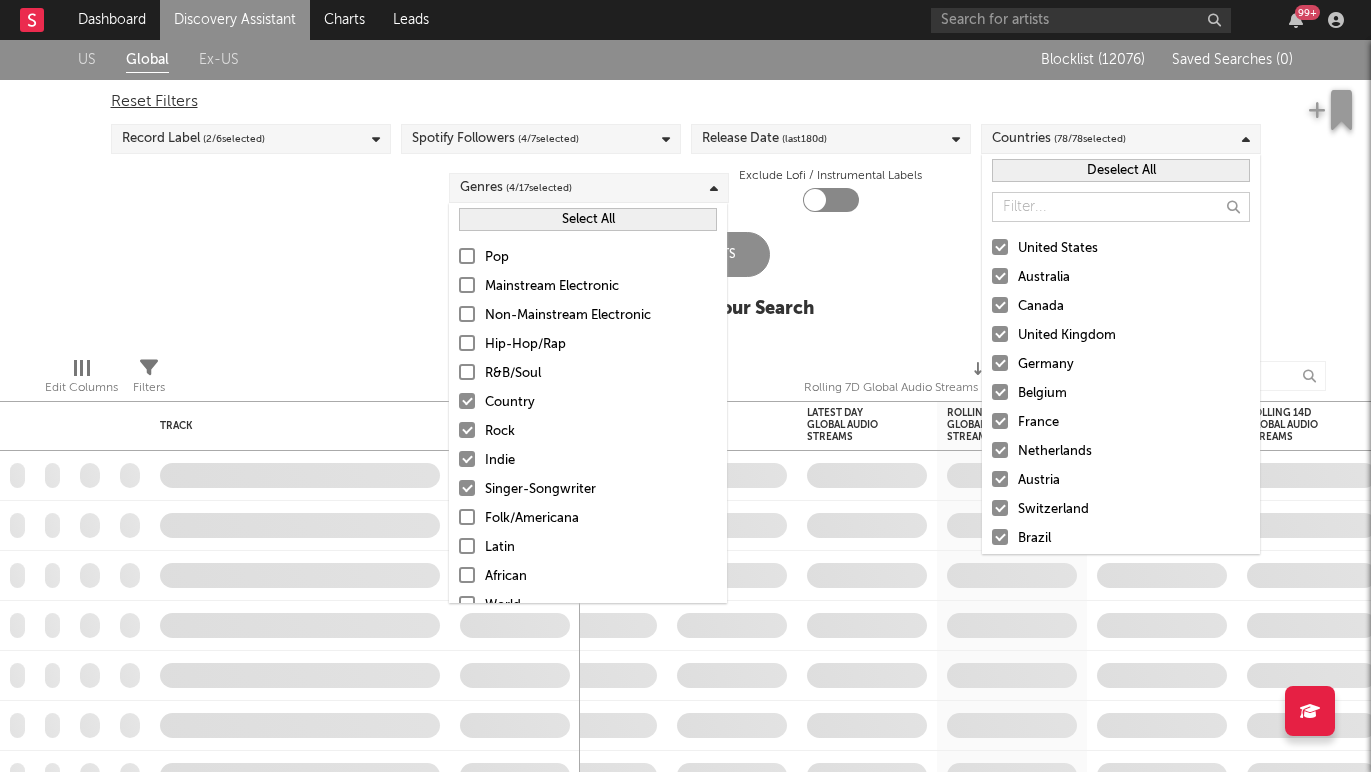 click at bounding box center (467, 517) 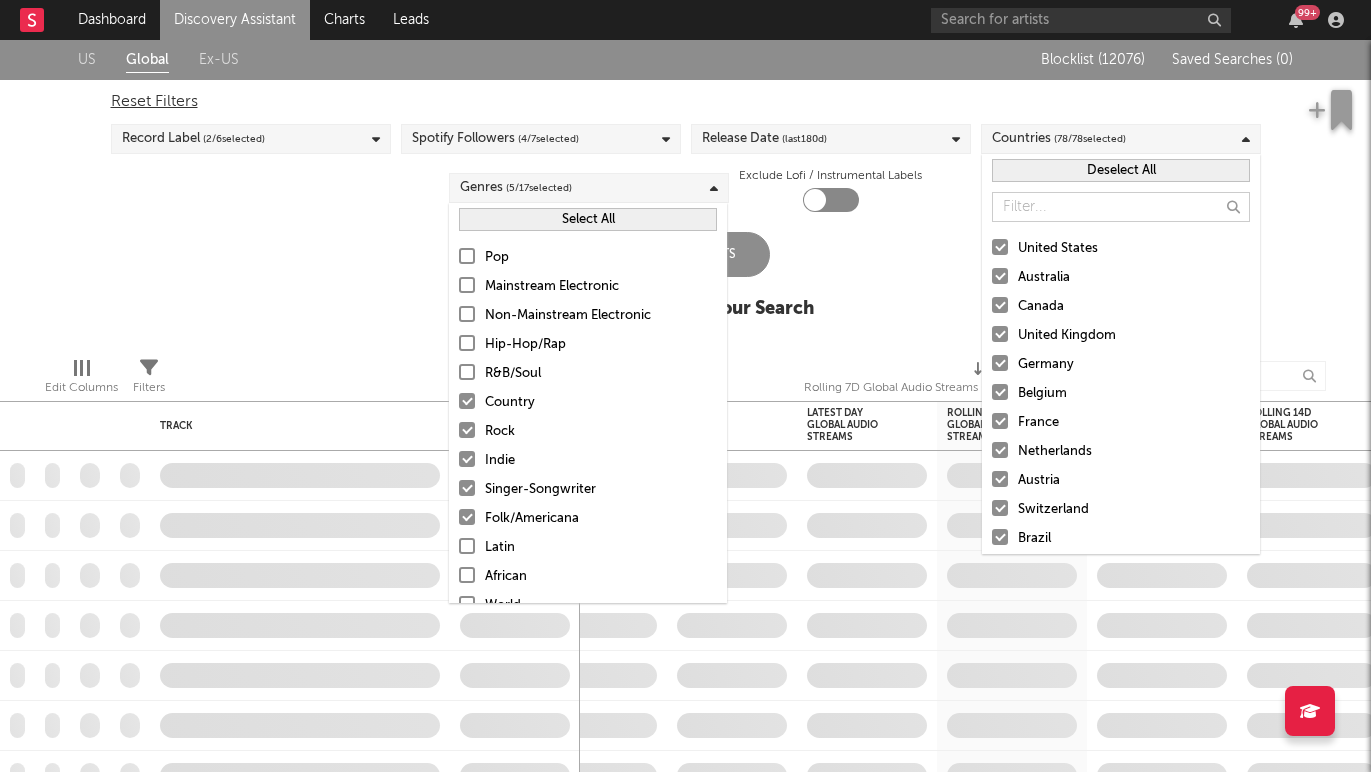 click on "US Global Ex-US Blocklist   ( 12076 ) Saved Searches   ( 0 ) Reset Filters Record Label ( 2 / 6  selected) Spotify Followers ( 4 / 7  selected) Release Date (last  180 d) Countries ( 78 / 78  selected) Genres ( 5 / 17  selected) Exclude Lofi / Instrumental Labels Update Results Latest Results for Your Search" at bounding box center [685, 190] 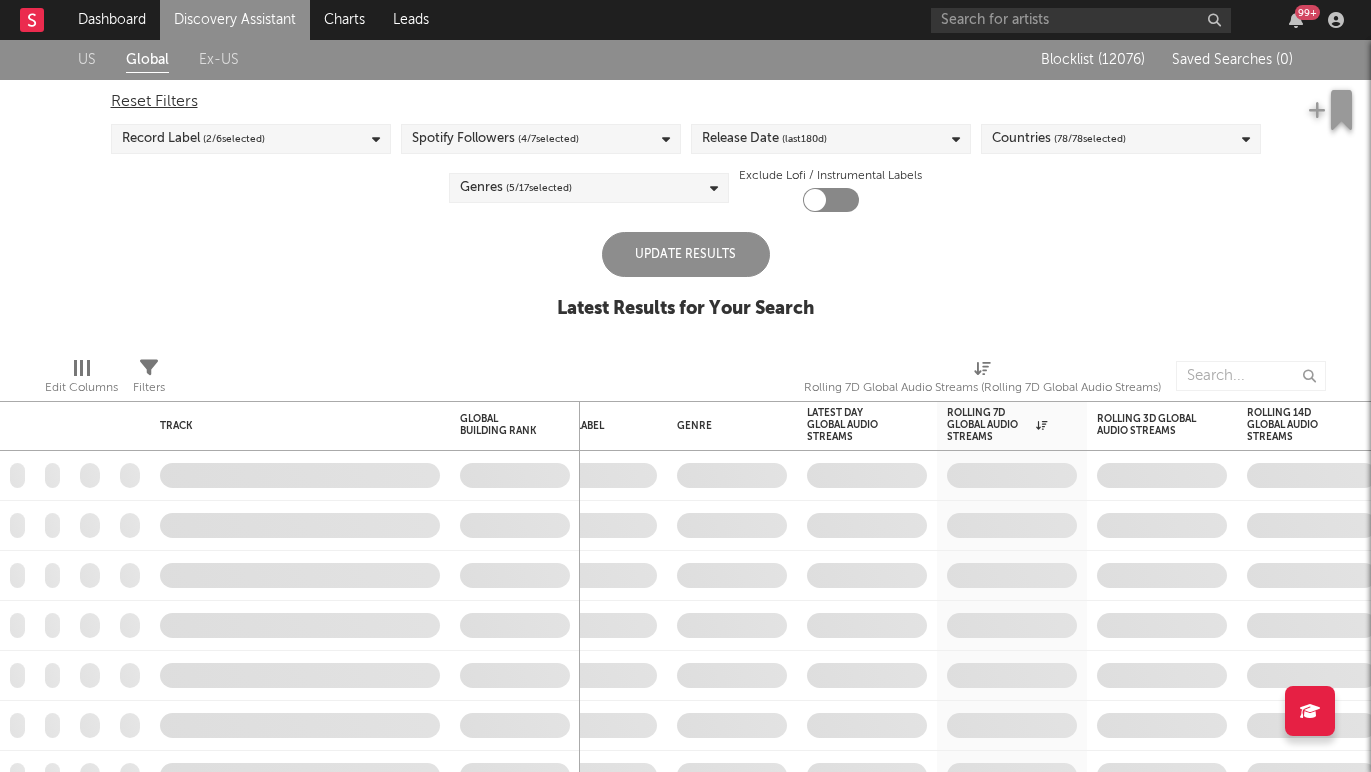 click on "Update Results" at bounding box center [686, 254] 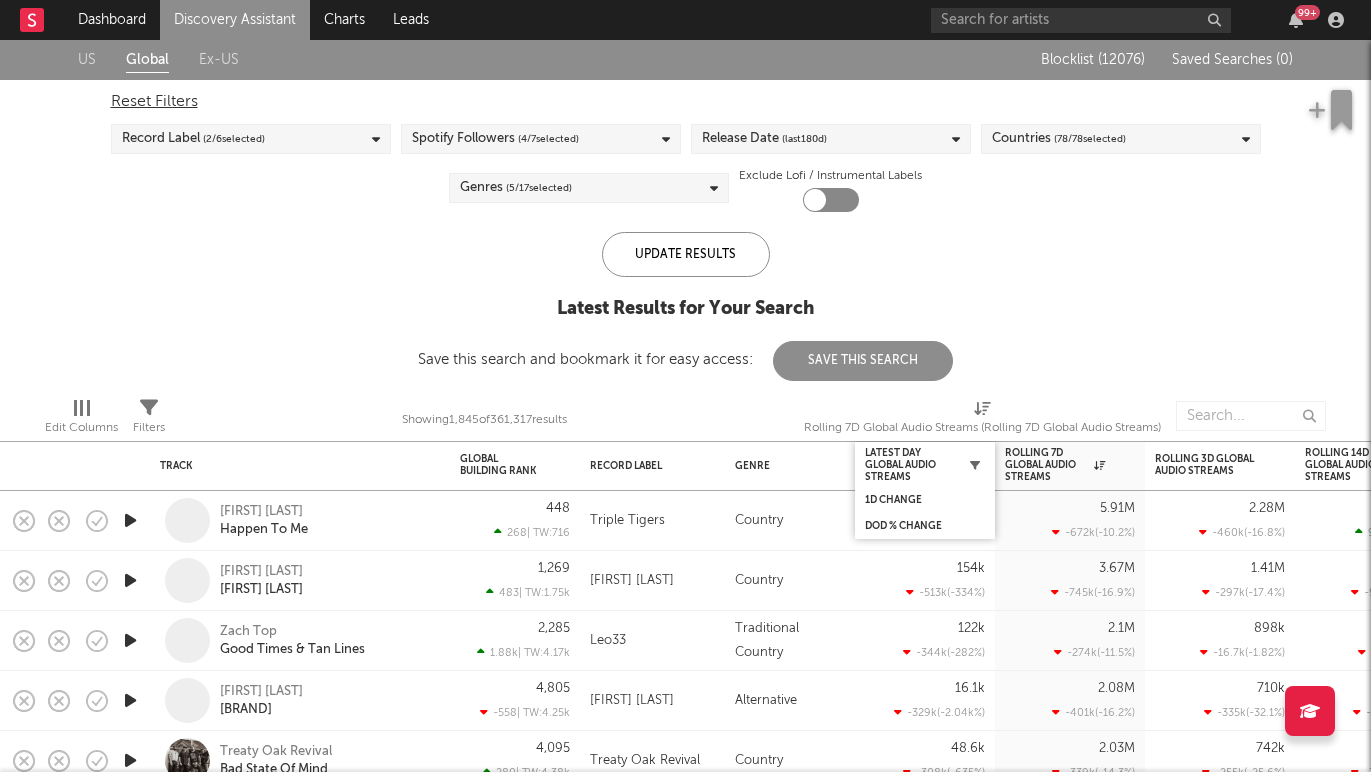 click at bounding box center (975, 465) 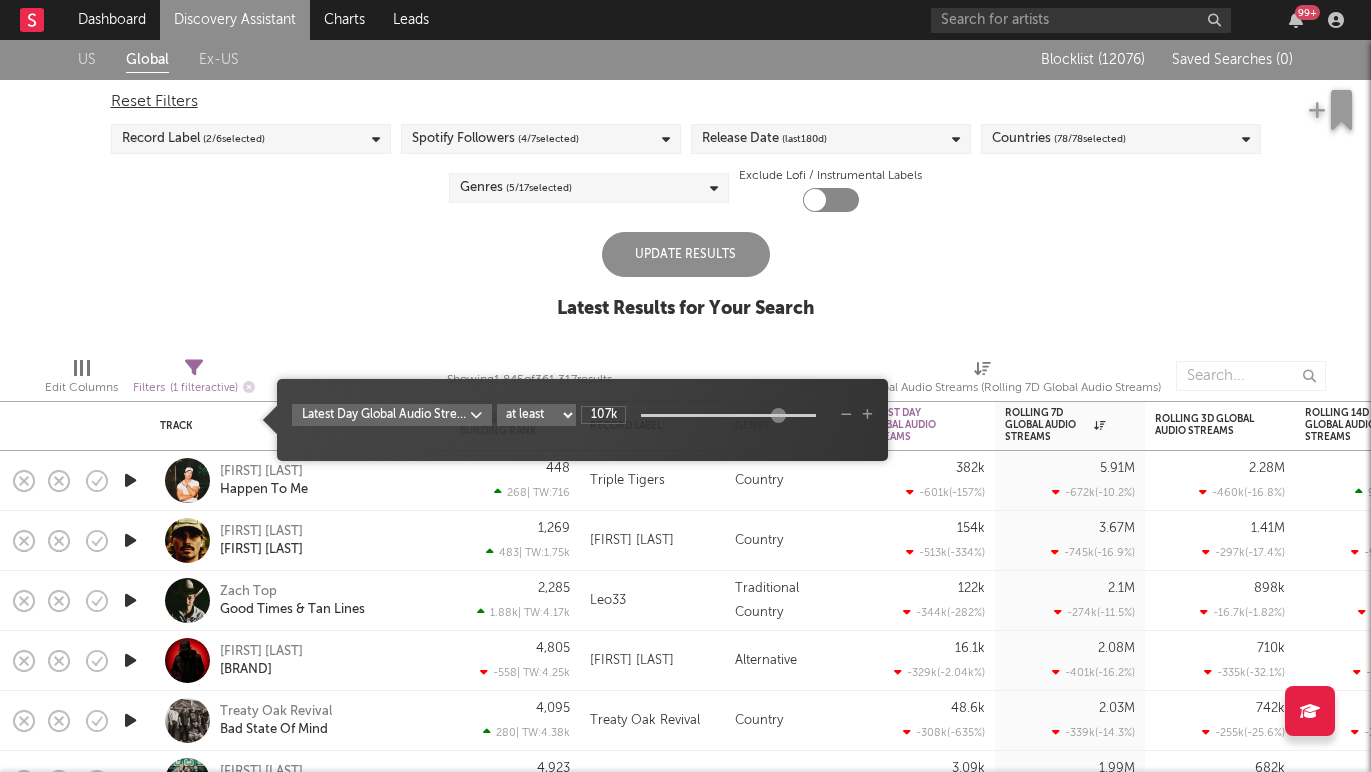 drag, startPoint x: 640, startPoint y: 417, endPoint x: 777, endPoint y: 415, distance: 137.0146 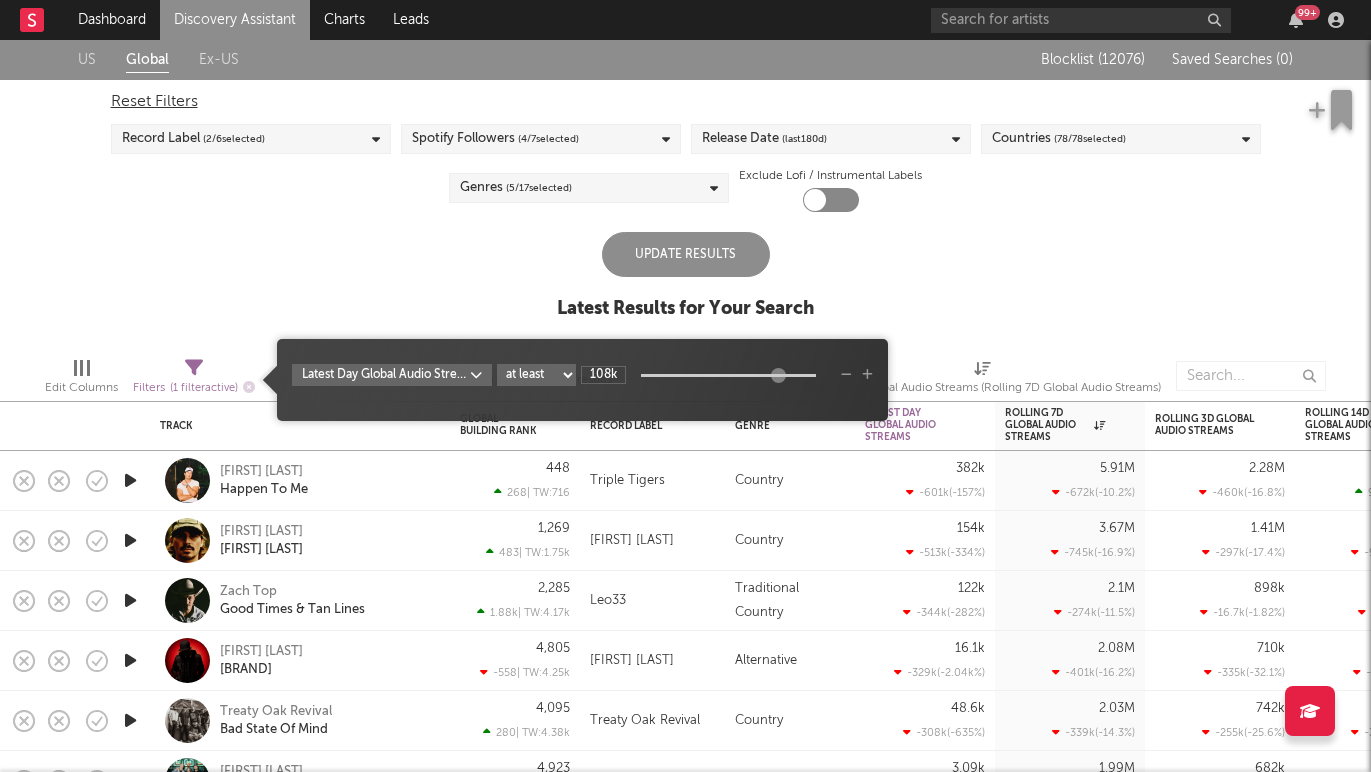 click on "108k" at bounding box center (603, 375) 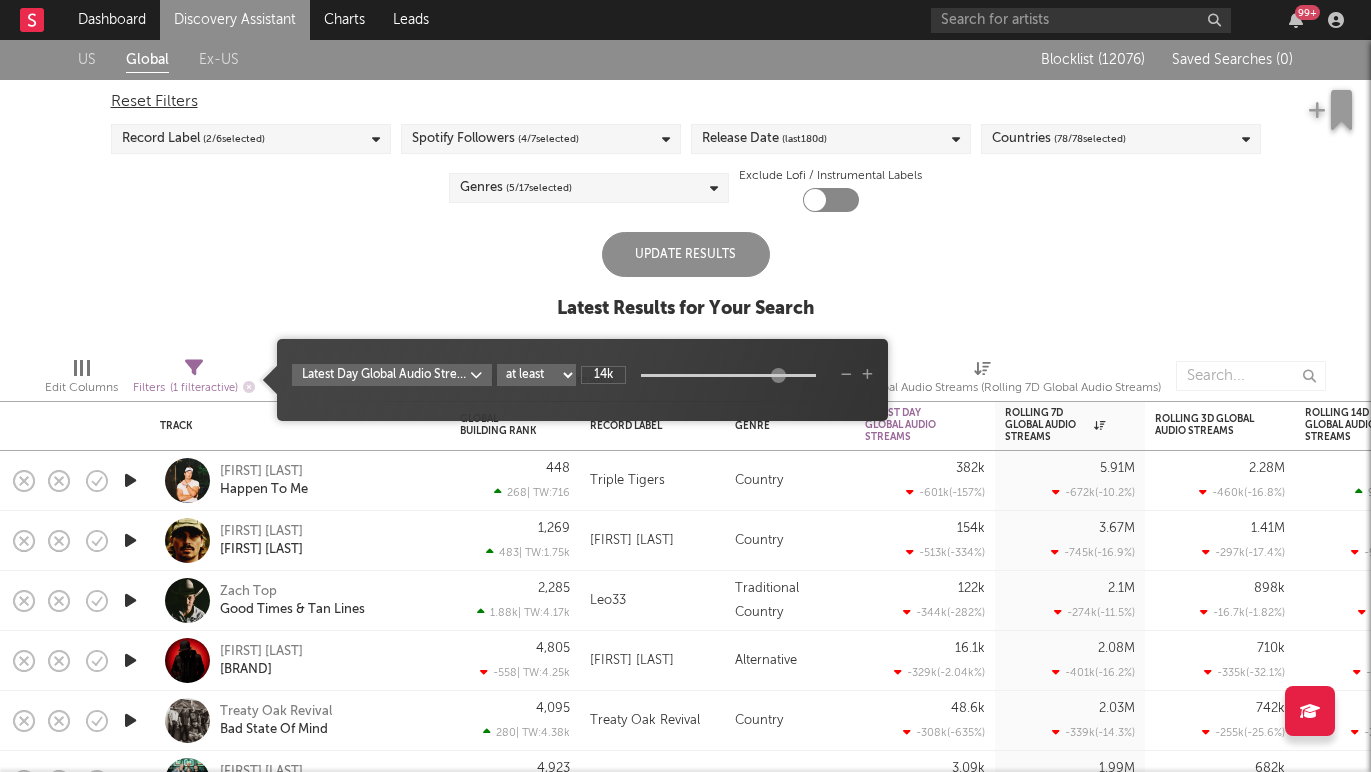 type on "14k" 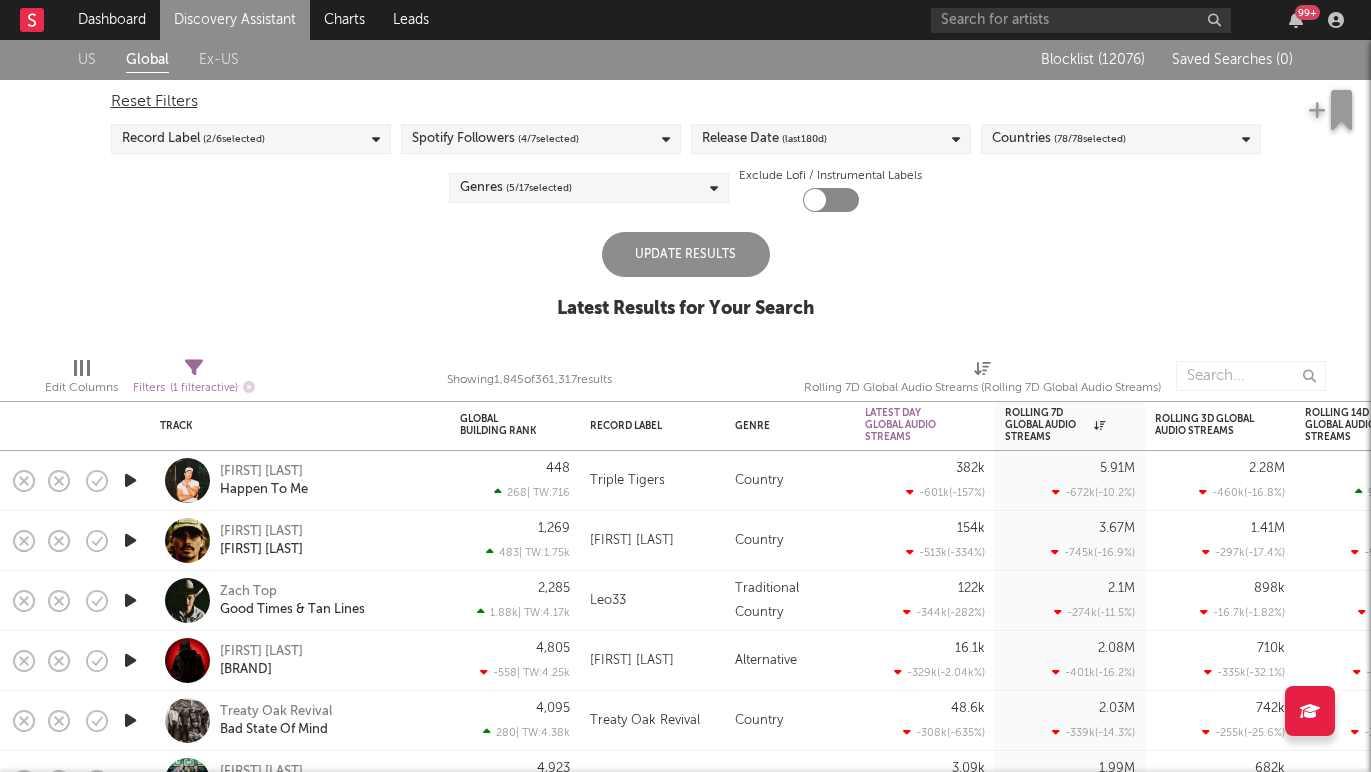 click on "US Global Ex-US Blocklist   ( 12076 ) Saved Searches   ( 0 ) Reset Filters Record Label ( 2 / 6  selected) Spotify Followers ( 4 / 7  selected) Release Date (last  180 d) Countries ( 78 / 78  selected) Genres ( 5 / 17  selected) Exclude Lofi / Instrumental Labels Update Results Latest Results for Your Search" at bounding box center [685, 190] 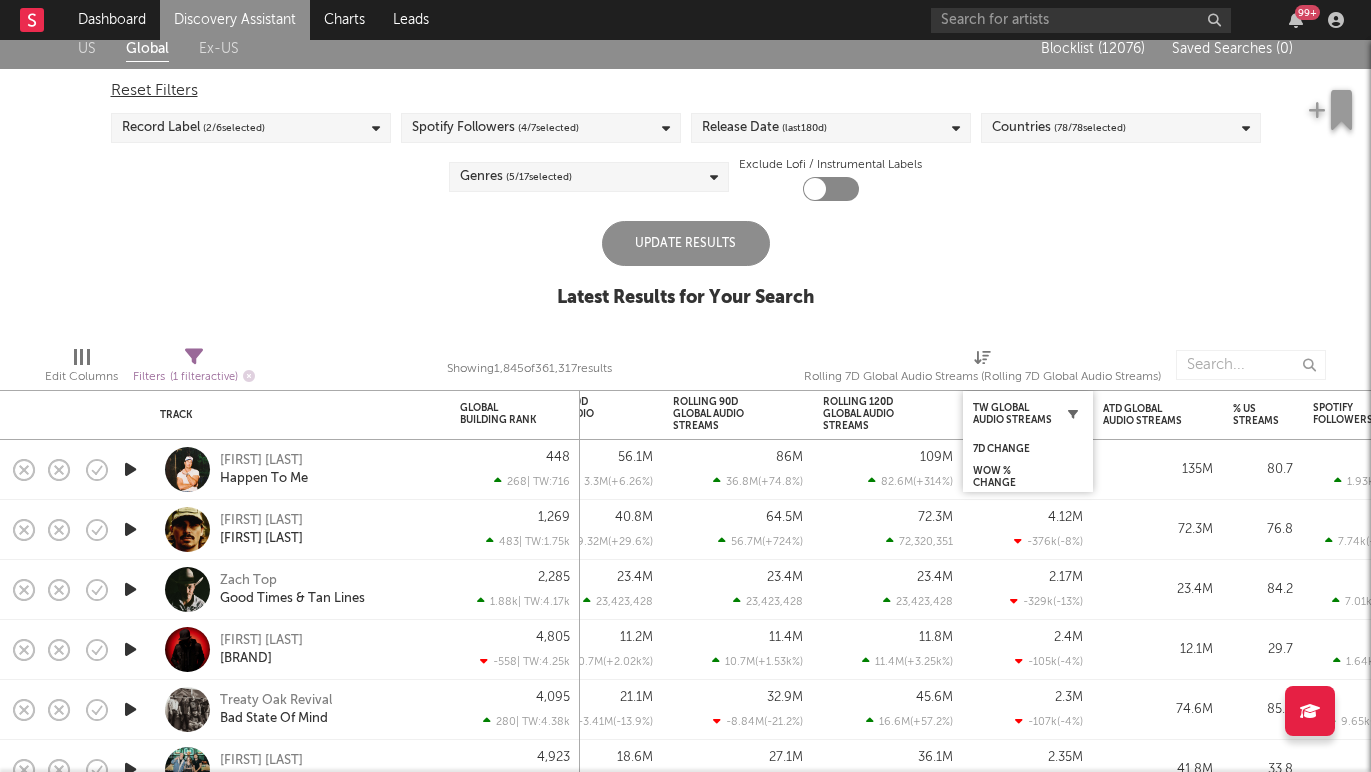 click at bounding box center (1073, 414) 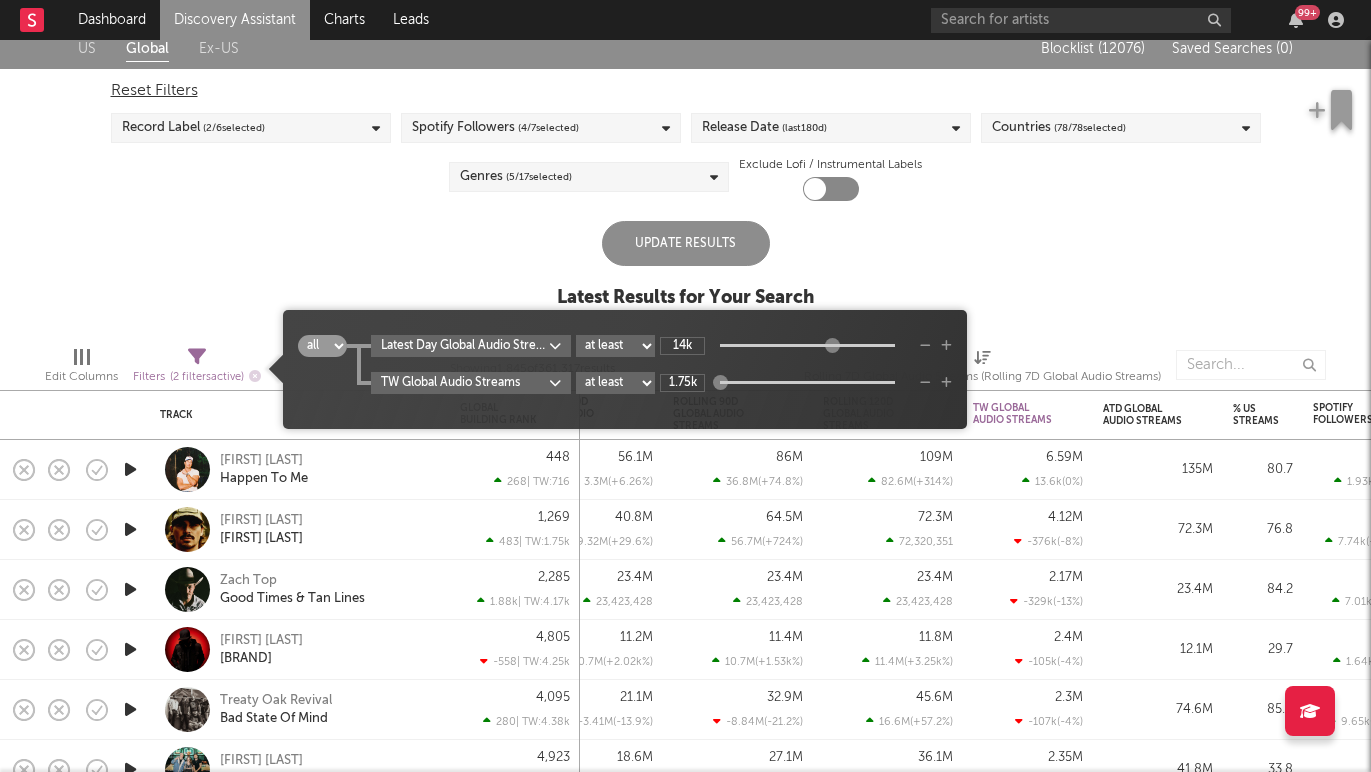 click on "Dashboard Discovery Assistant Charts Leads 99 + Notifications Settings Mark all as read All Growth Releases/Events Playlisting Today [FIRST] [LAST] 11:32am Added 7.68x more Spotify followers than their usual daily growth (+55 compared to +7 on average). [FIRST] [LAST] 11:20am Added 3.18x more Spotify followers than their usual daily growth (+1.47k compared to +464 on average). [FIRST] [LAST] 9:10am Added 11.13x more Spotify followers than their usual daily growth (+106 compared to +10 on average). [FIRST] [LAST] 9:00am Added 18.32x more YouTube views than their usual daily growth (+34.4k compared to +1.88k on average). [FIRST] [LAST] 8:56am Added 18.0x more YouTube subscribers than their usual daily growth (+100 compared to +6 on average). [FIRST] [LAST] 8:14am Added 11.16x more Spotify followers than their usual daily growth (+647 compared to +58 on average). [FIRST] [LAST] 8:14am Added 31.67x more Tiktok followers than their usual daily growth (+500 compared to +16 on average). [FIRST] [LAST] 8:11am [FIRST] 8:05am [FIRST] 8:04am  (" at bounding box center [685, 386] 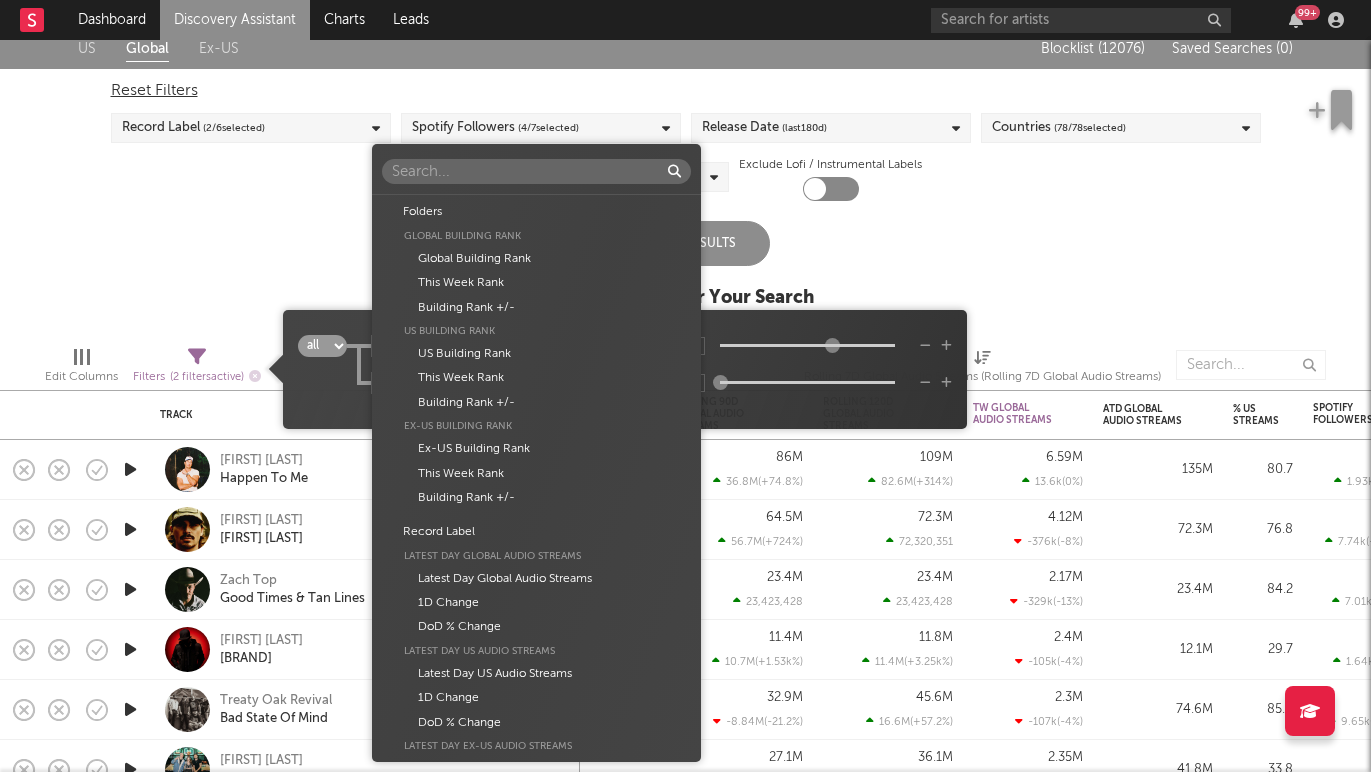 scroll, scrollTop: 2915, scrollLeft: 0, axis: vertical 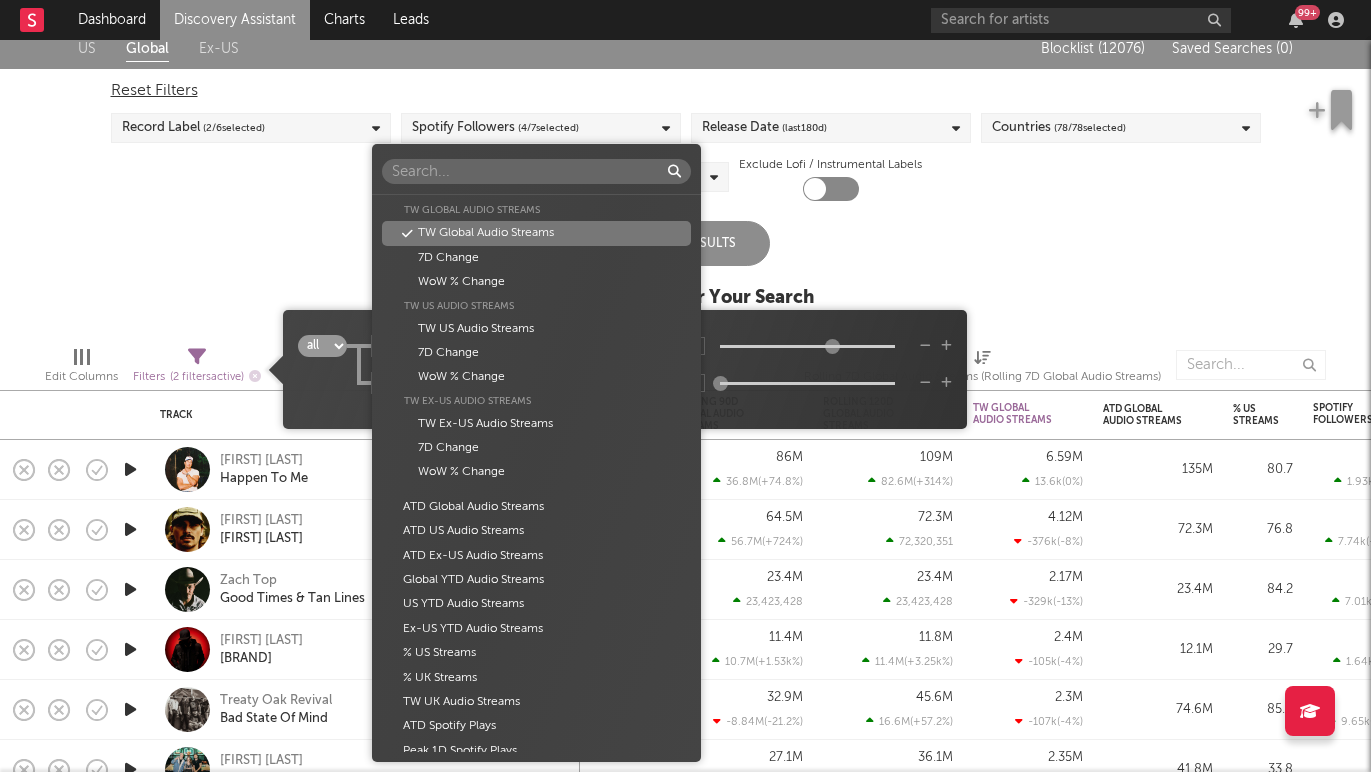 click on "TW Global Audio Streams" at bounding box center (536, 233) 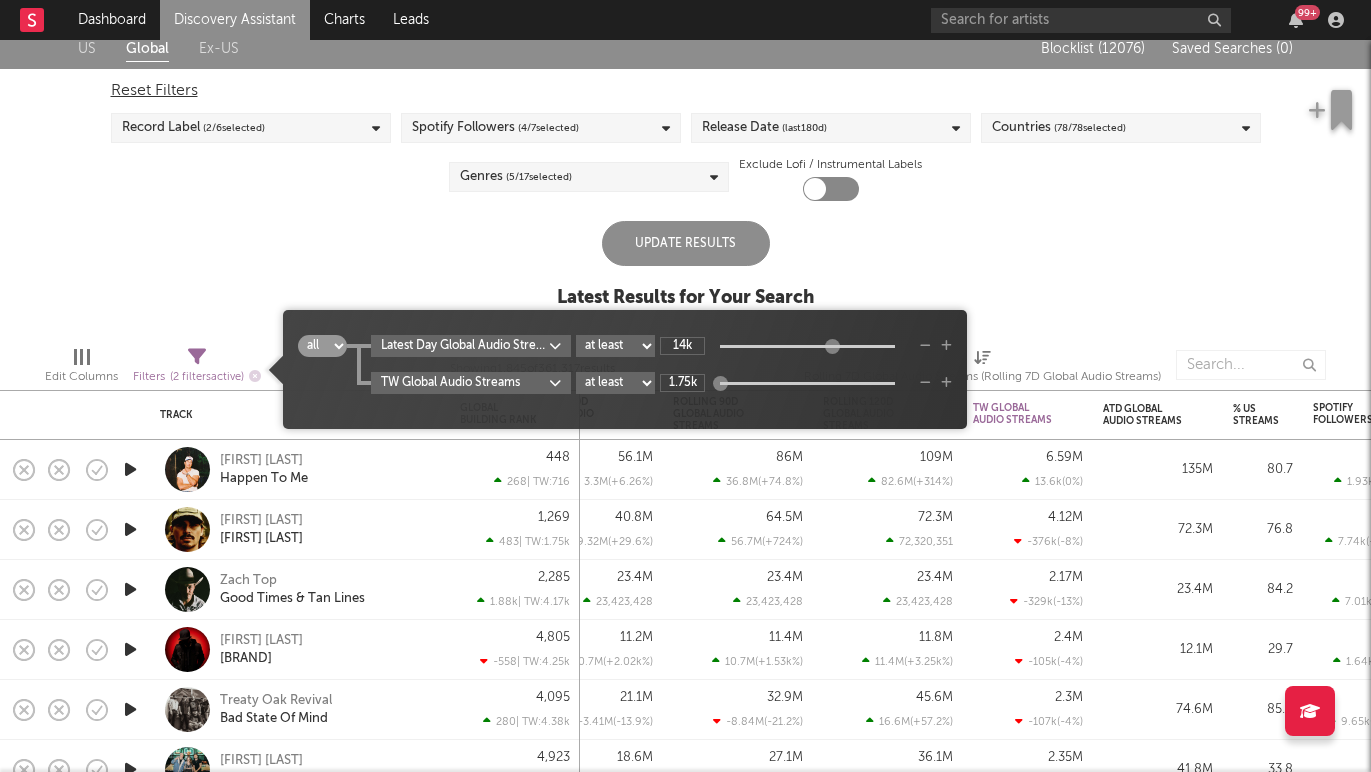 click at bounding box center [925, 346] 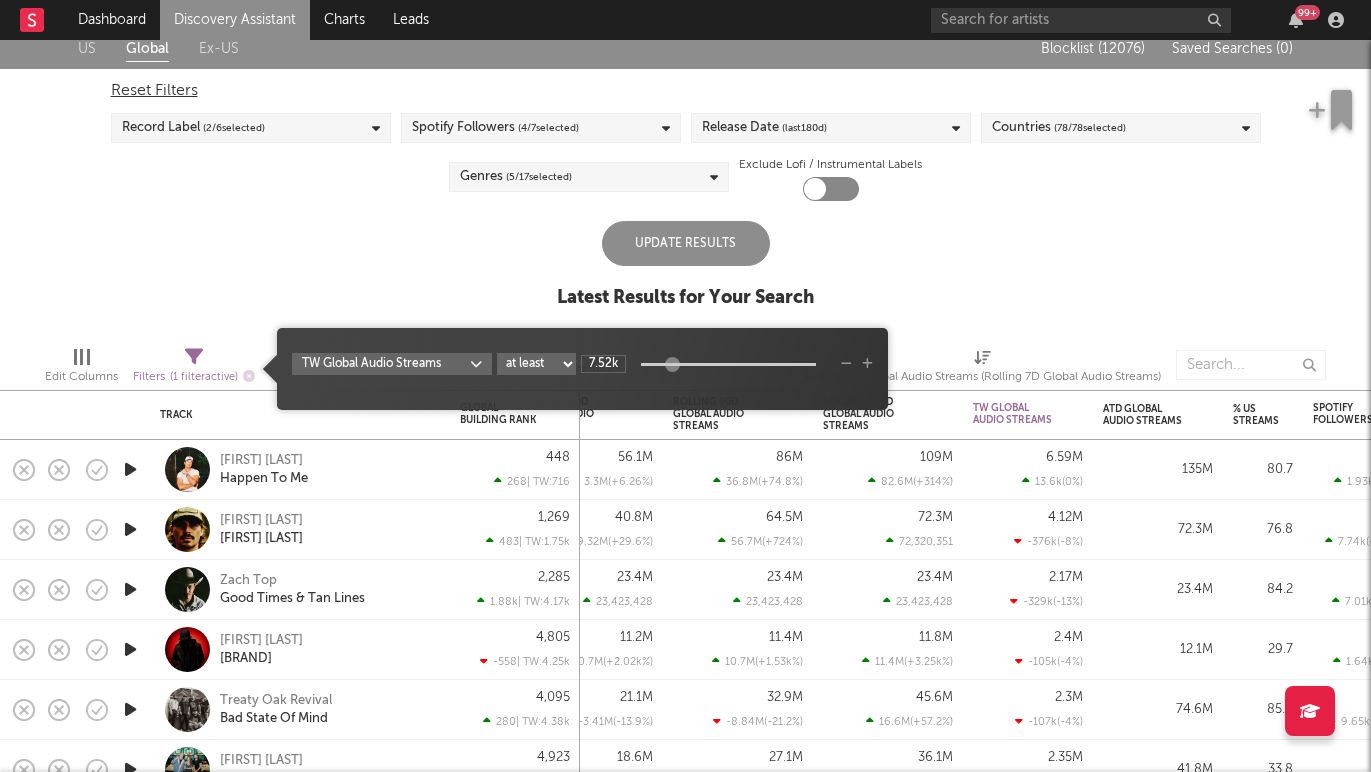 drag, startPoint x: 639, startPoint y: 359, endPoint x: 670, endPoint y: 359, distance: 31 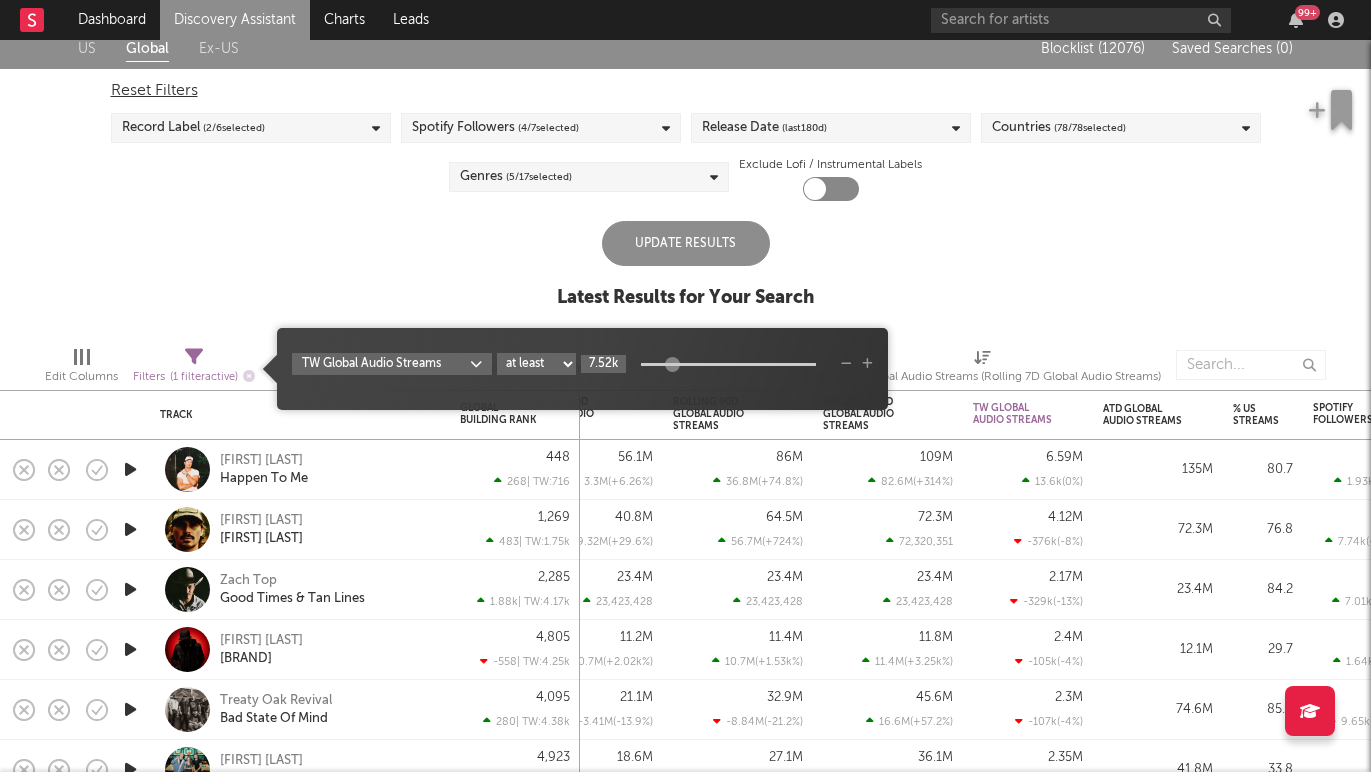 click on "7.52k" at bounding box center (603, 364) 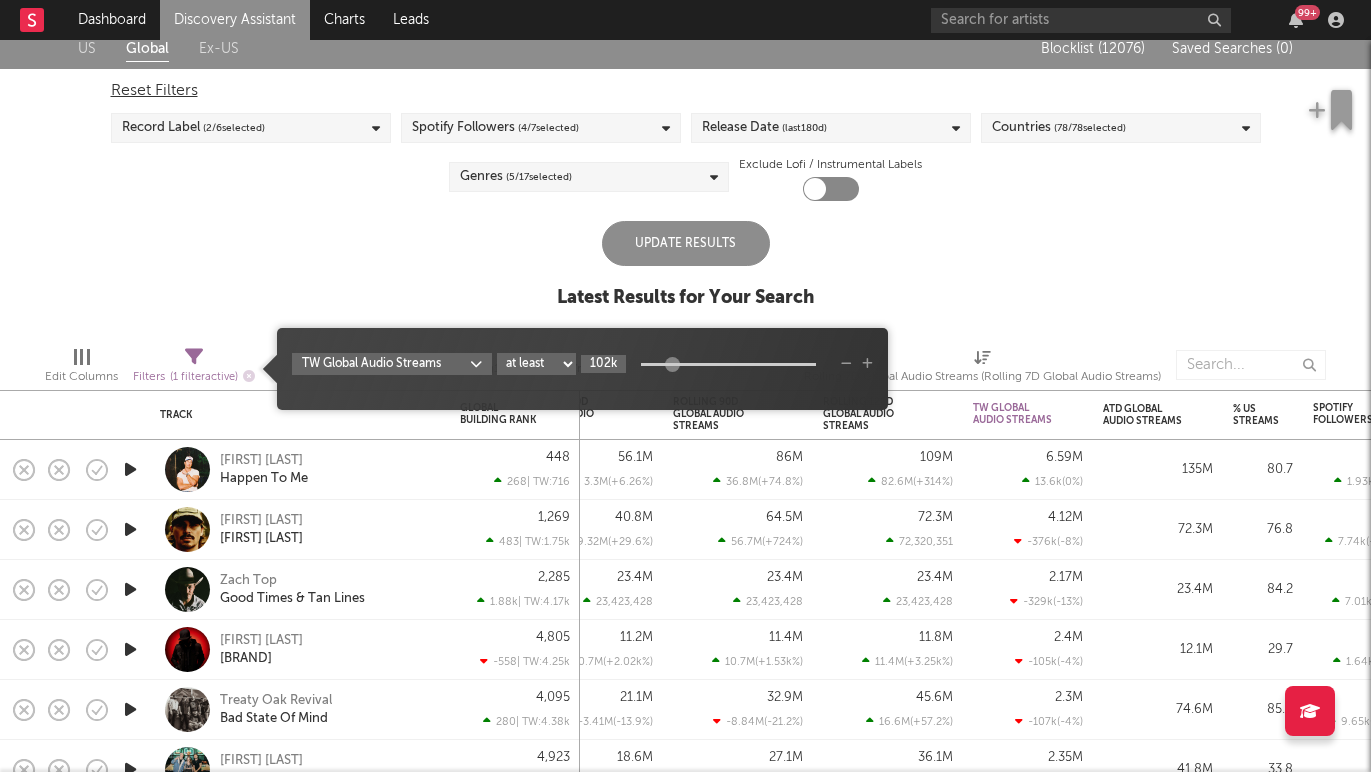 click at bounding box center (867, 364) 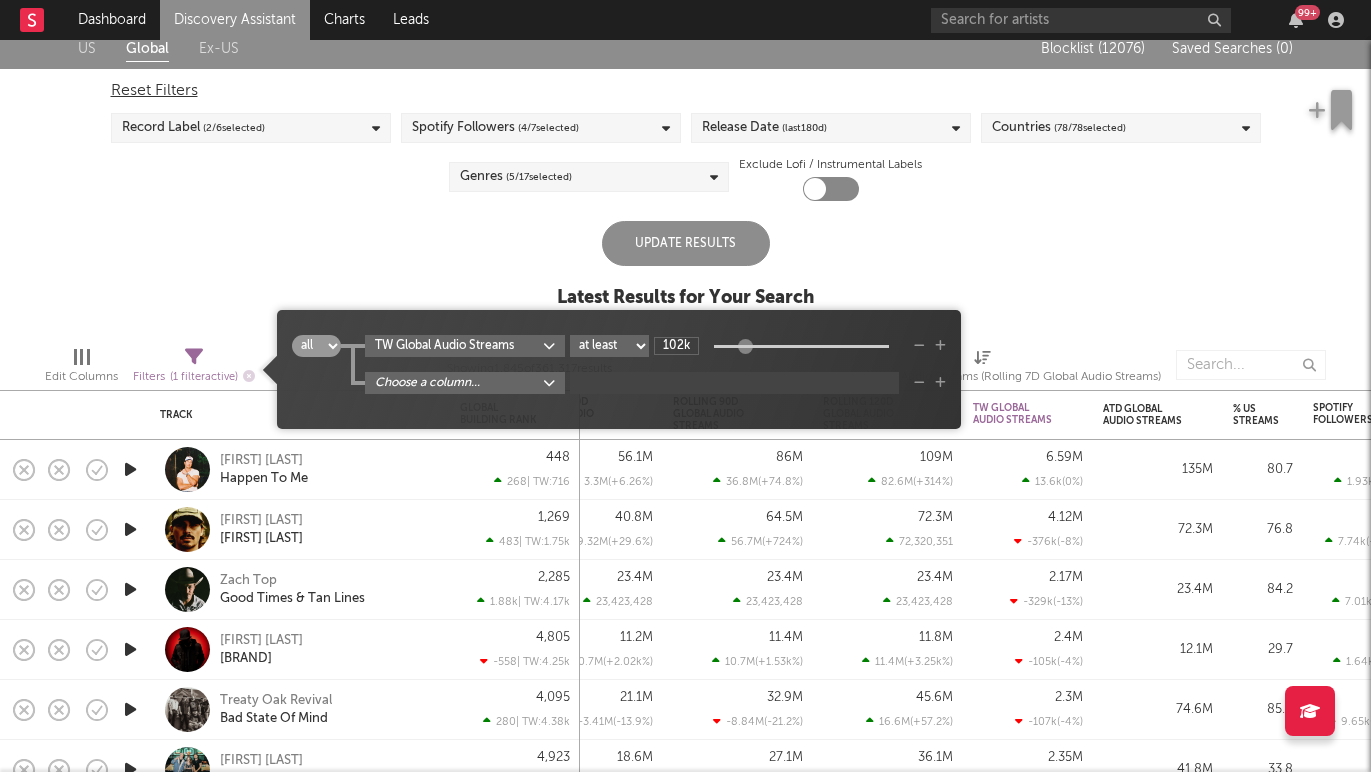 click on "Dashboard Discovery Assistant Charts Leads 99 + Notifications Settings Mark all as read All Growth Releases/Events Playlisting Today [FIRST] [LAST] 11:32am Added 7.68x more Spotify followers than their usual daily growth (+55 compared to +7 on average). [FIRST] [LAST] 11:20am Added 3.18x more Spotify followers than their usual daily growth (+1.47k compared to +464 on average). [FIRST] [LAST] 9:10am Added 11.13x more Spotify followers than their usual daily growth (+106 compared to +10 on average). [FIRST] [LAST] 9:00am Added 18.32x more YouTube views than their usual daily growth (+34.4k compared to +1.88k on average). [FIRST] [LAST] 8:56am Added 18.0x more YouTube subscribers than their usual daily growth (+100 compared to +6 on average). [FIRST] [LAST] 8:14am Added 11.16x more Spotify followers than their usual daily growth (+647 compared to +58 on average). [FIRST] [LAST] 8:14am Added 31.67x more Tiktok followers than their usual daily growth (+500 compared to +16 on average). [FIRST] [LAST] 8:11am [FIRST] 8:05am [FIRST] 8:04am  (" at bounding box center [685, 386] 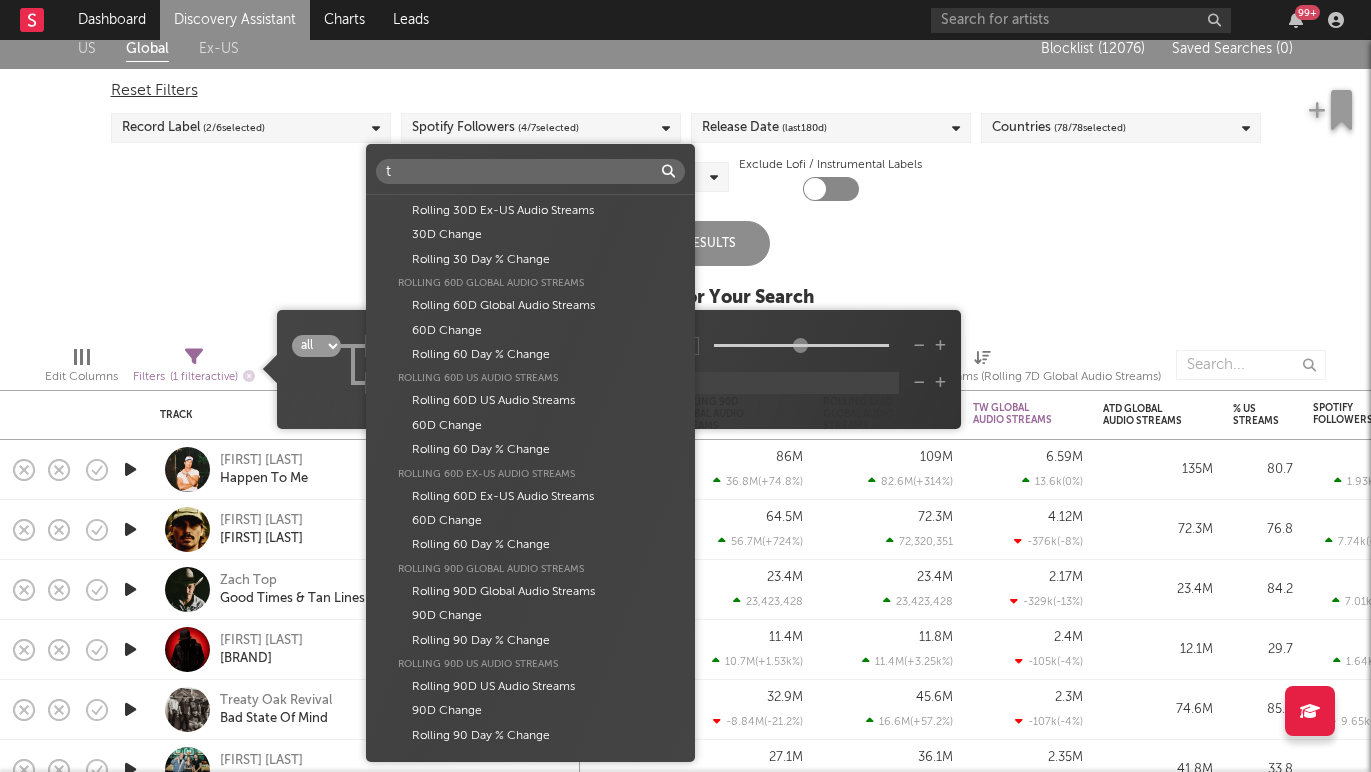 scroll, scrollTop: 0, scrollLeft: 0, axis: both 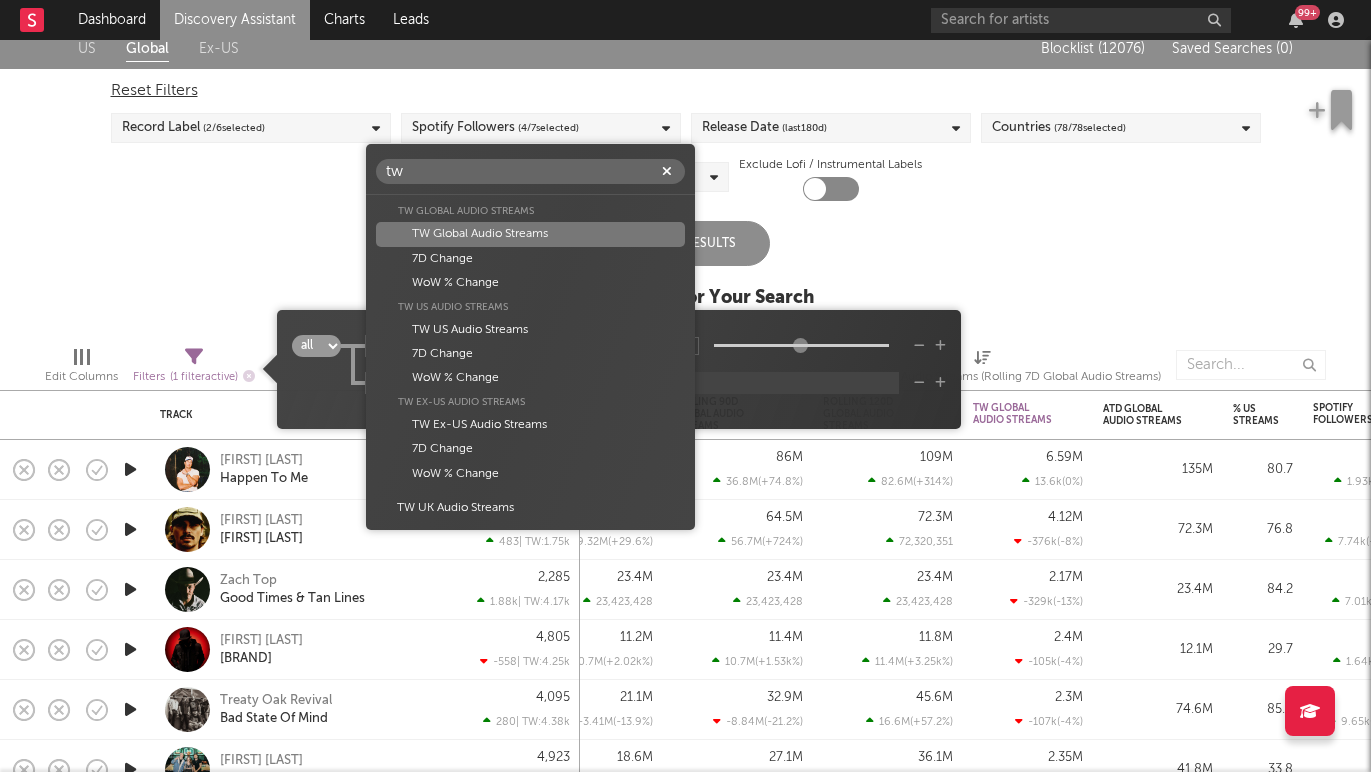 type on "tw" 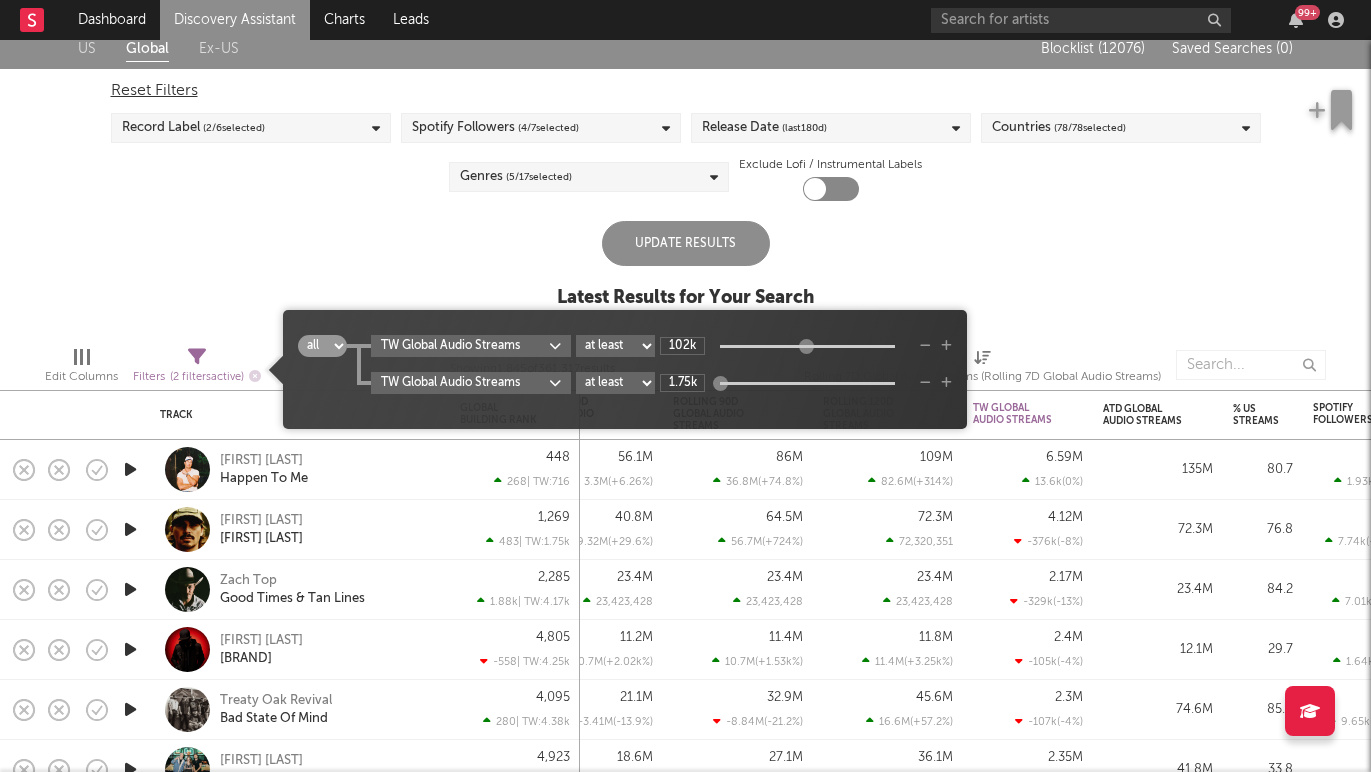 click on "at least at most between" at bounding box center [615, 383] 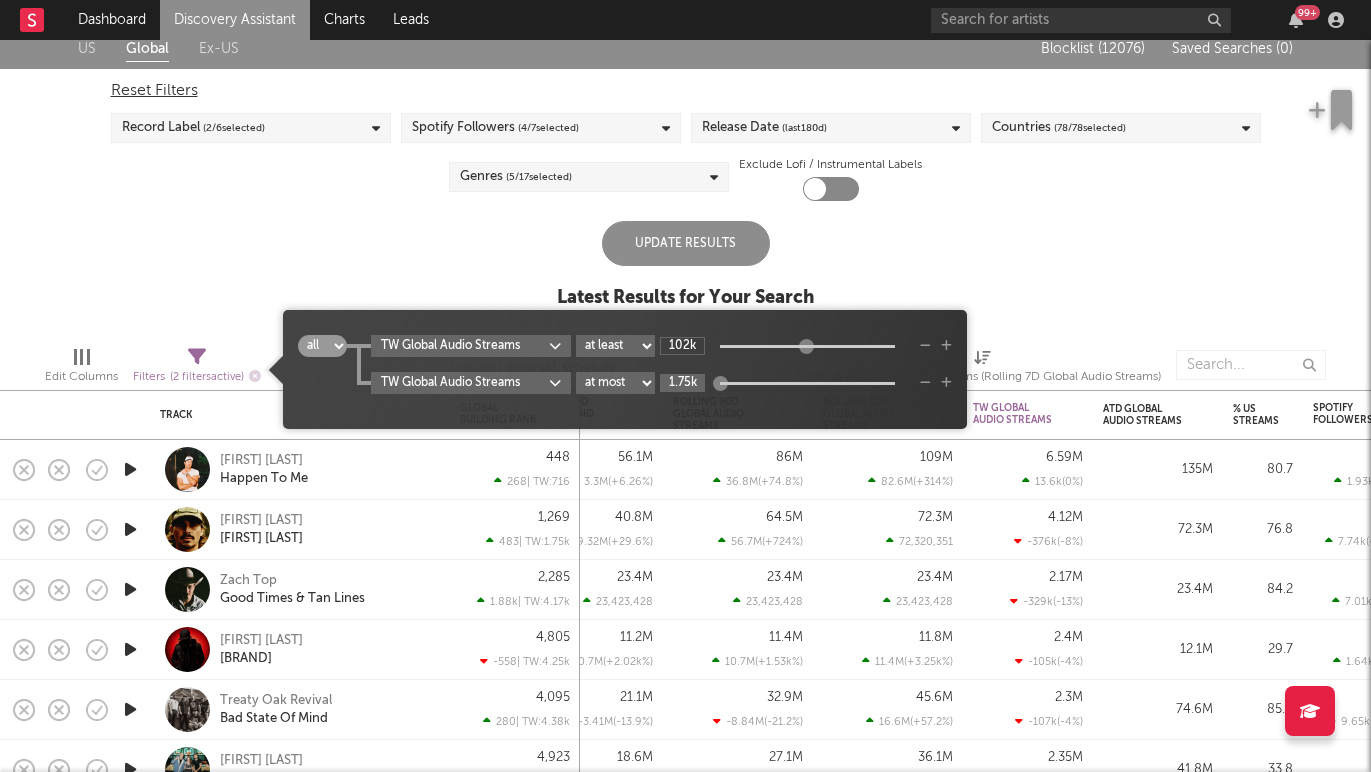 click on "1.75k" at bounding box center [682, 383] 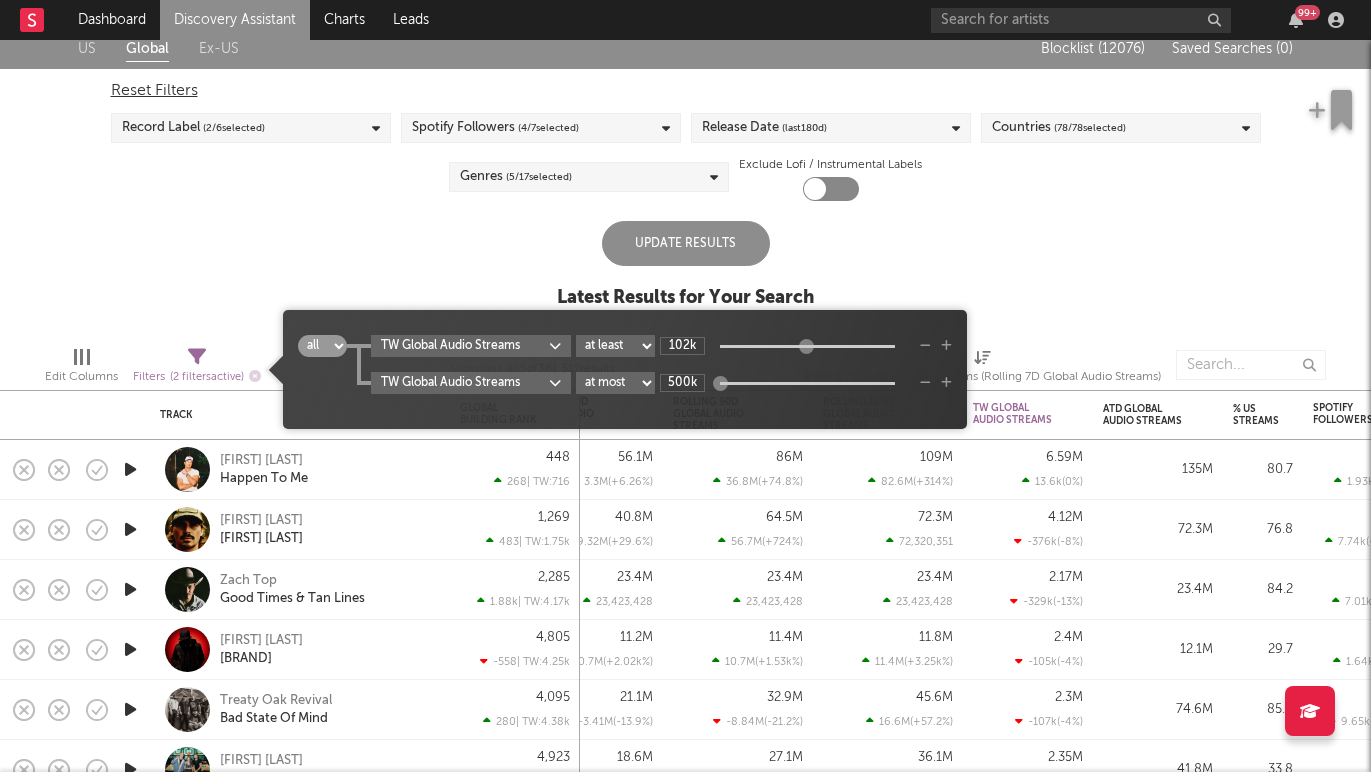 type on "500k" 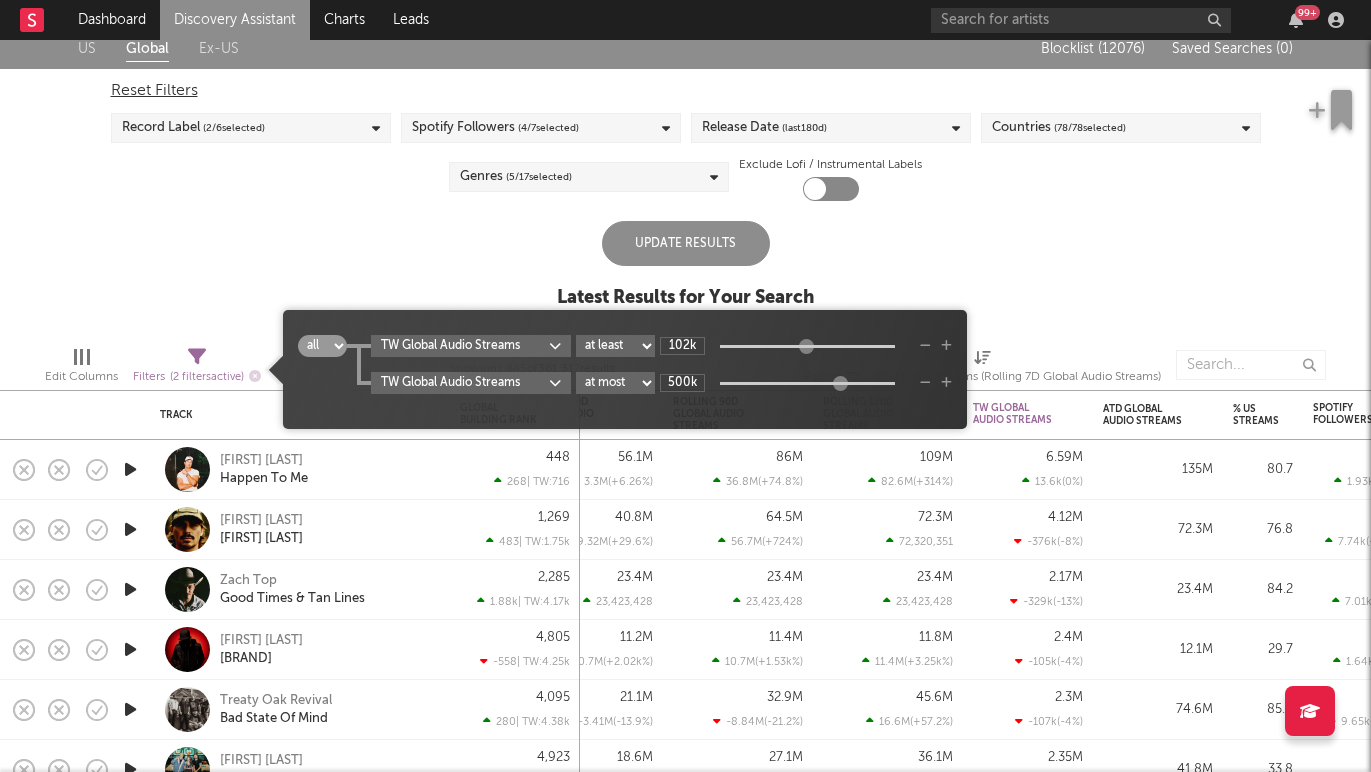 click on "all any TW Global Audio Streams at least at most between 102k TW Global Audio Streams at least at most between 500k" at bounding box center (625, 377) 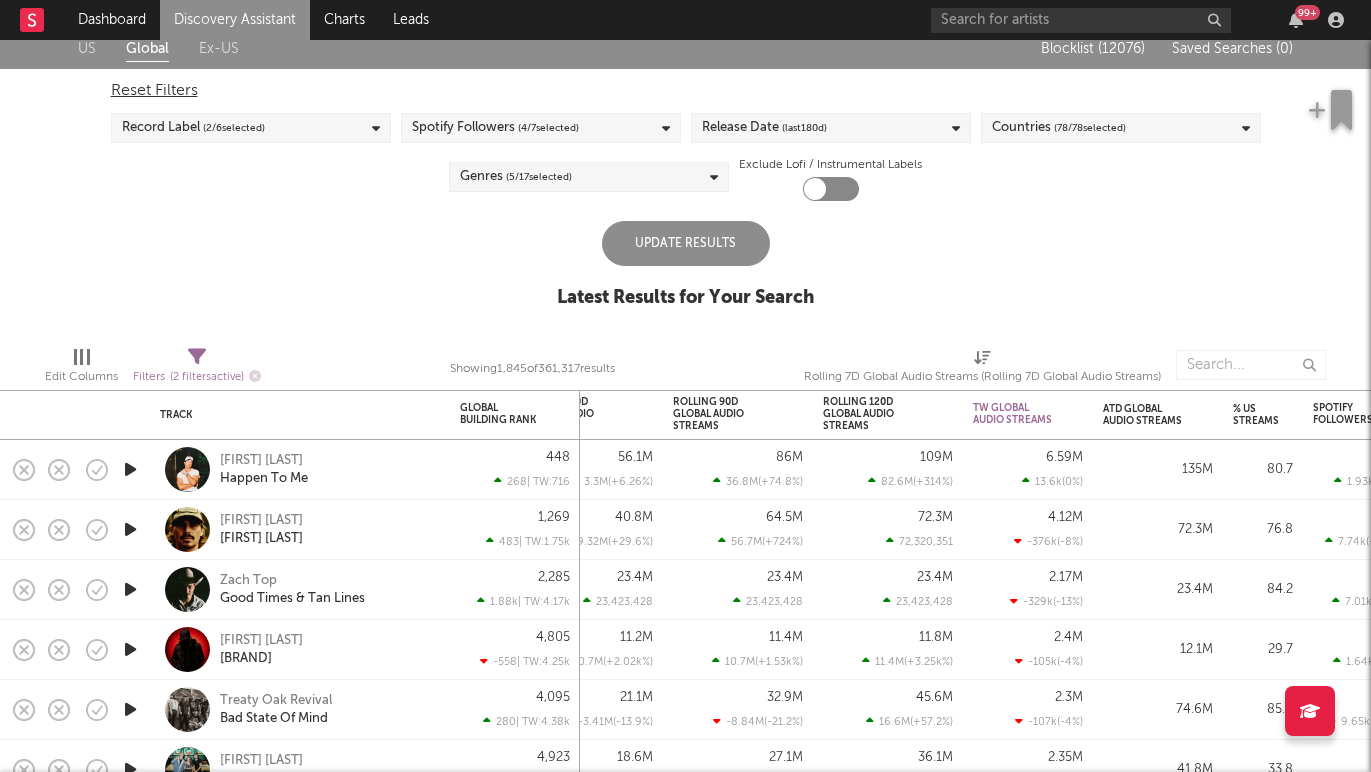 click on "US Global Ex-US Blocklist   ( 12076 ) Saved Searches   ( 0 ) Reset Filters Record Label ( 2 / 6  selected) Spotify Followers ( 4 / 7  selected) Release Date (last  180 d) Countries ( 78 / 78  selected) Genres ( 5 / 17  selected) Exclude Lofi / Instrumental Labels Update Results Latest Results for Your Search" at bounding box center [685, 179] 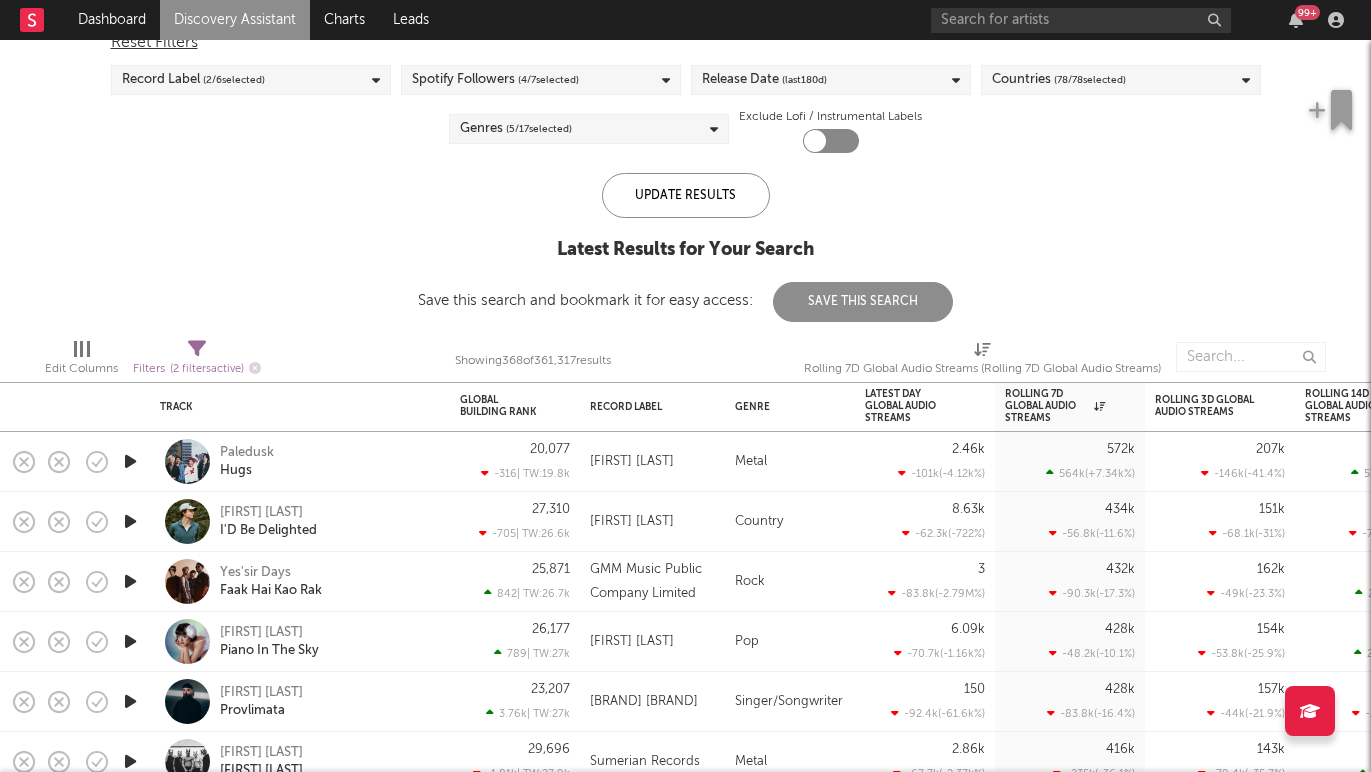 click on "Genres ( 5 / 17  selected)" at bounding box center (589, 129) 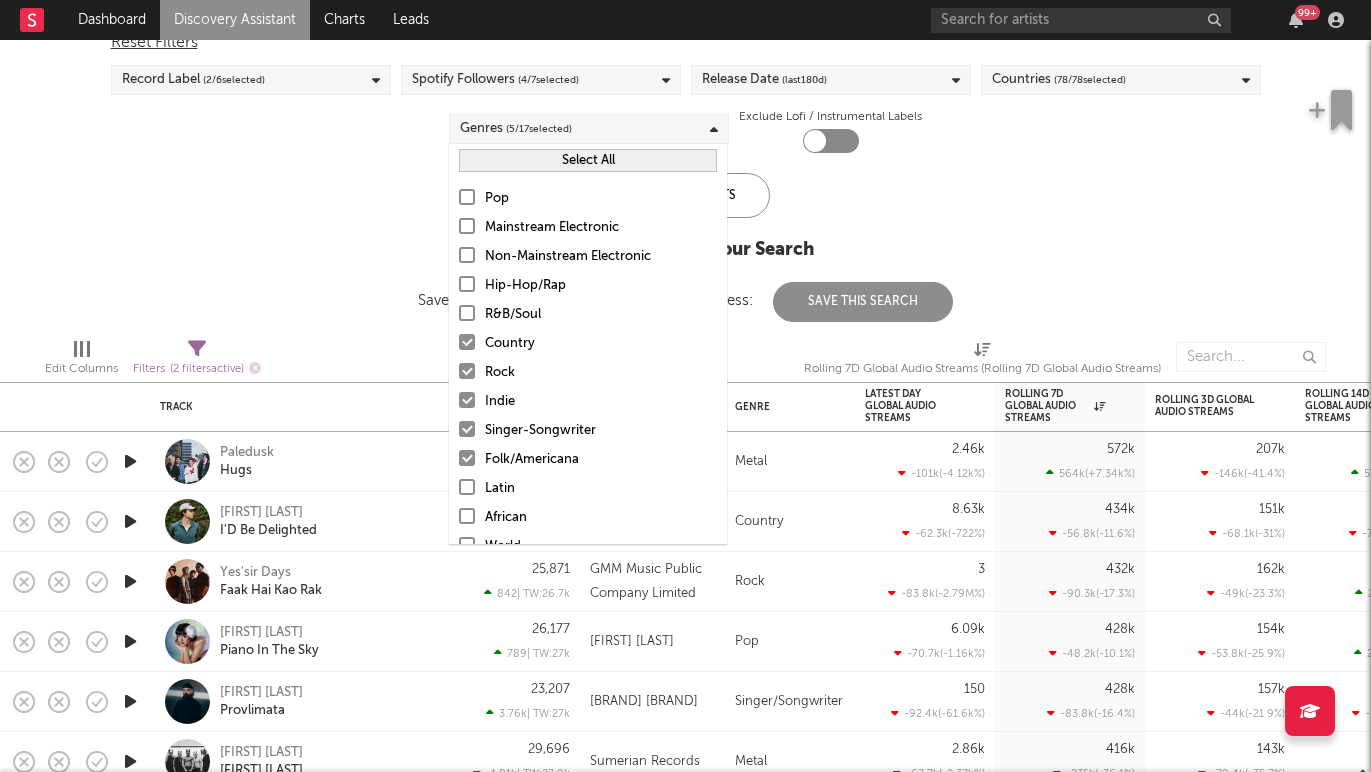 click at bounding box center [467, 371] 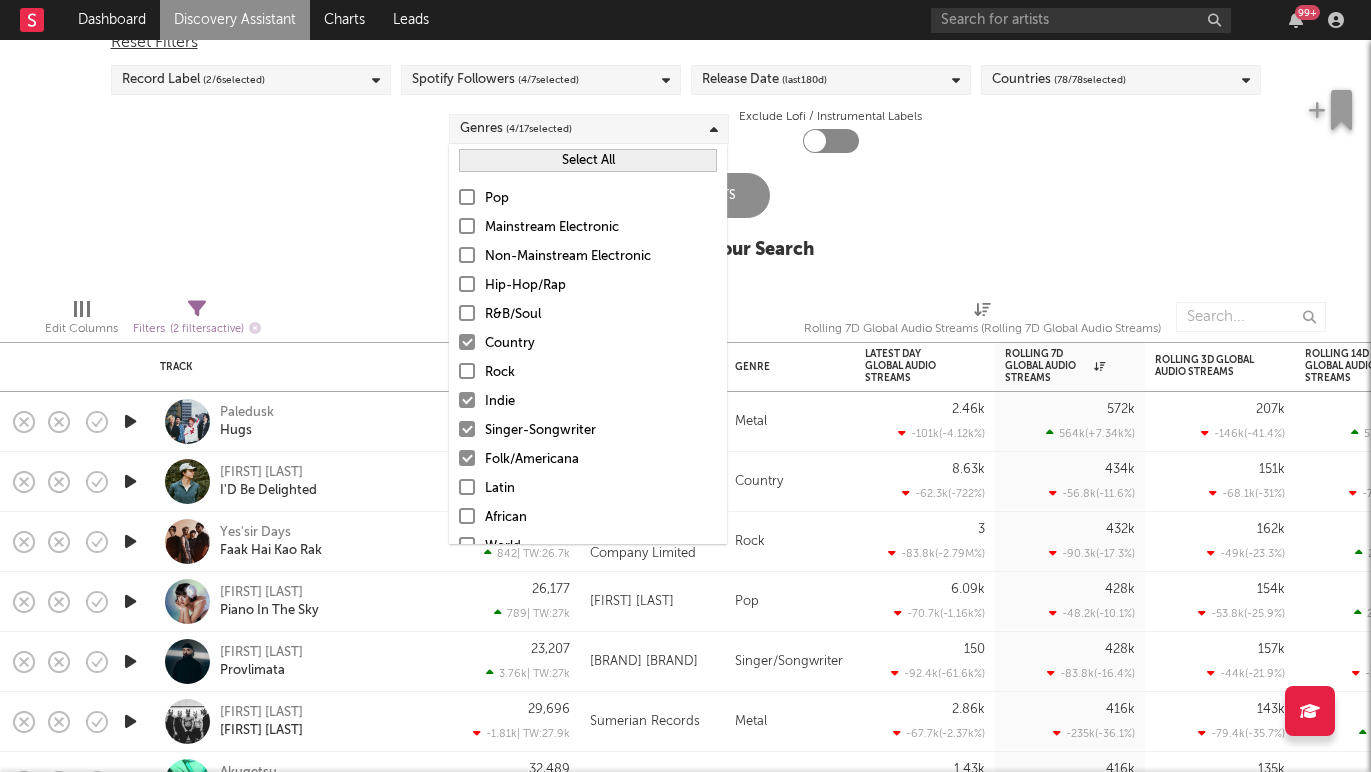 click at bounding box center [467, 400] 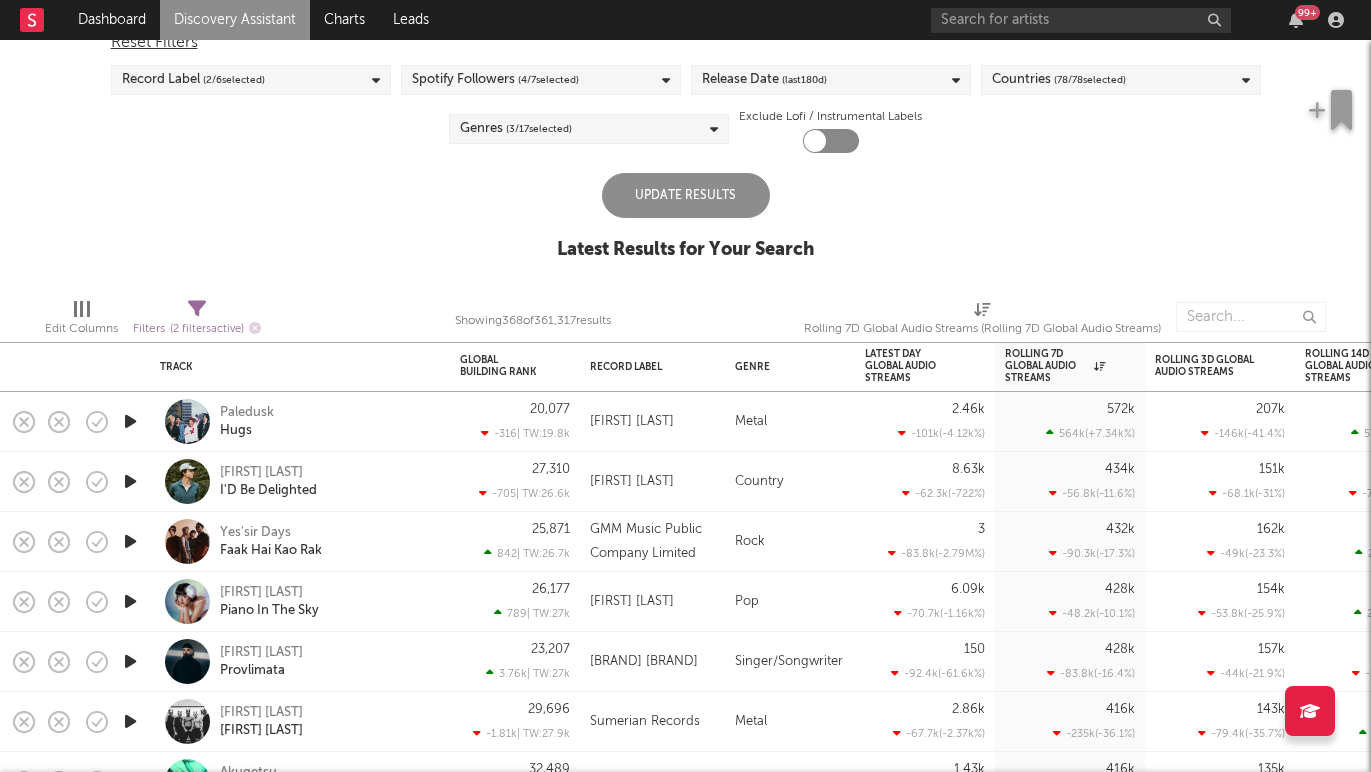 click on "US Global Ex-US Blocklist   ( 12076 ) Saved Searches   ( 0 ) Reset Filters Record Label ( 2 / 6  selected) Spotify Followers ( 4 / 7  selected) Release Date (last  180 d) Countries ( 78 / 78  selected) Genres ( 3 / 17  selected) Exclude Lofi / Instrumental Labels Update Results Latest Results for Your Search" at bounding box center (685, 131) 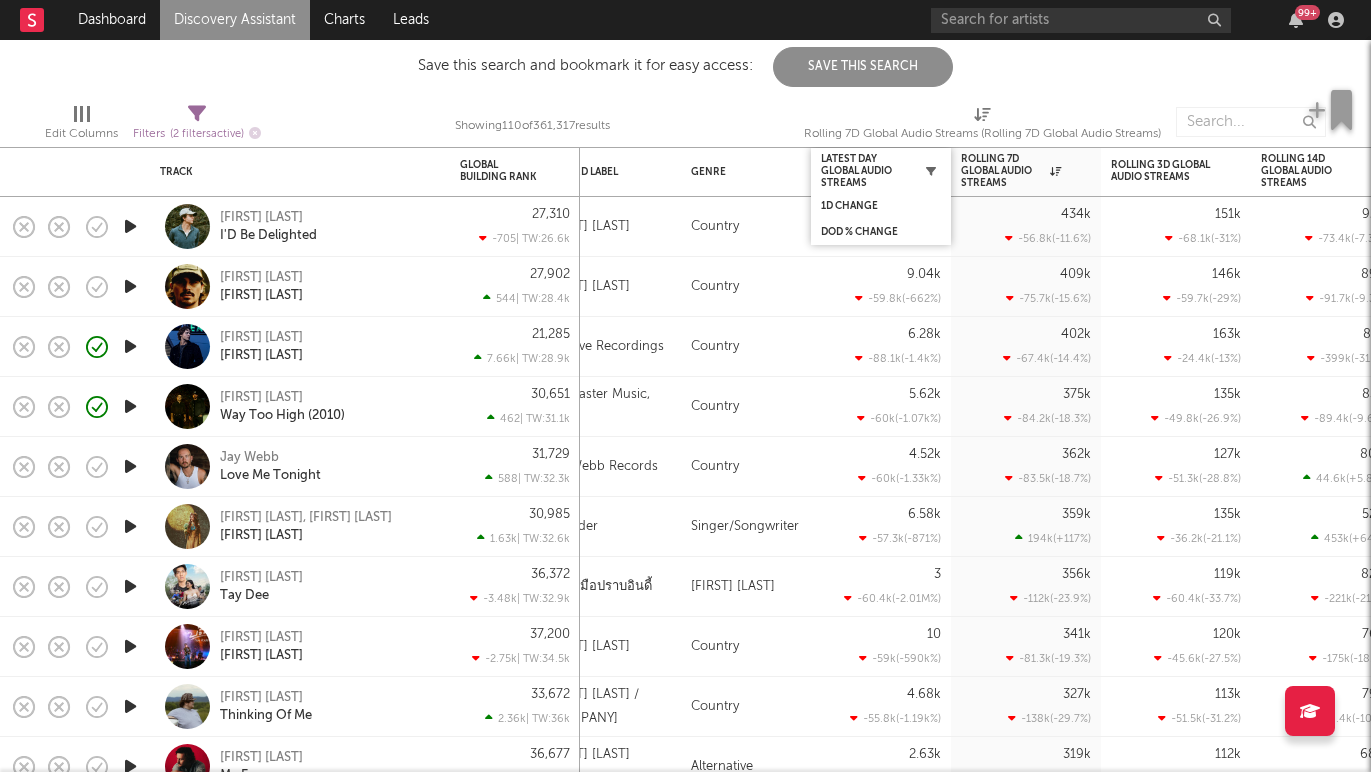 click at bounding box center (931, 171) 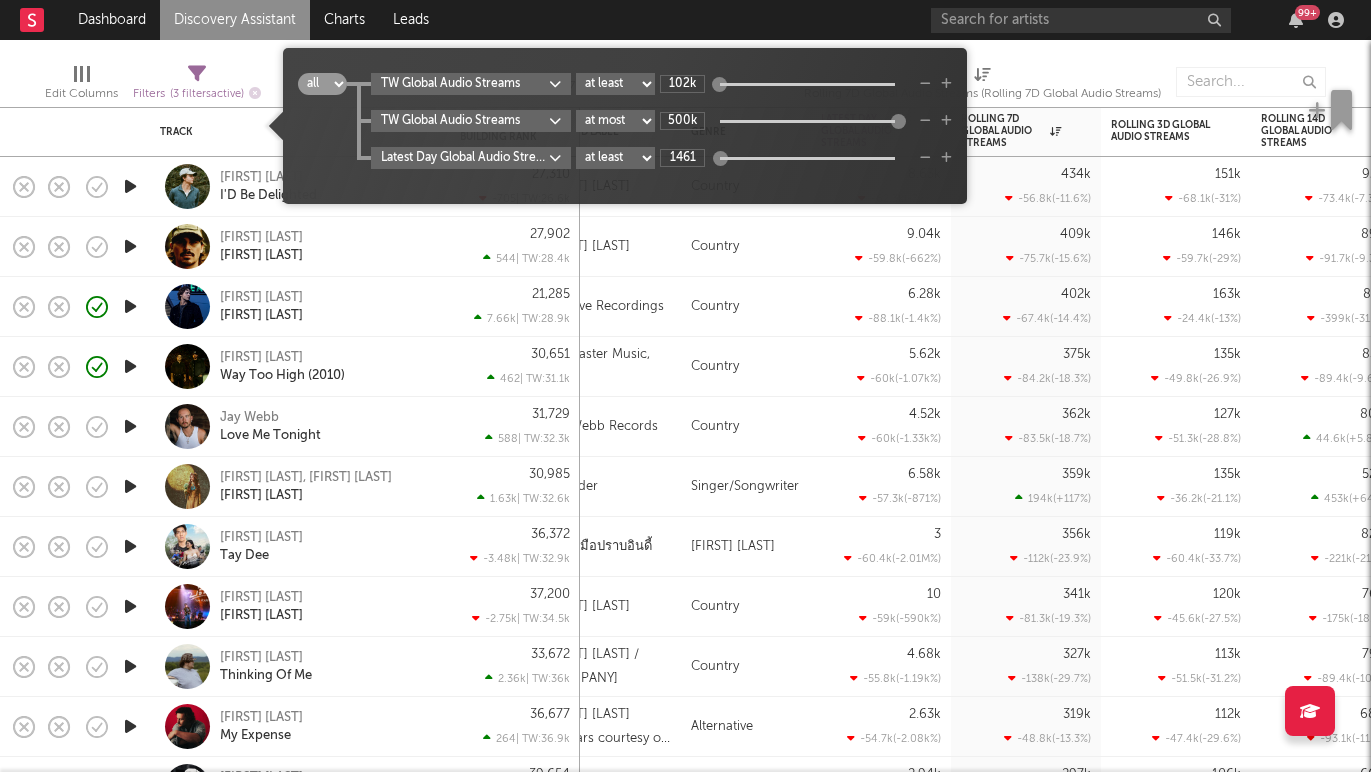 click on "Dashboard Discovery Assistant Charts Leads 99 + Notifications Settings Mark all as read All Growth Releases/Events Playlisting Today [FIRST] [LAST] 11:32am Added 7.68x more Spotify followers than their usual daily growth (+55 compared to +7 on average). [FIRST] [LAST] 11:20am Added 3.18x more Spotify followers than their usual daily growth (+1.47k compared to +464 on average). [FIRST] [LAST] 9:10am Added 11.13x more Spotify followers than their usual daily growth (+106 compared to +10 on average). [FIRST] [LAST] 9:00am Added 18.32x more YouTube views than their usual daily growth (+34.4k compared to +1.88k on average). [FIRST] [LAST] 8:56am Added 18.0x more YouTube subscribers than their usual daily growth (+100 compared to +6 on average). [FIRST] [LAST] 8:14am Added 11.16x more Spotify followers than their usual daily growth (+647 compared to +58 on average). [FIRST] [LAST] 8:14am Added 31.67x more Tiktok followers than their usual daily growth (+500 compared to +16 on average). [FIRST] [LAST] 8:11am [FIRST] 8:05am [FIRST] 8:04am  (" at bounding box center [685, 386] 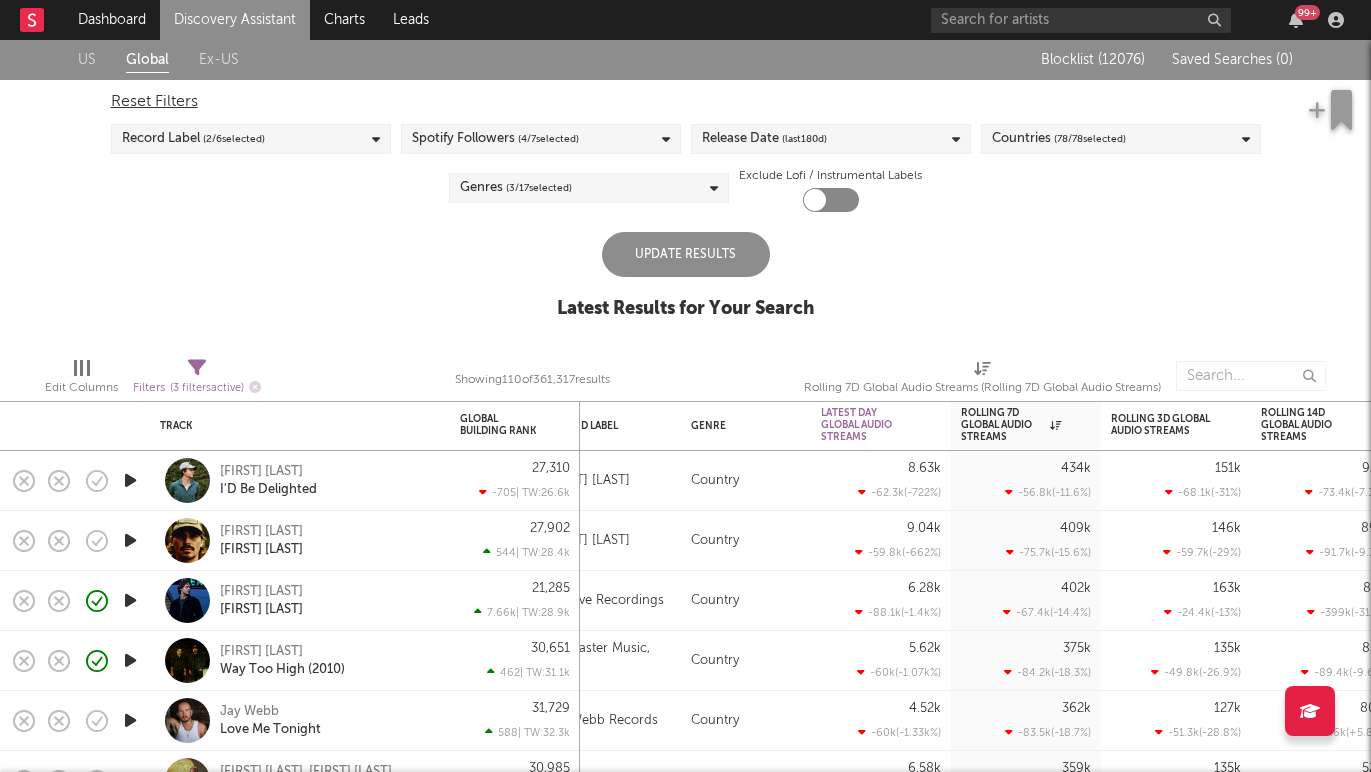 click on "Update Results" at bounding box center [686, 254] 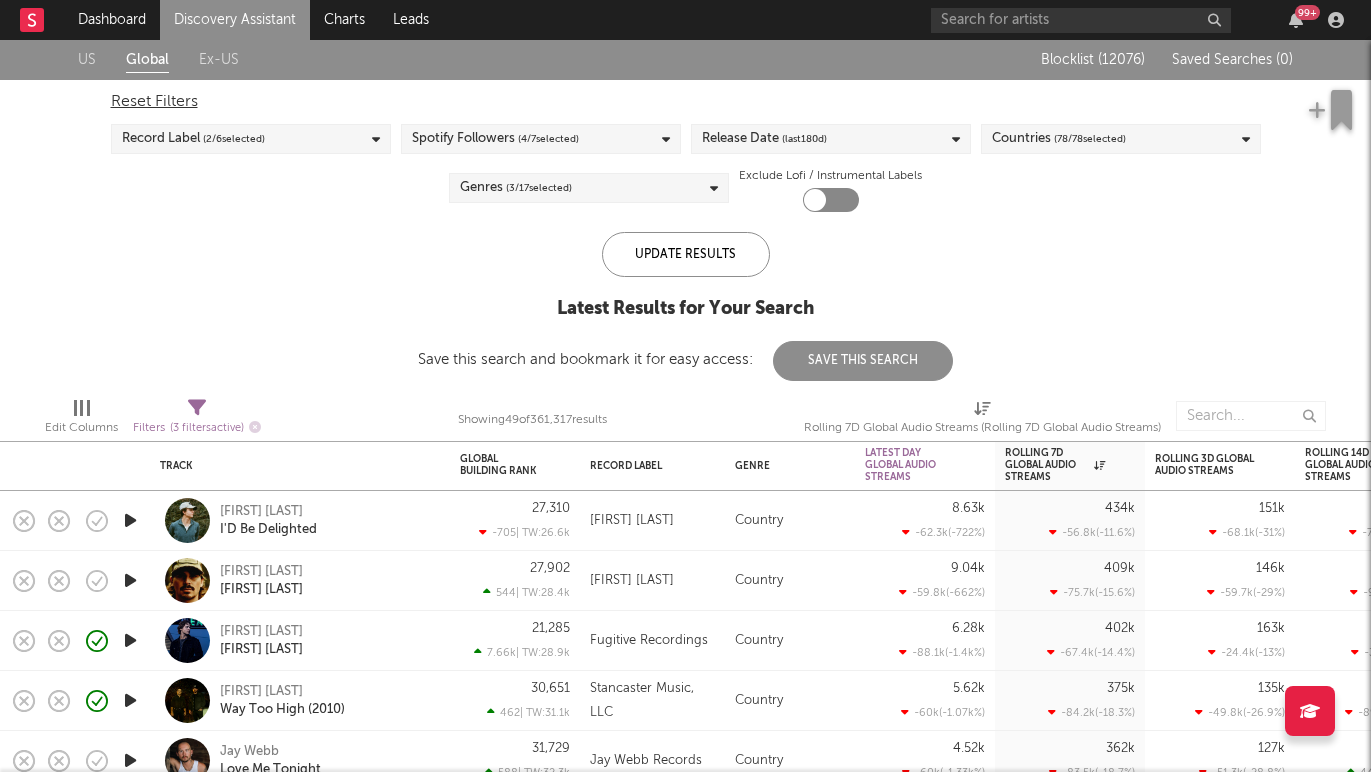 click on "Save This Search" at bounding box center [863, 361] 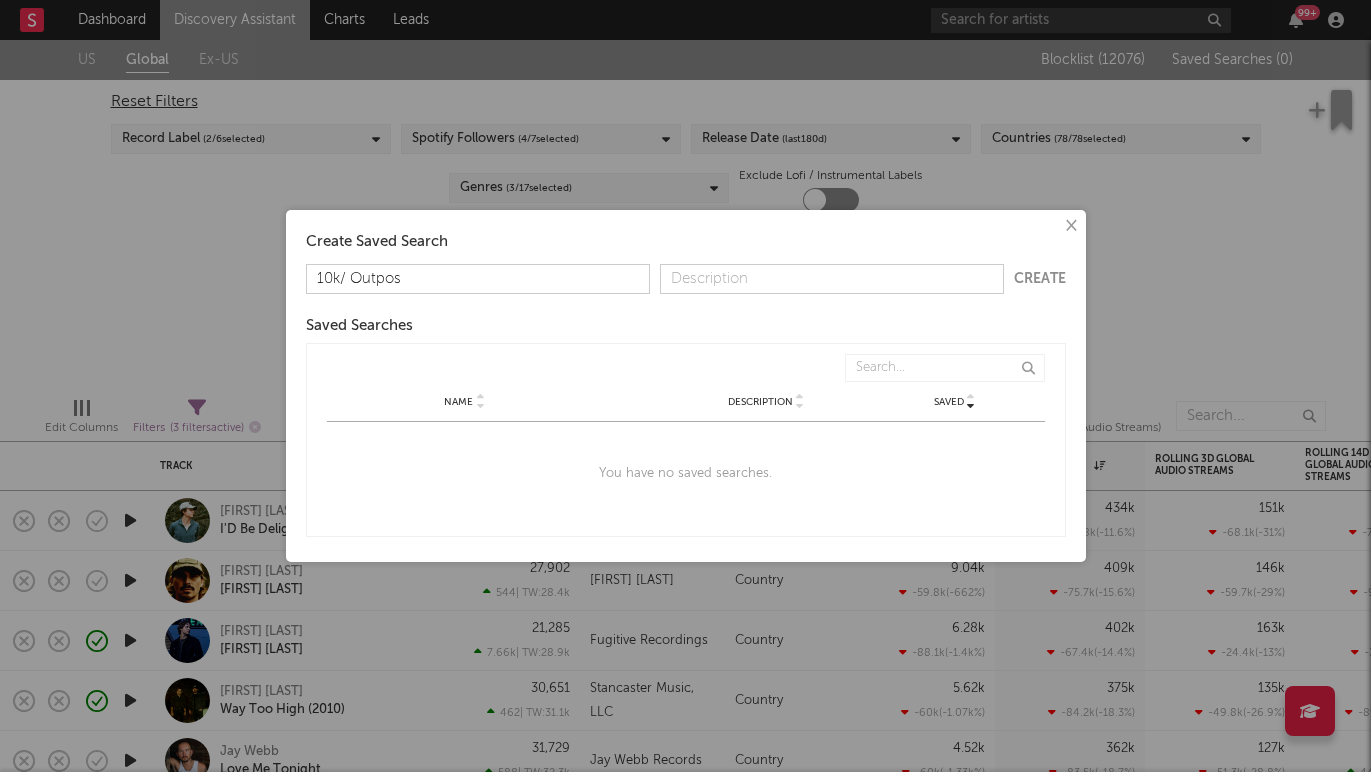type on "10k/ Outpost" 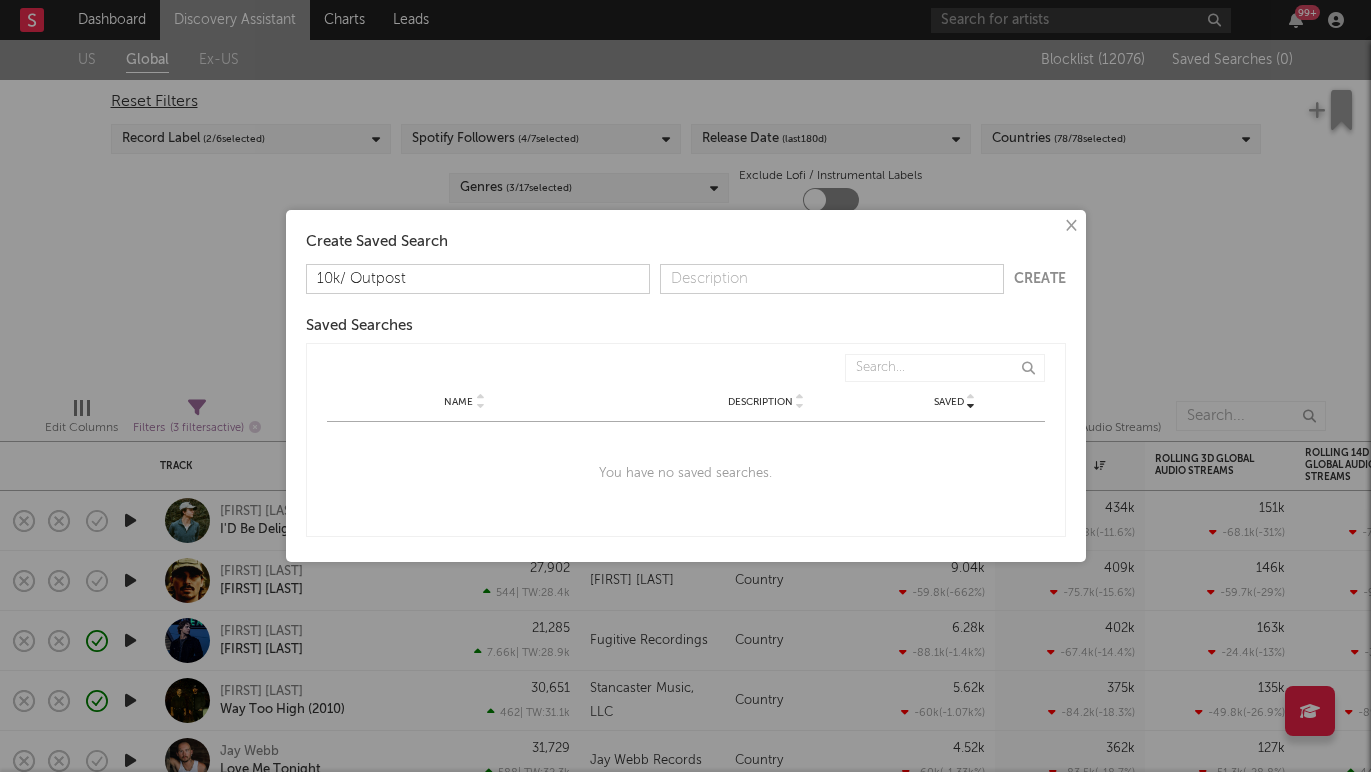 click on "Create" at bounding box center [1040, 279] 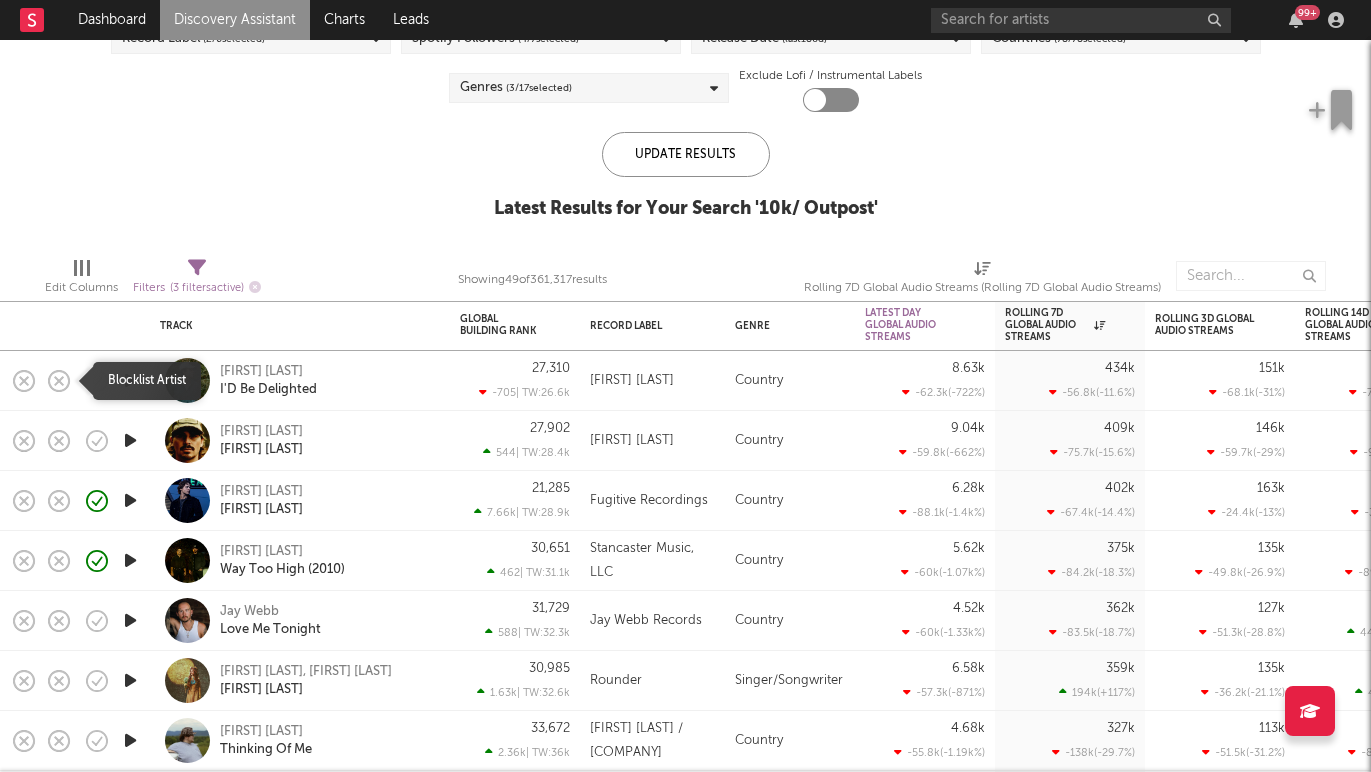 click 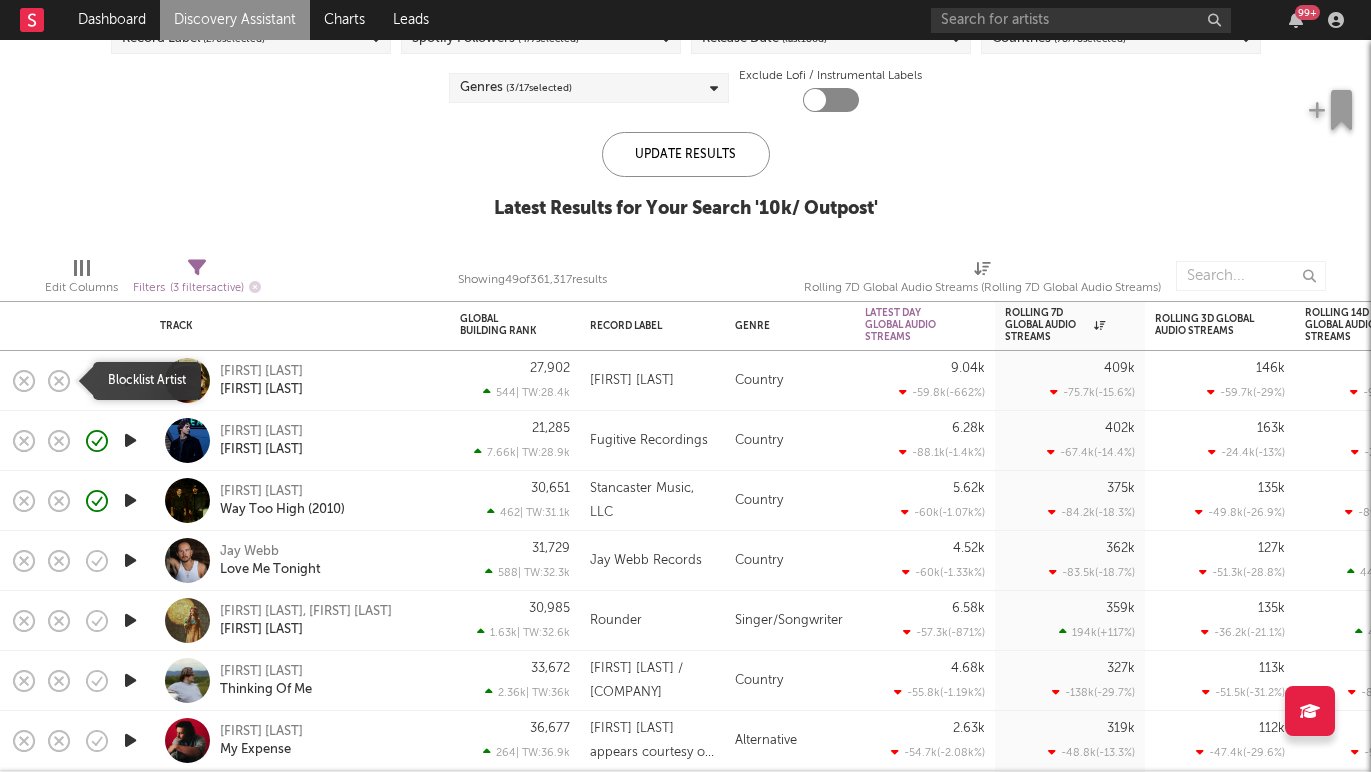 click 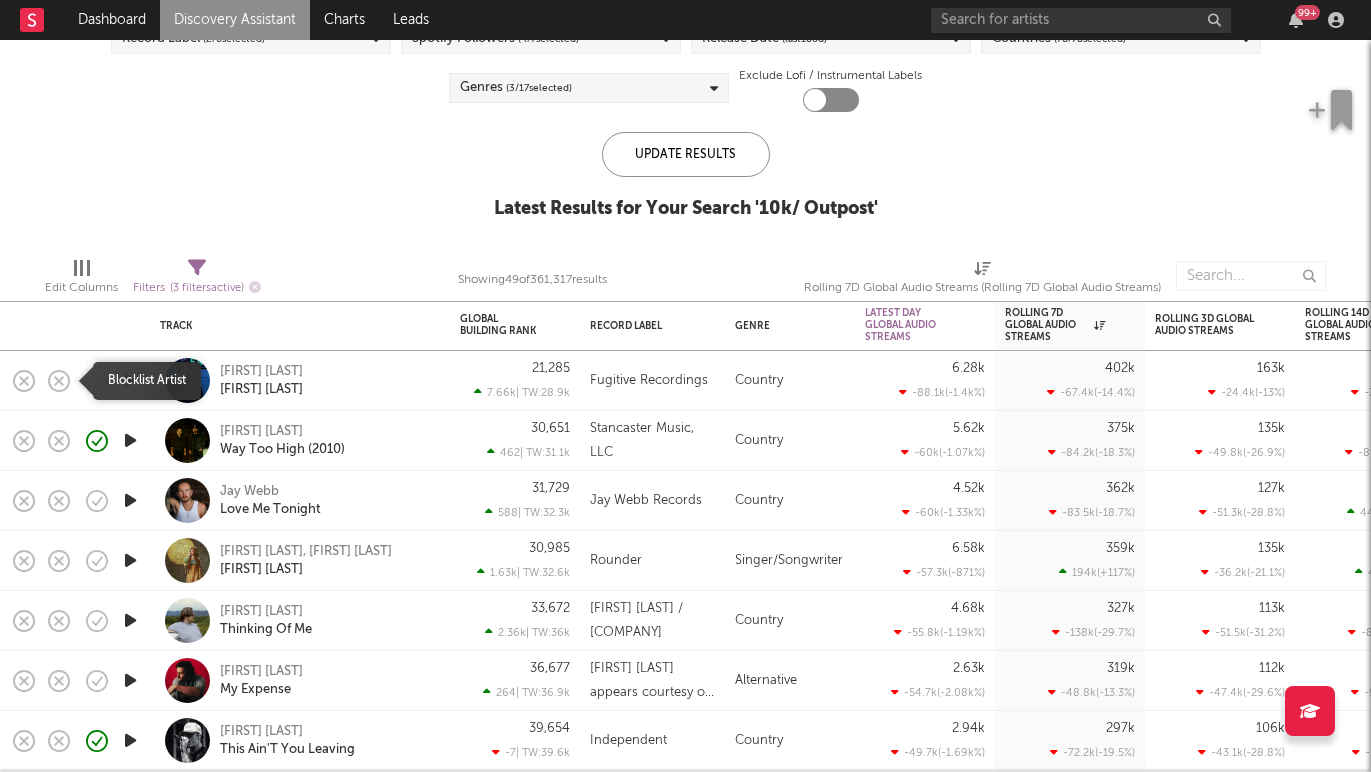 click 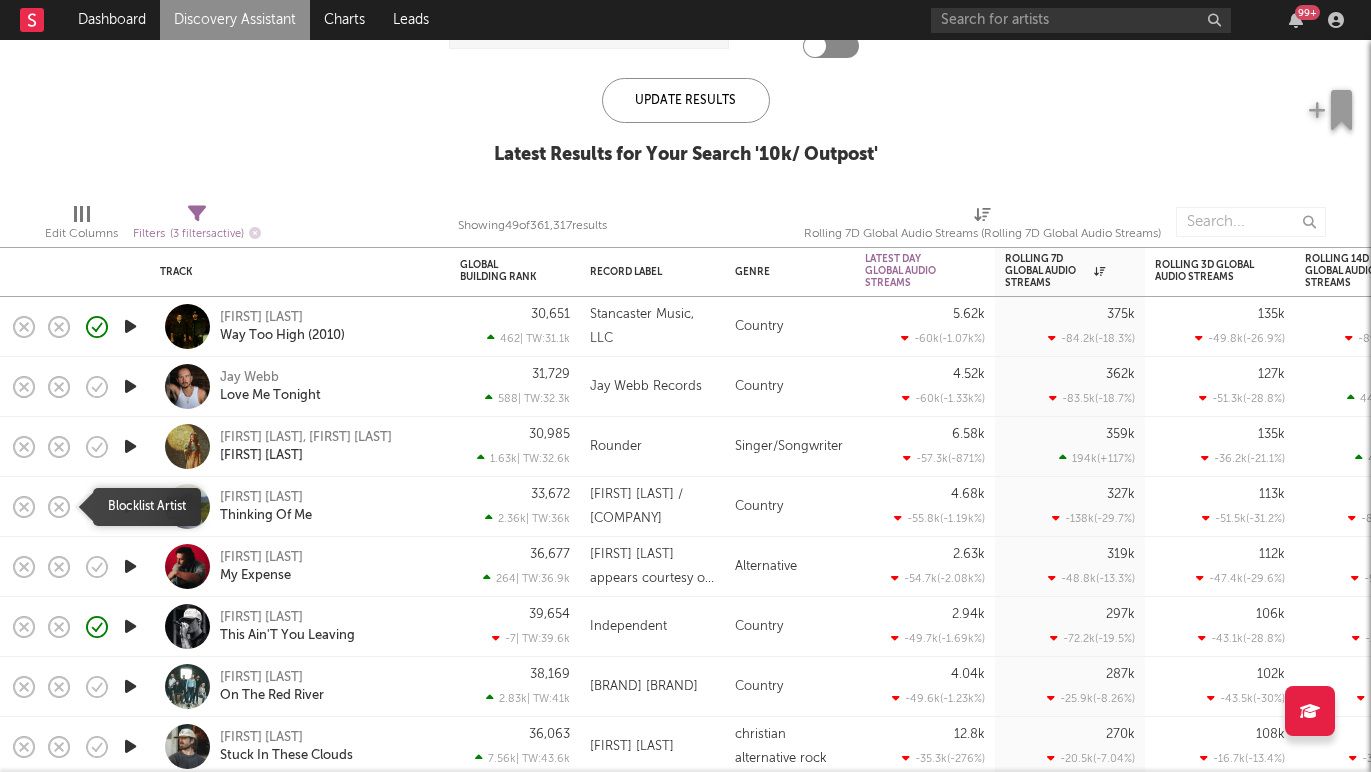 click 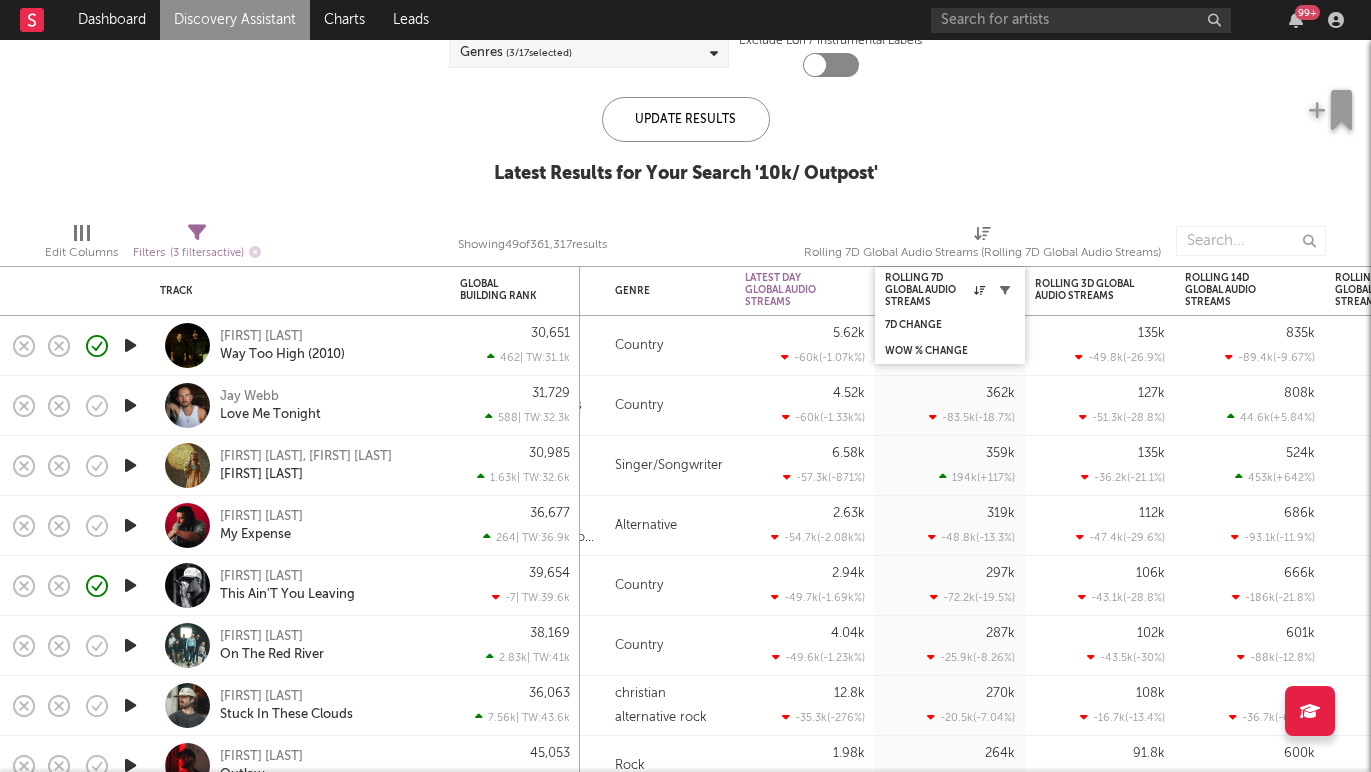 click at bounding box center (1005, 290) 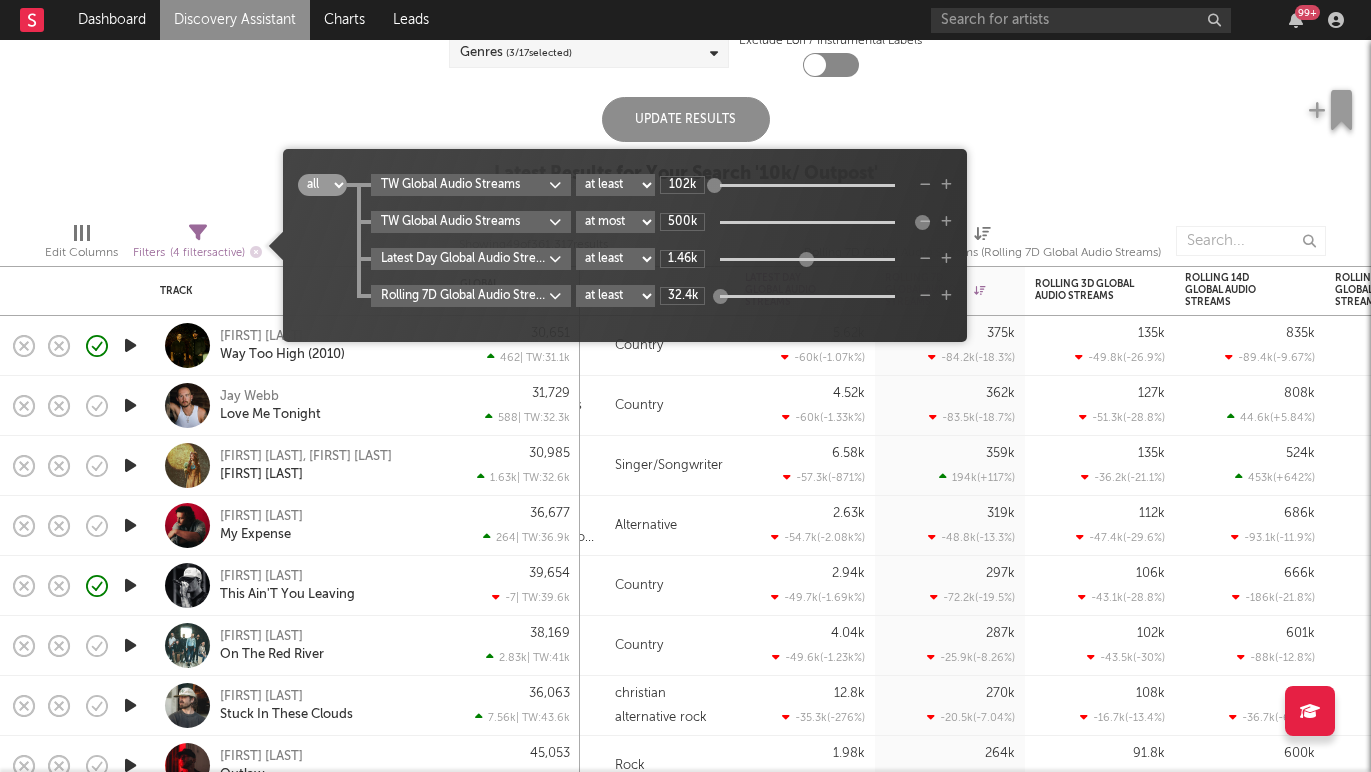 click on "US Global Ex-US Blocklist   ( 12080 ) Saved Searches   ( 1 ) Reset Filters Record Label ( 2 / 6  selected) Spotify Followers ( 4 / 7  selected) Release Date (last  180 d) Countries ( 78 / 78  selected) Genres ( 3 / 17  selected) Exclude Lofi / Instrumental Labels Update Results Latest Results for Your Search ' 10k/ Outpost '" at bounding box center [685, 55] 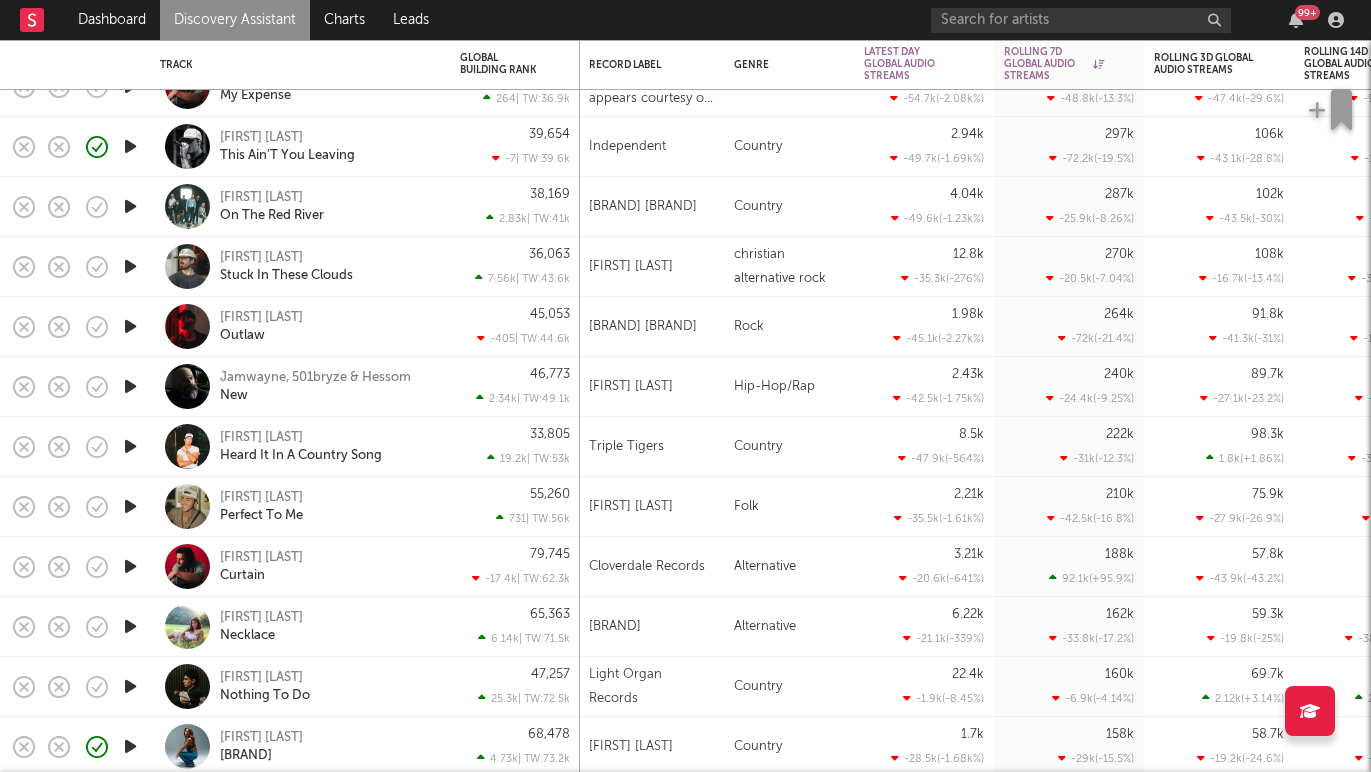 click at bounding box center (130, 386) 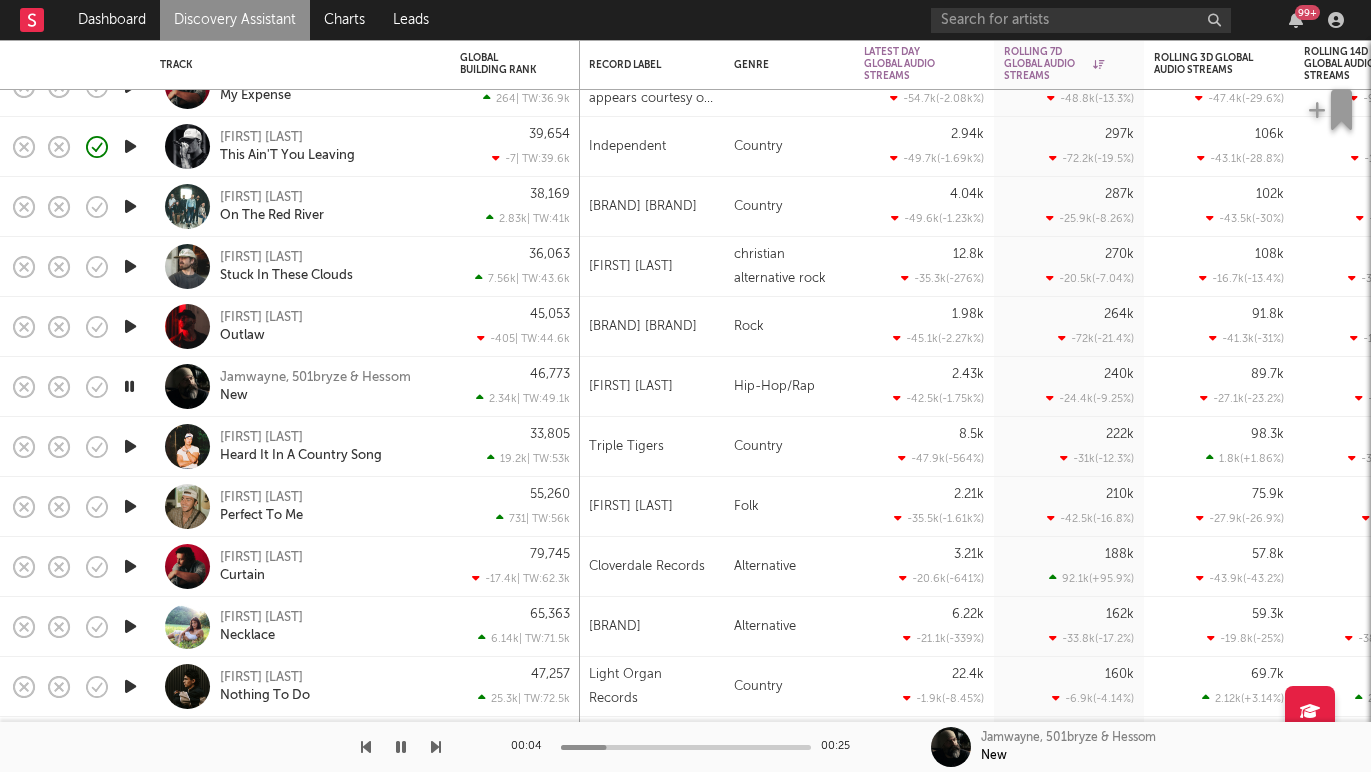 click at bounding box center [129, 386] 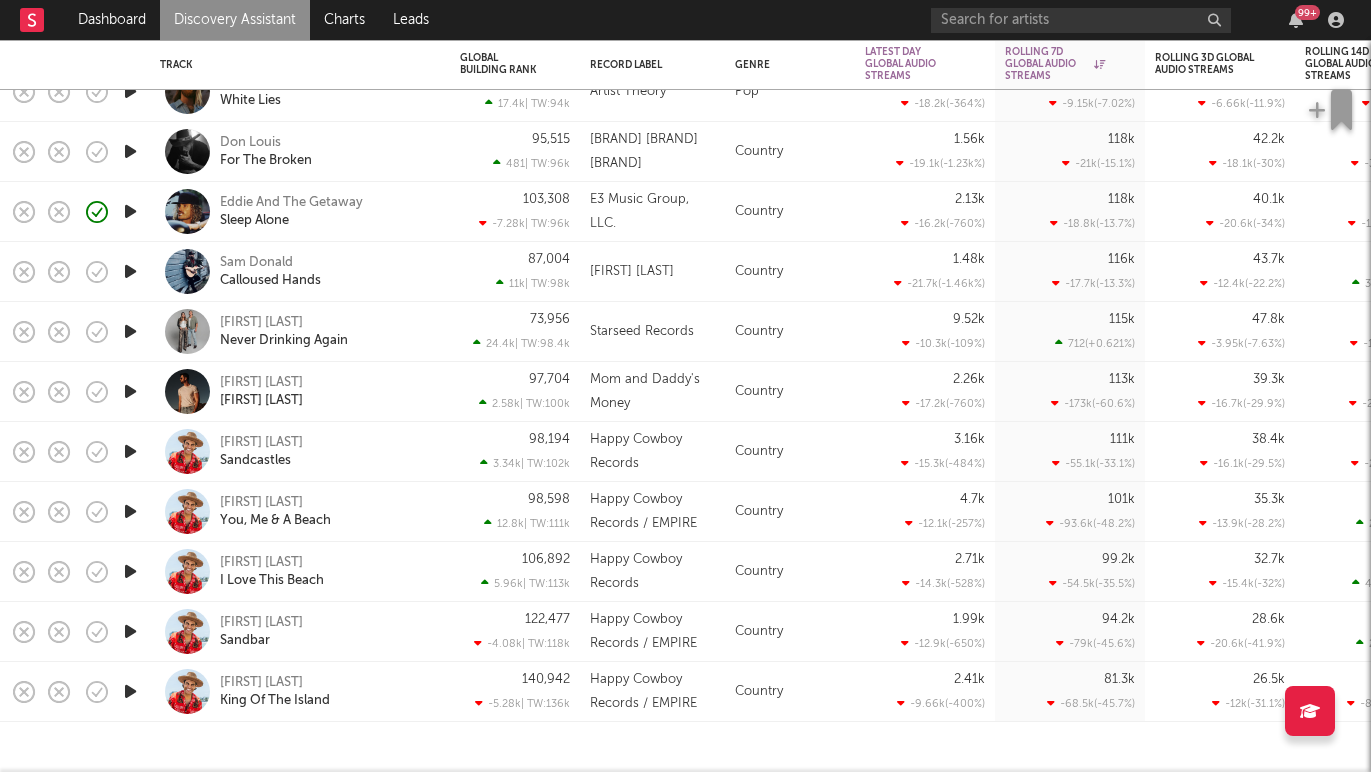 click at bounding box center (130, 391) 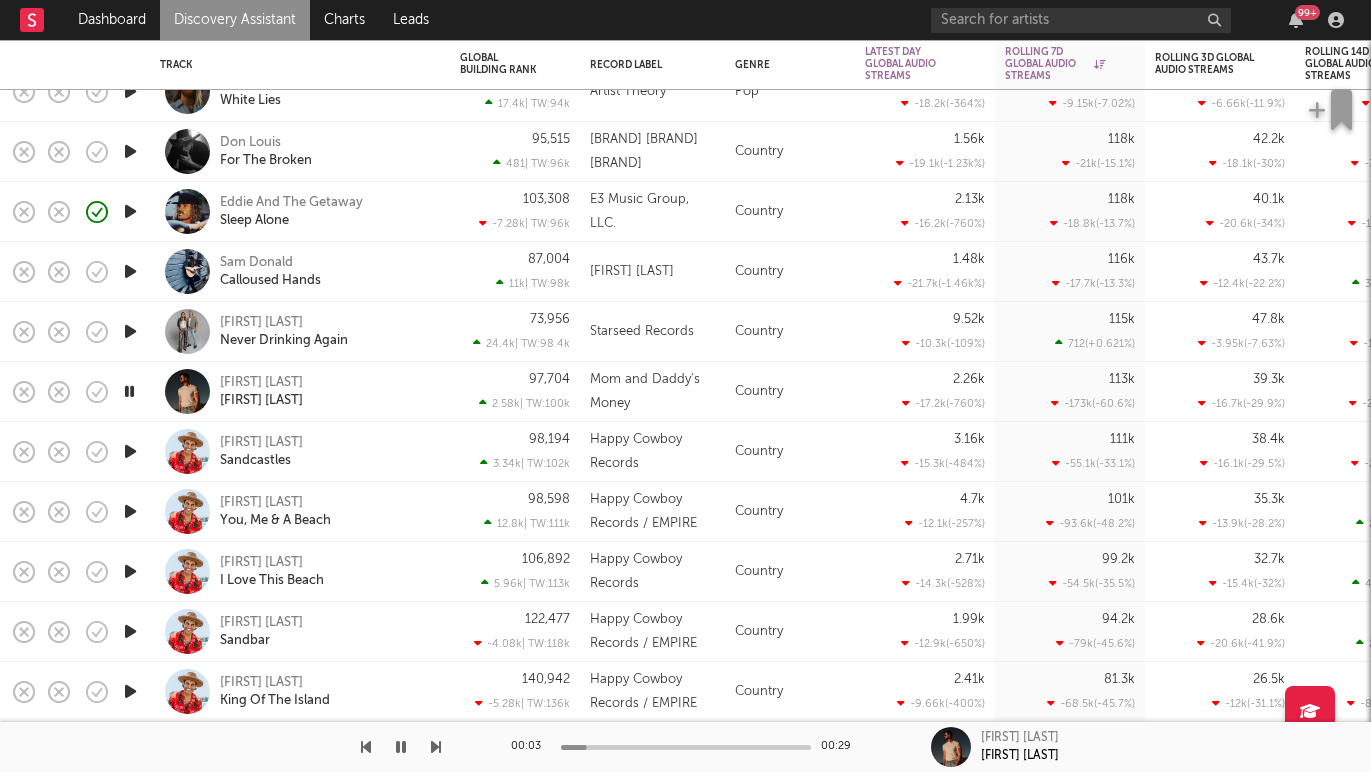 click at bounding box center (129, 391) 